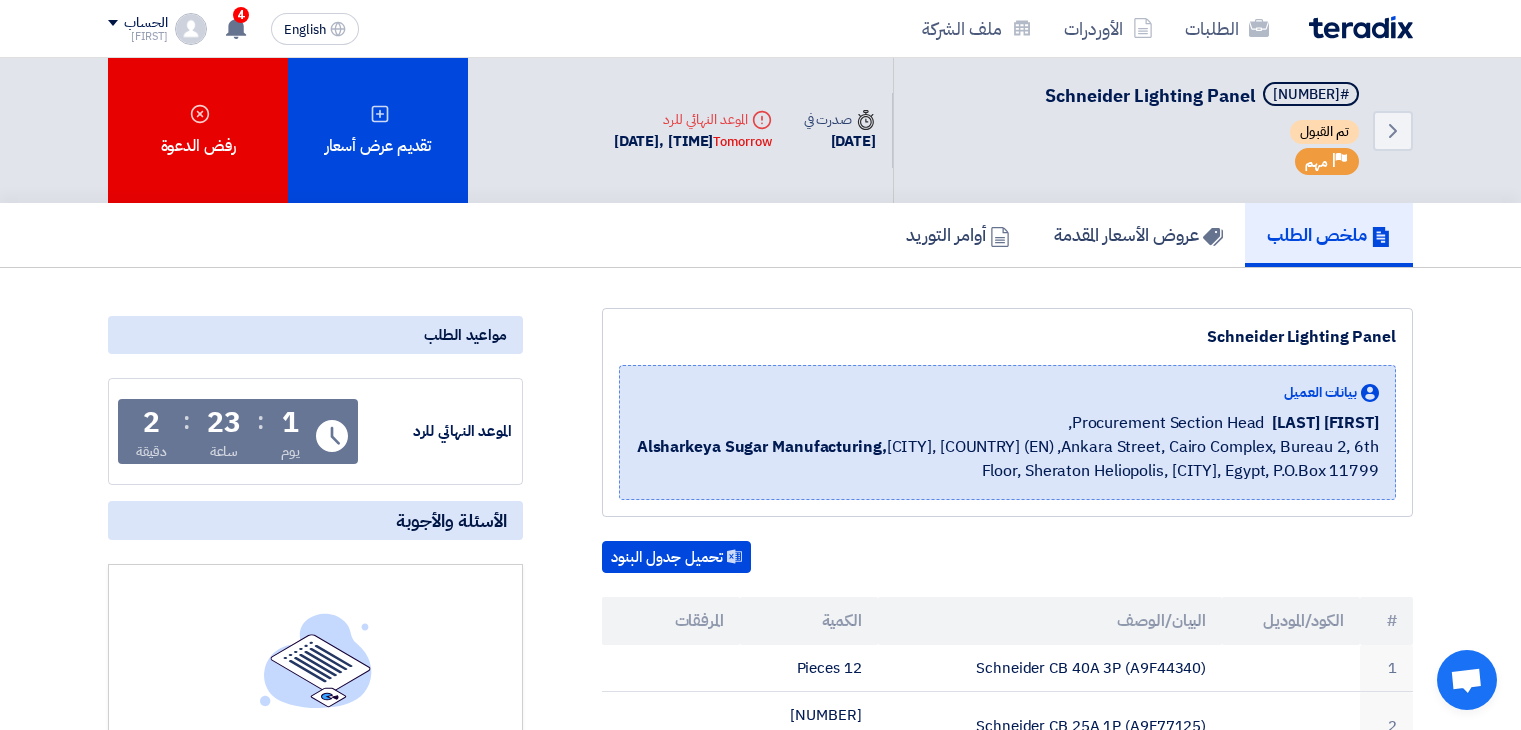 scroll, scrollTop: 524, scrollLeft: 0, axis: vertical 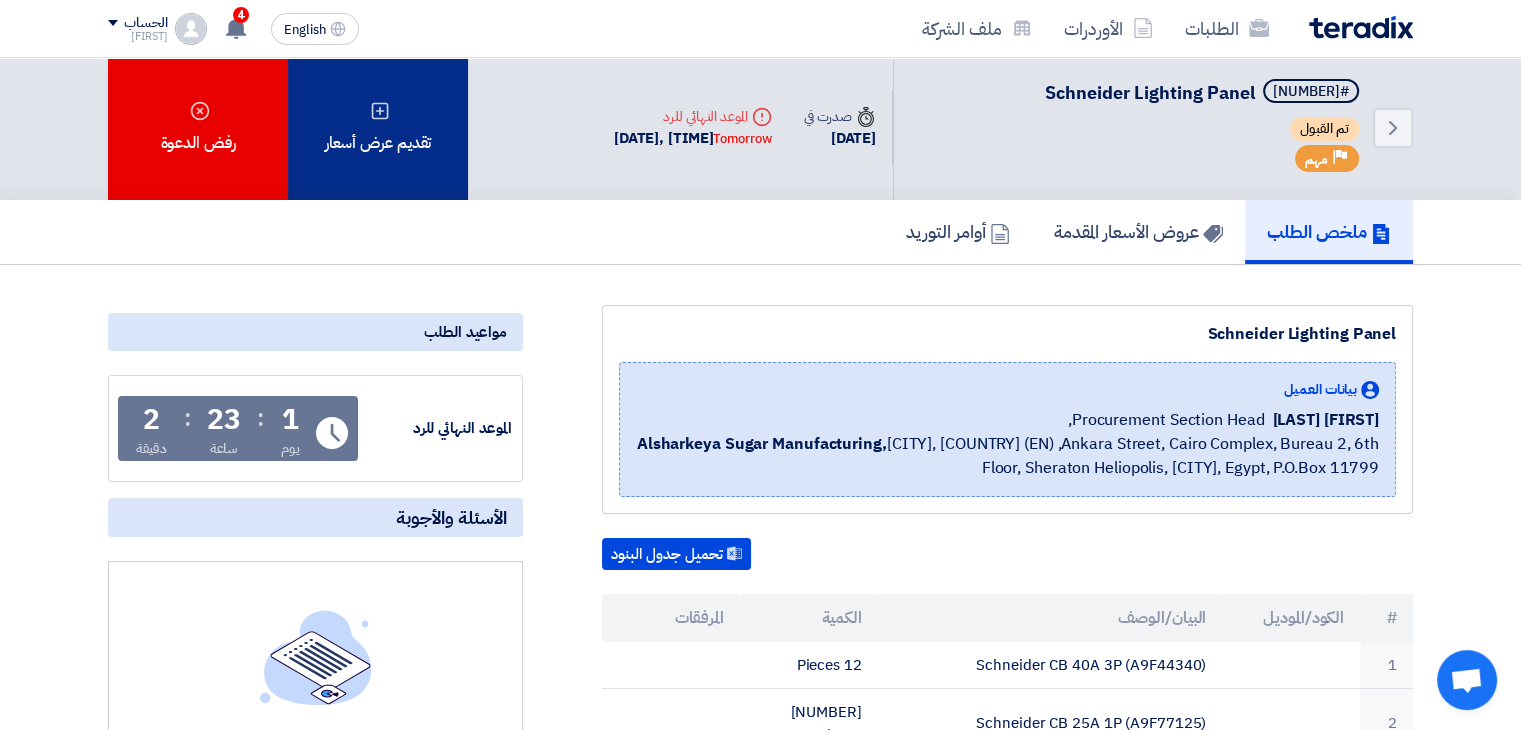 click on "تقديم عرض أسعار" 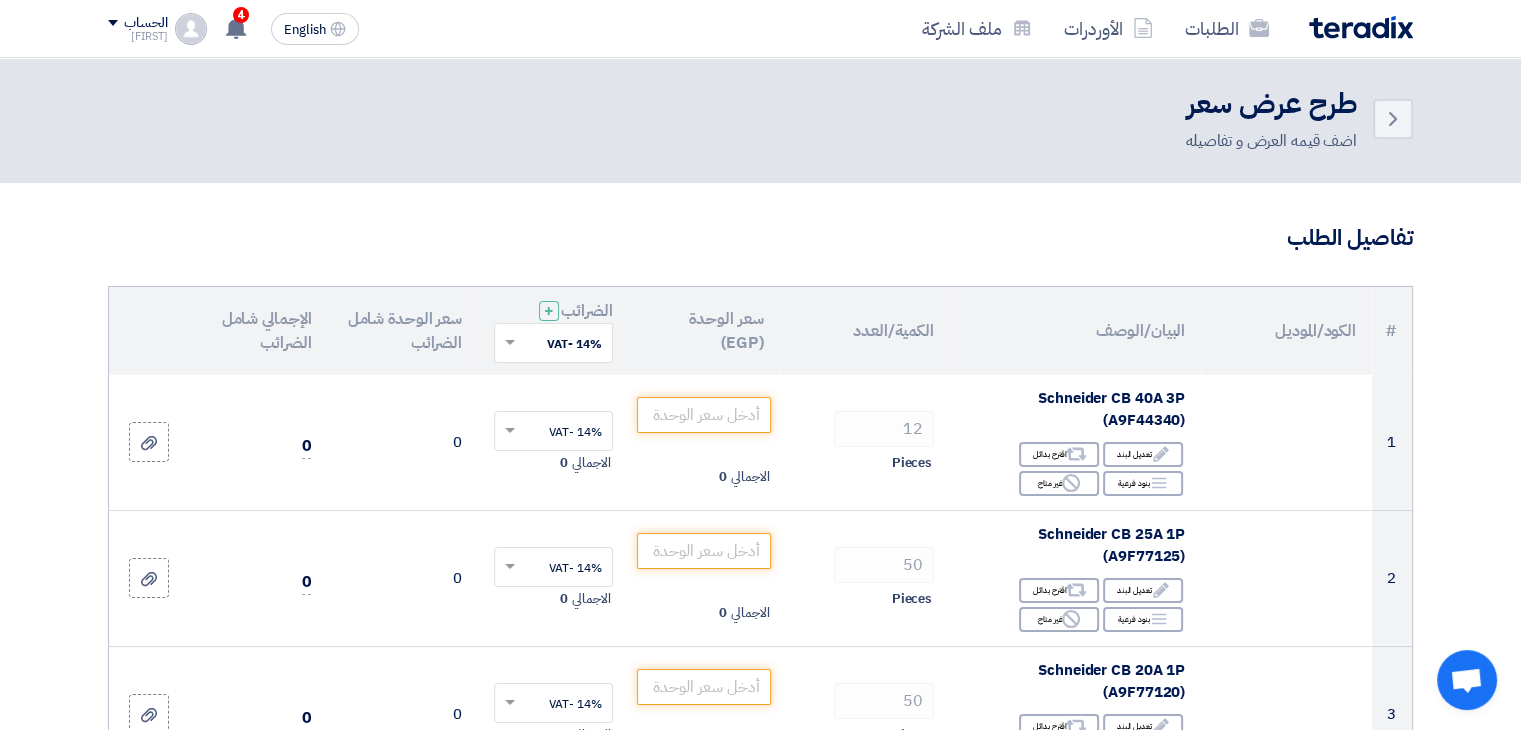 scroll, scrollTop: 0, scrollLeft: 0, axis: both 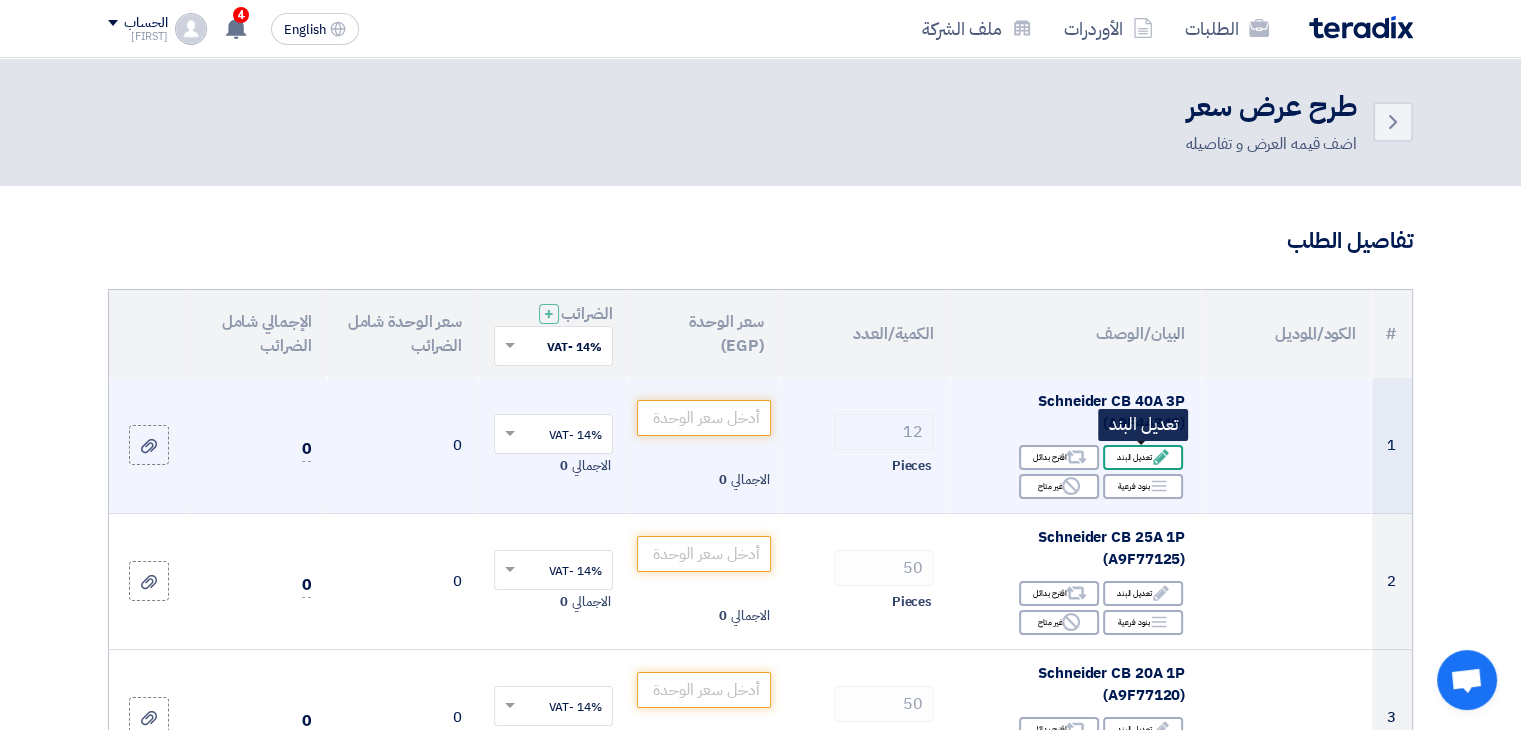 click on "Edit
تعديل البند" 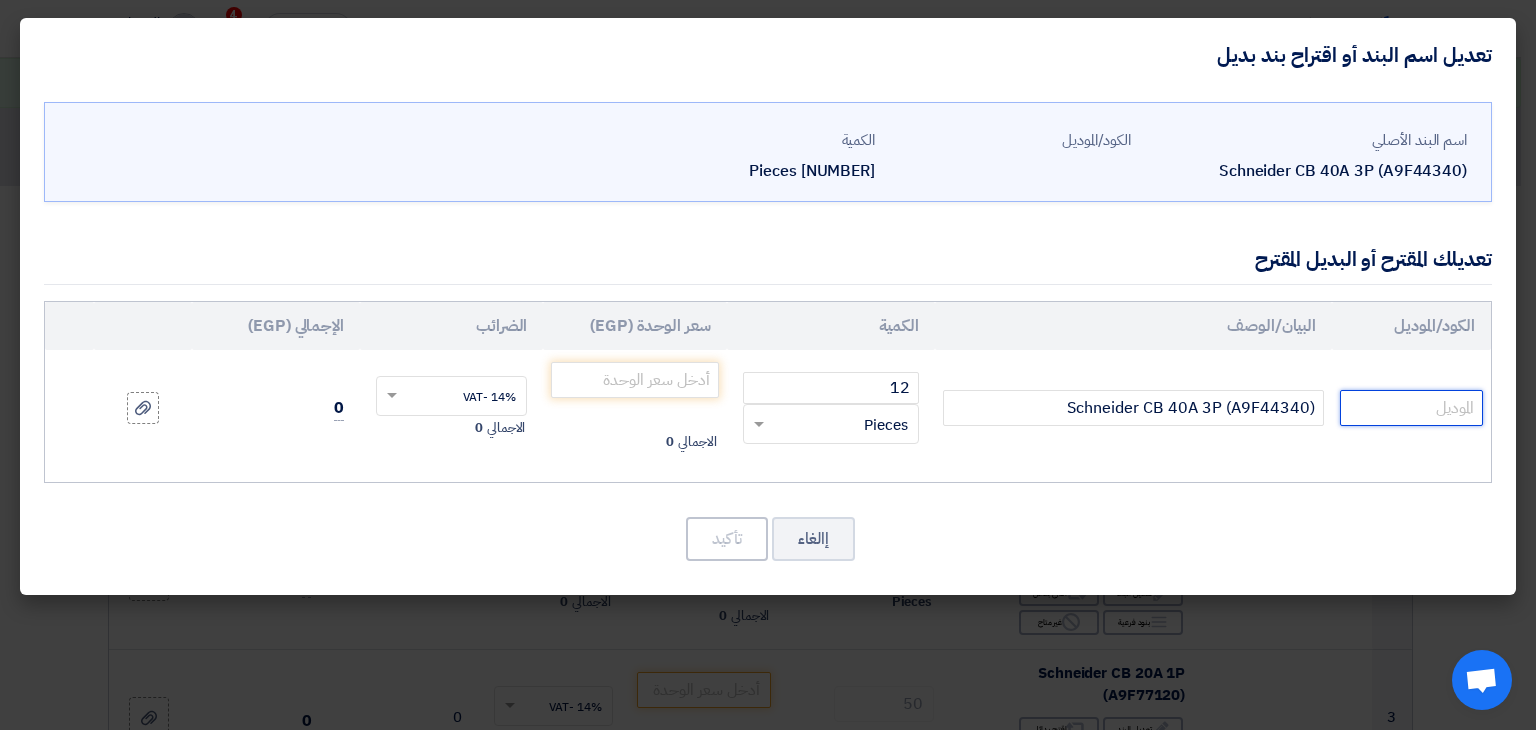 click 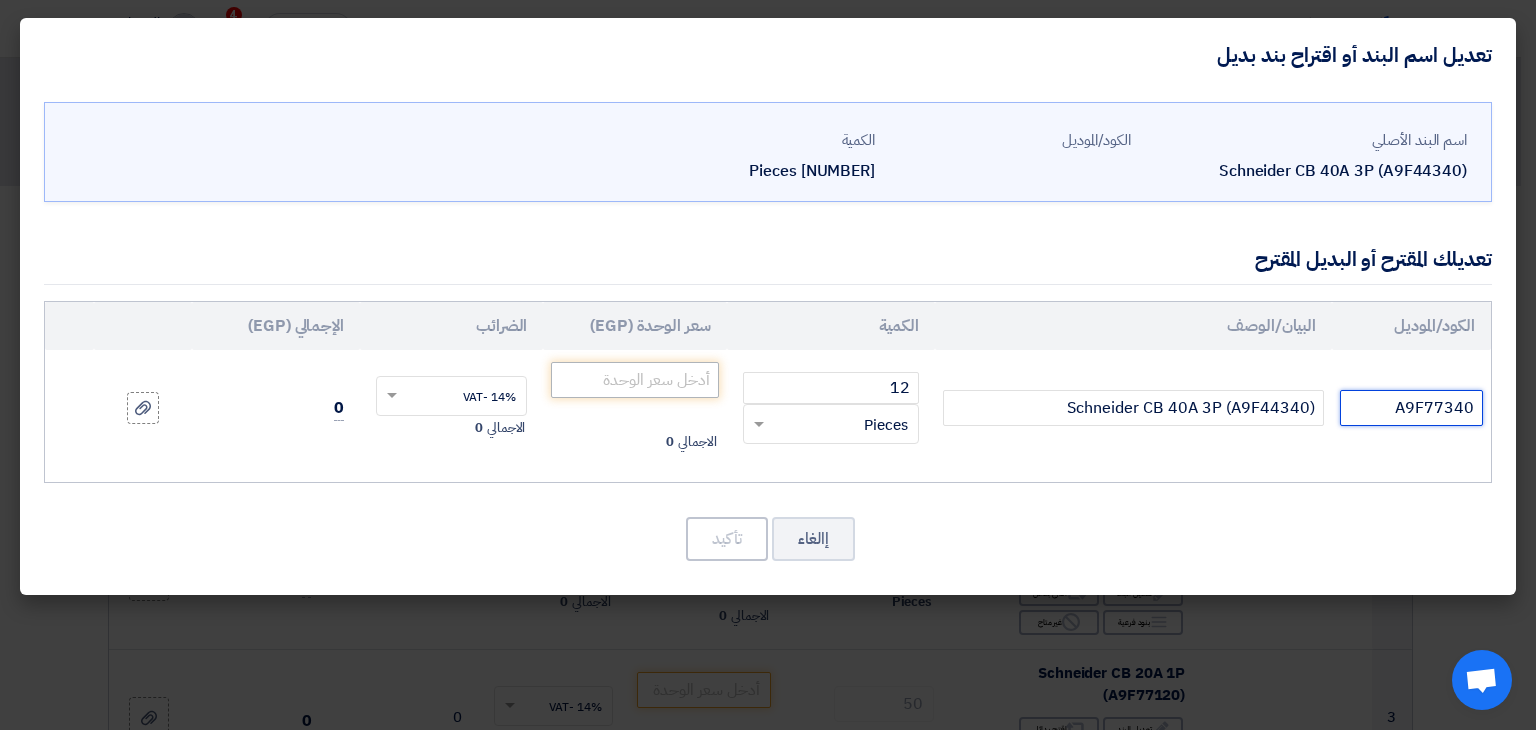 type on "A9F77340" 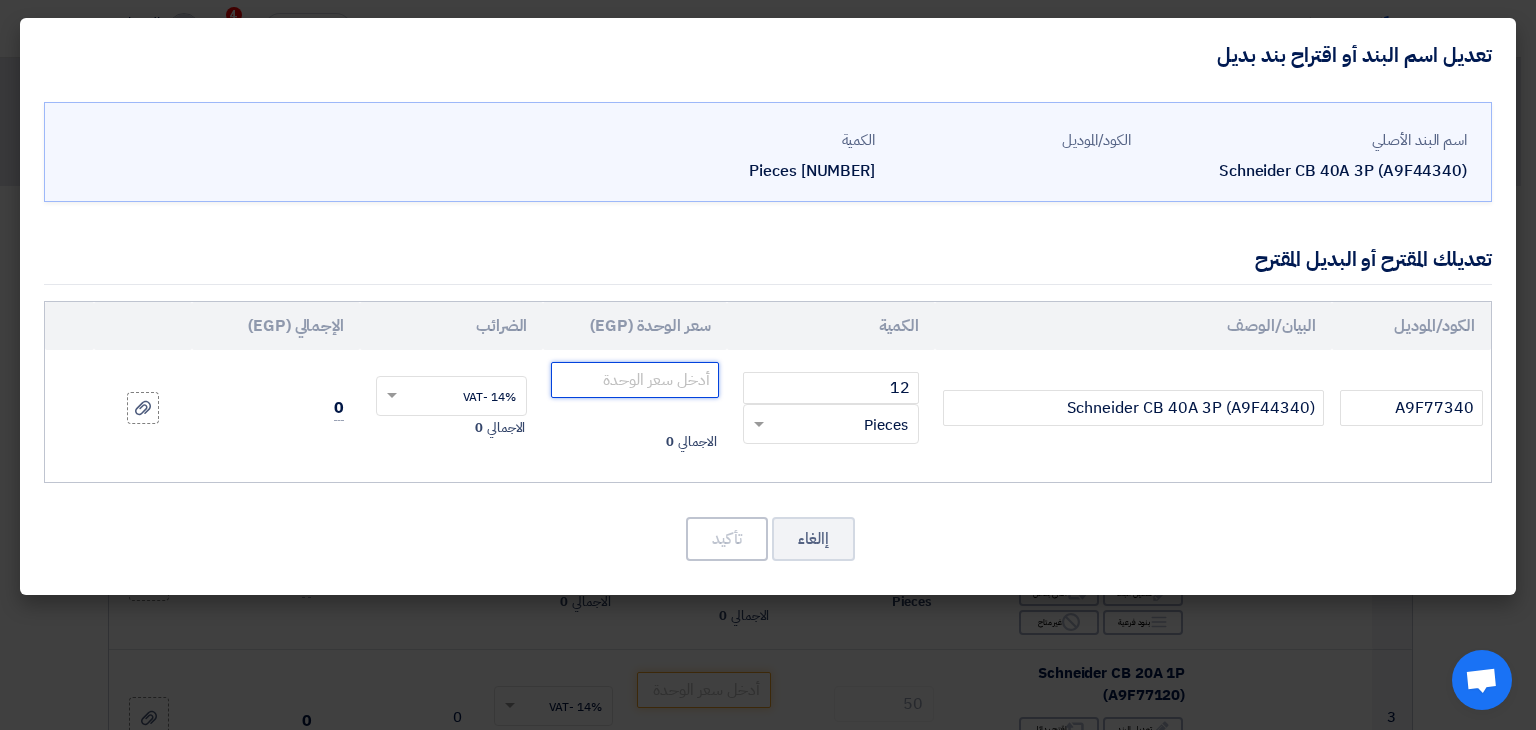 click 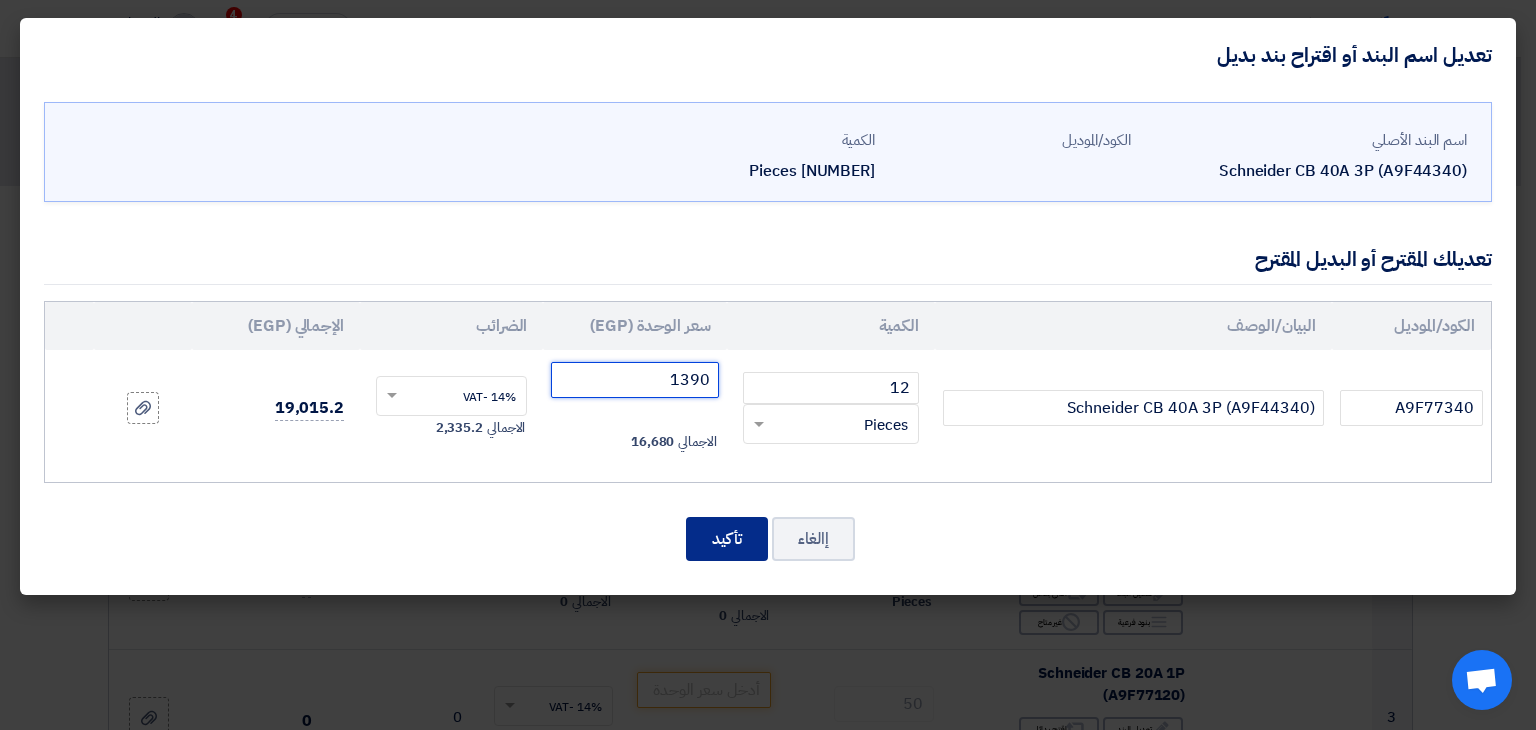 type on "1390" 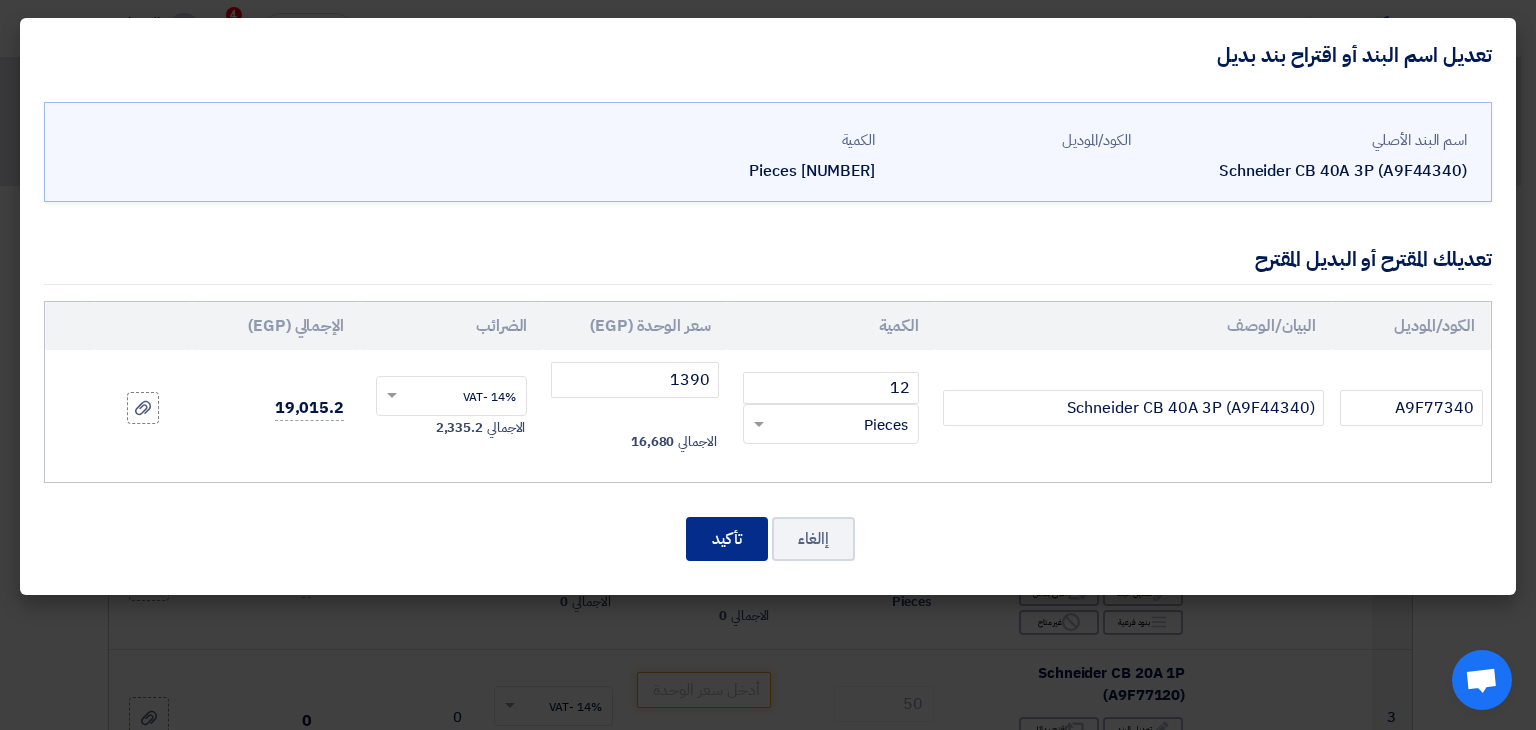 click on "تأكيد" 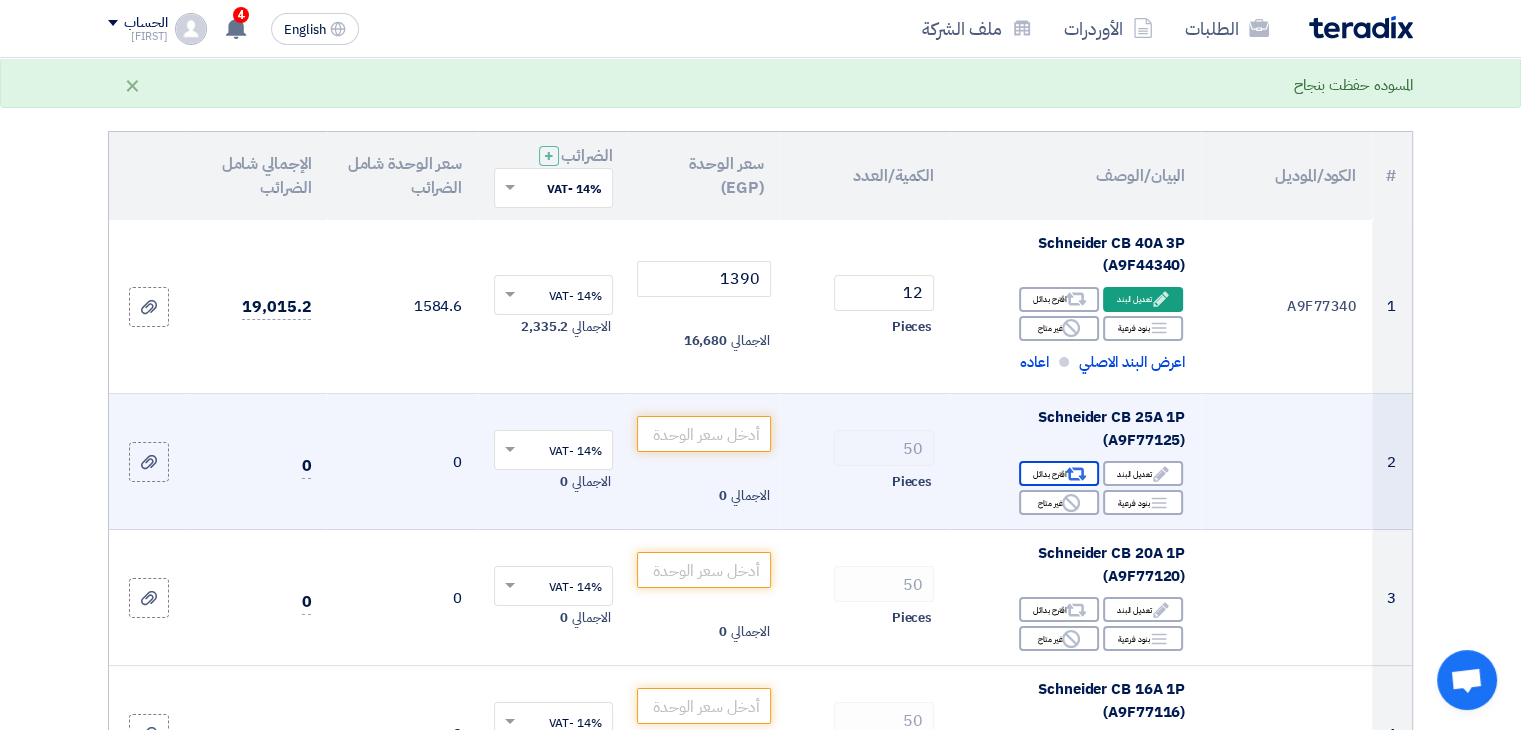 scroll, scrollTop: 218, scrollLeft: 0, axis: vertical 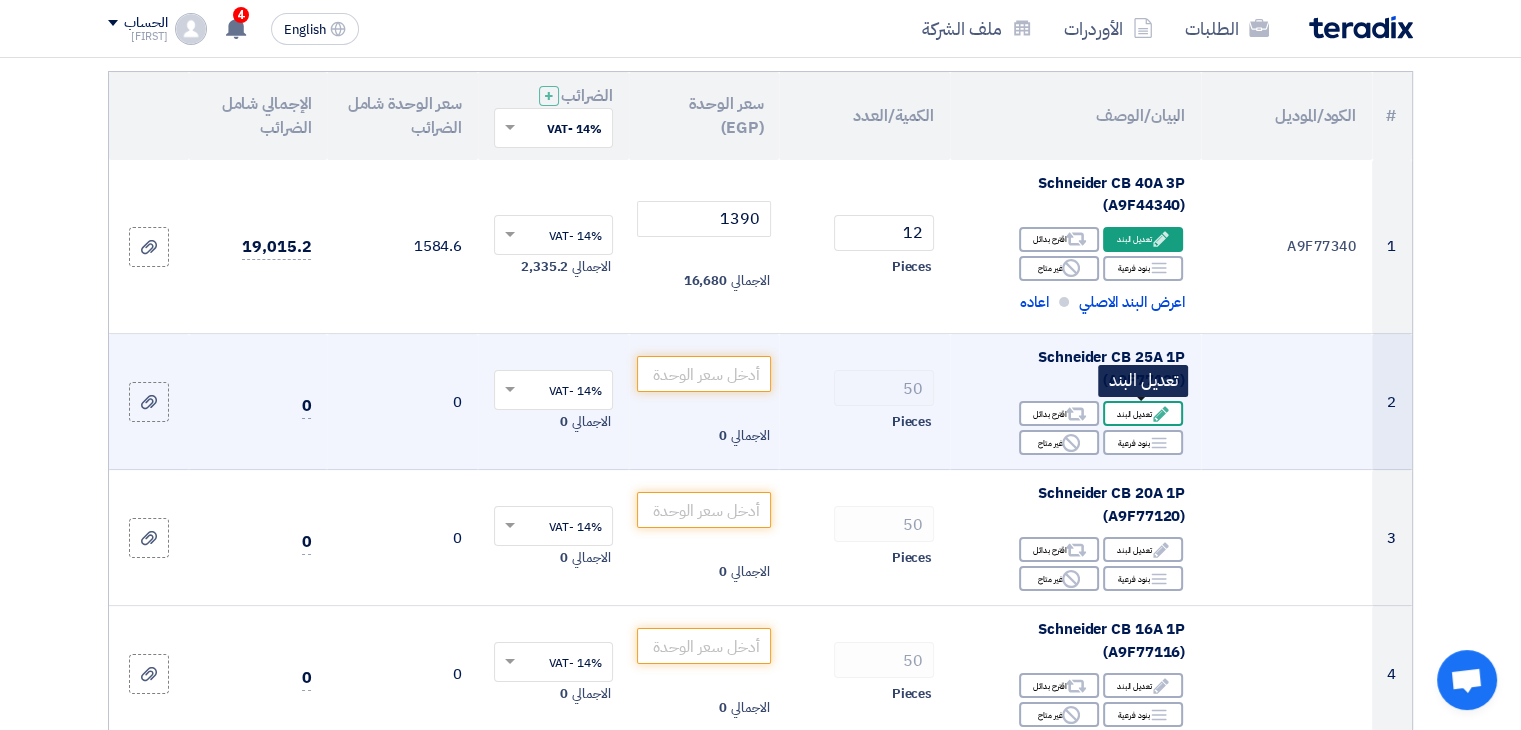 click on "Edit
تعديل البند" 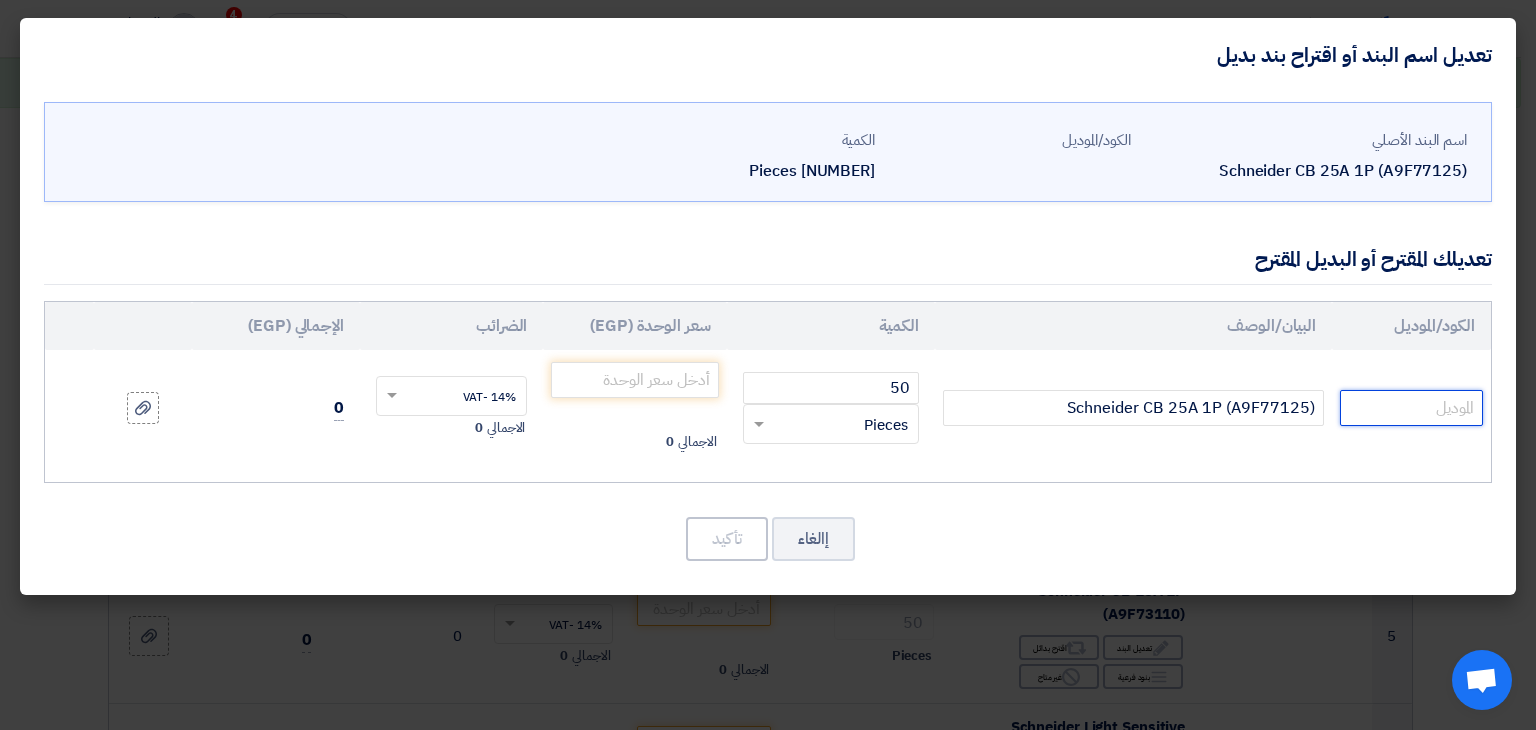 click 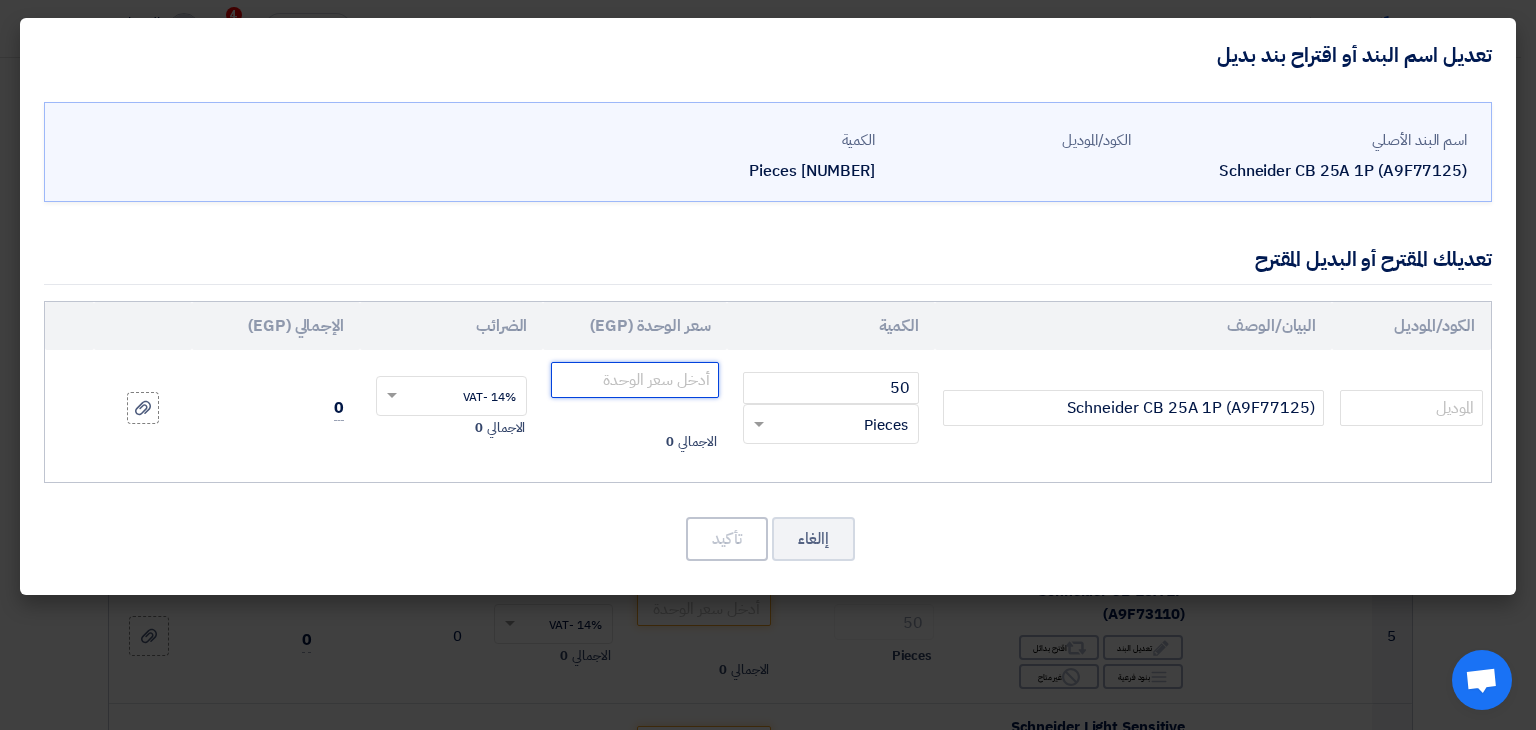click 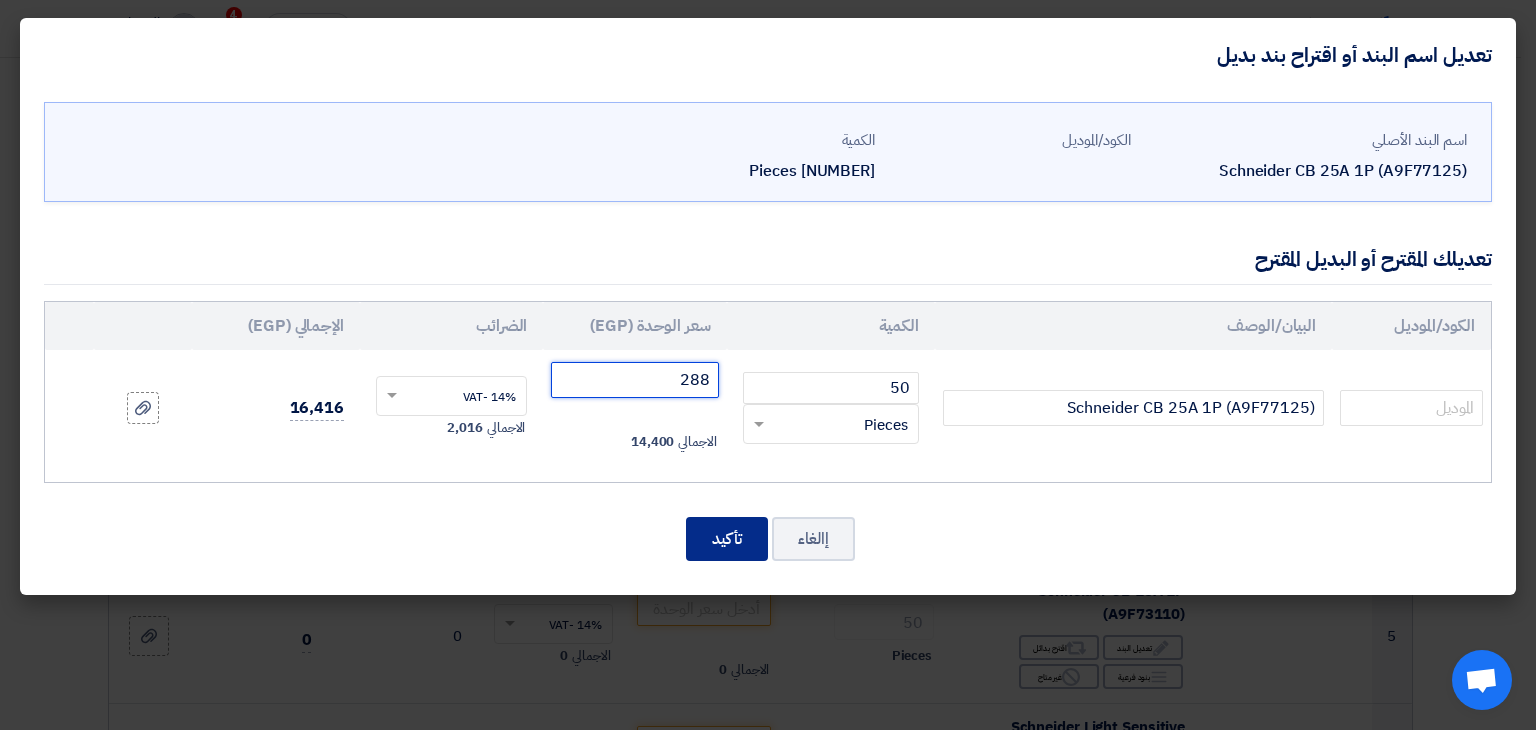 type on "288" 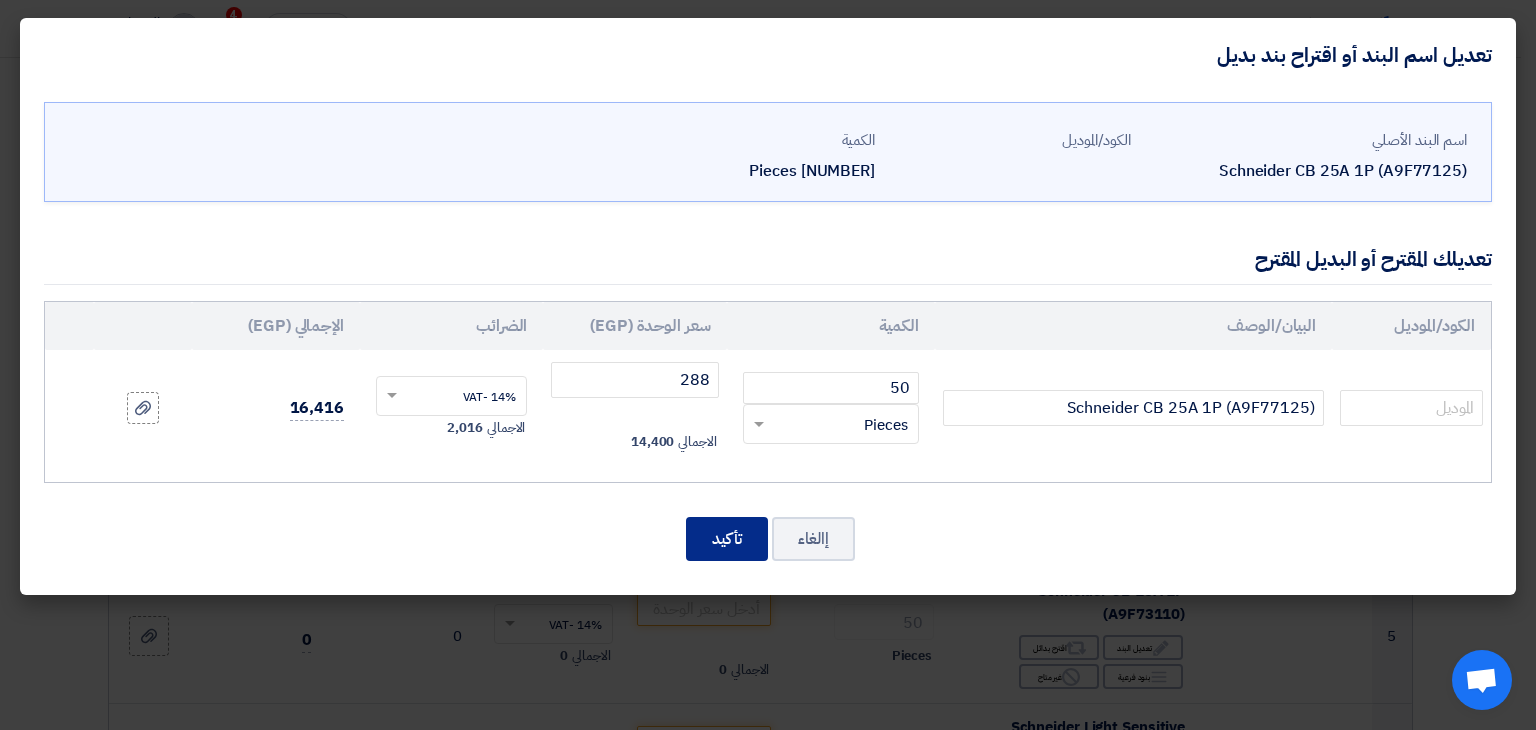 click on "تأكيد" 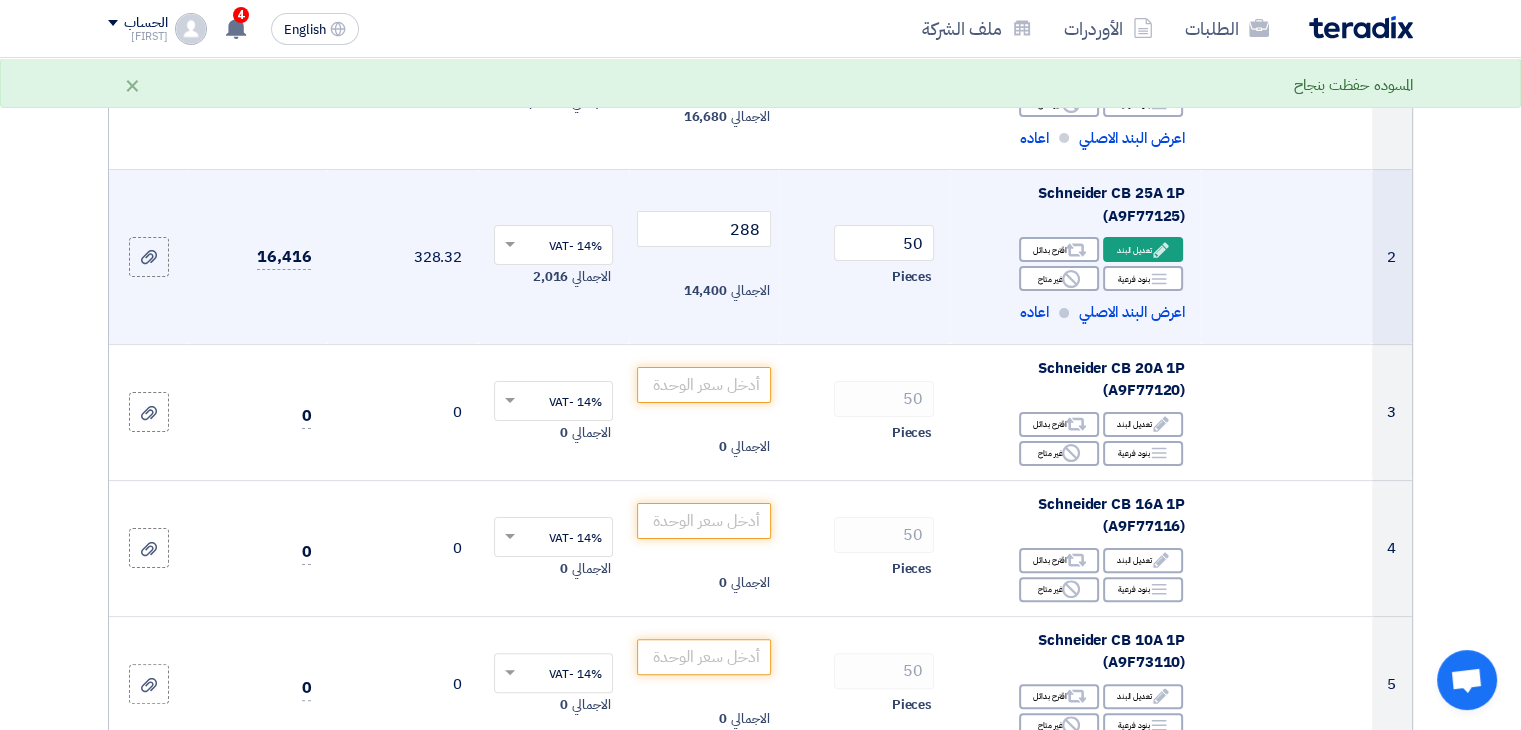 scroll, scrollTop: 380, scrollLeft: 0, axis: vertical 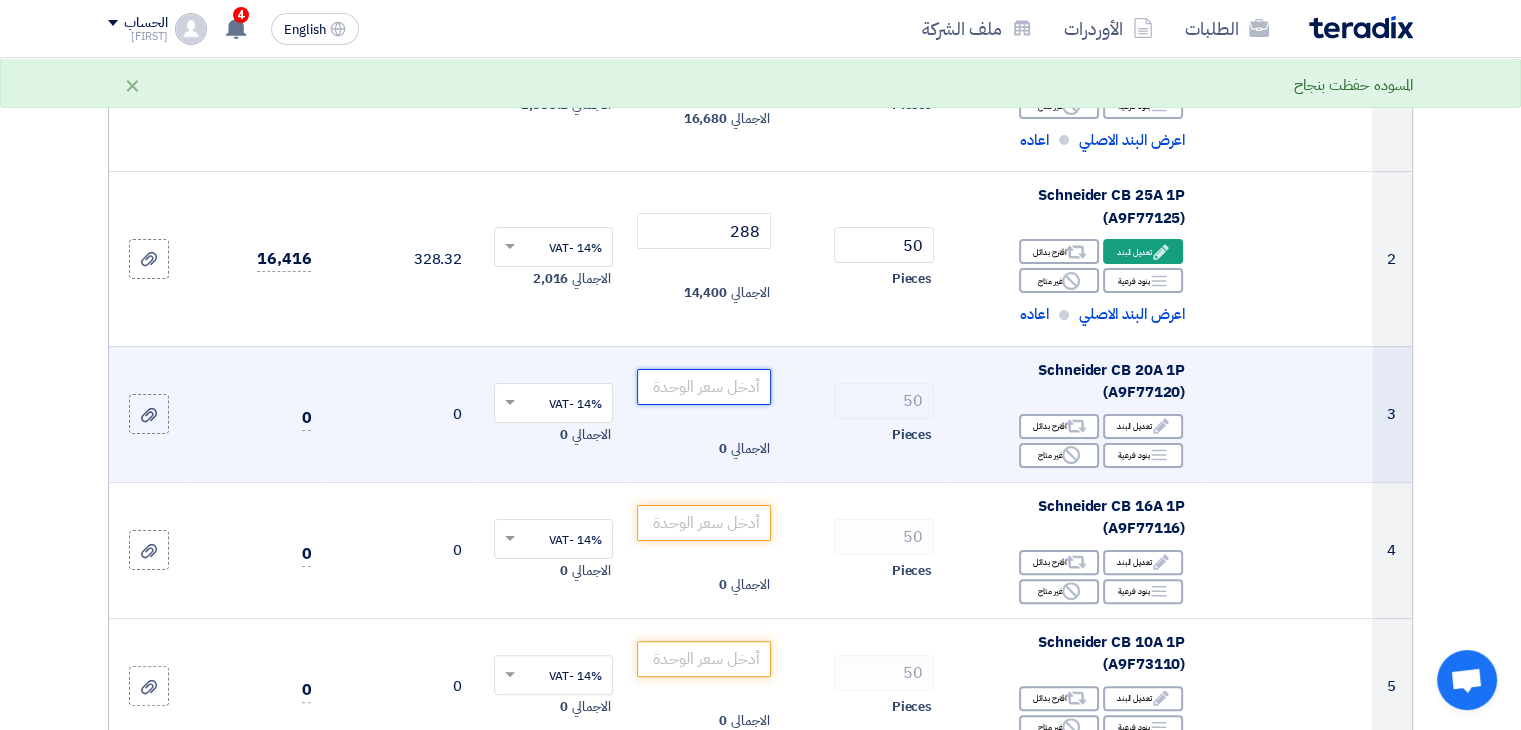 click 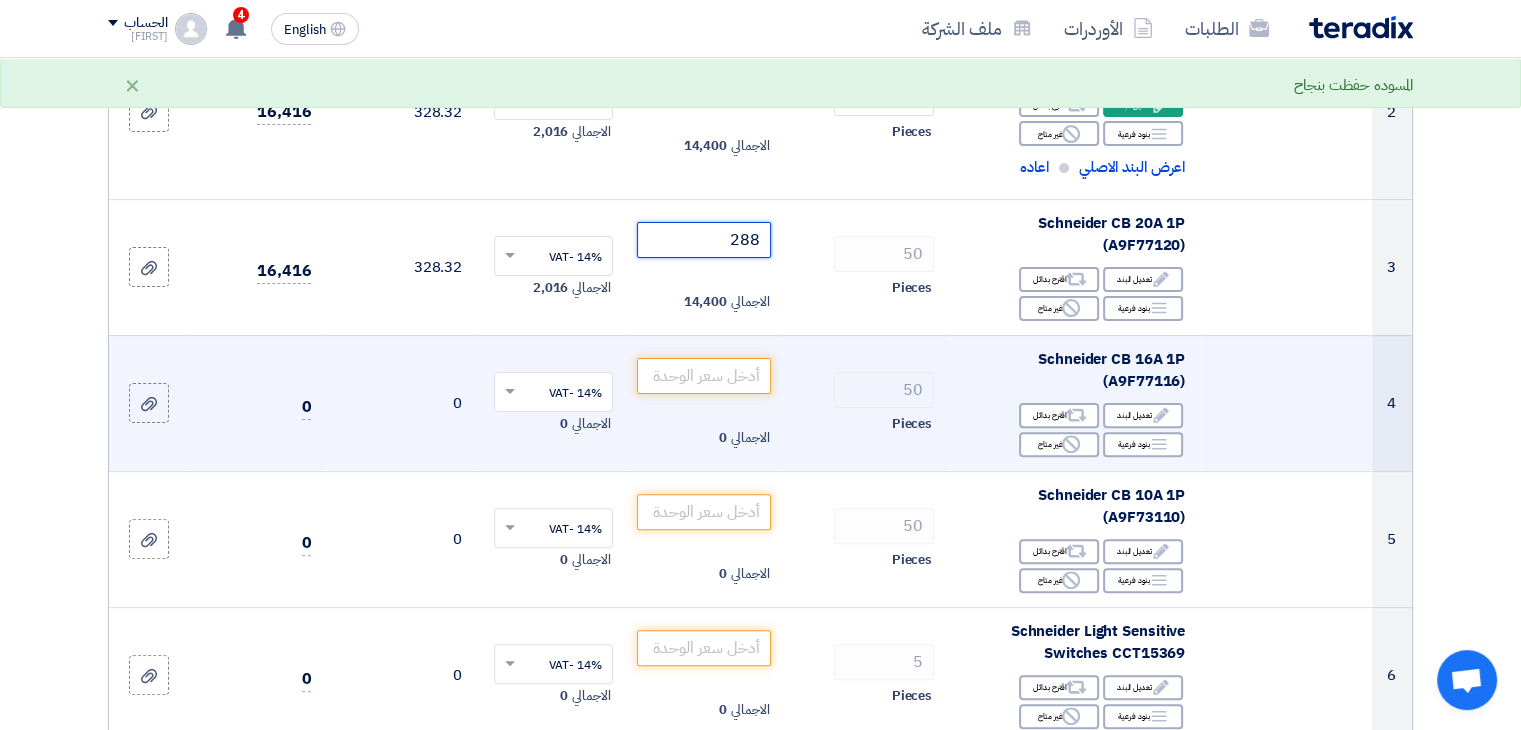 scroll, scrollTop: 528, scrollLeft: 0, axis: vertical 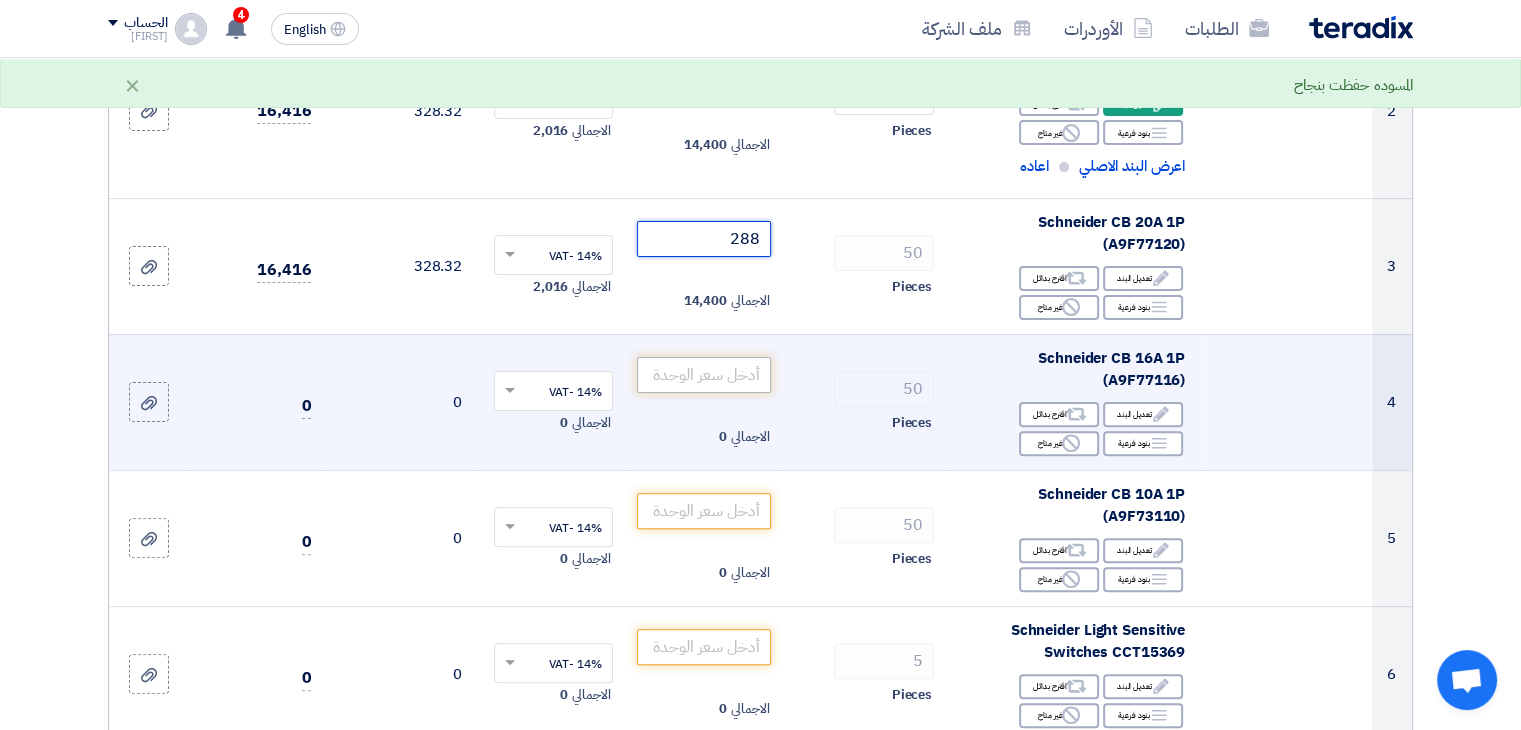 type on "288" 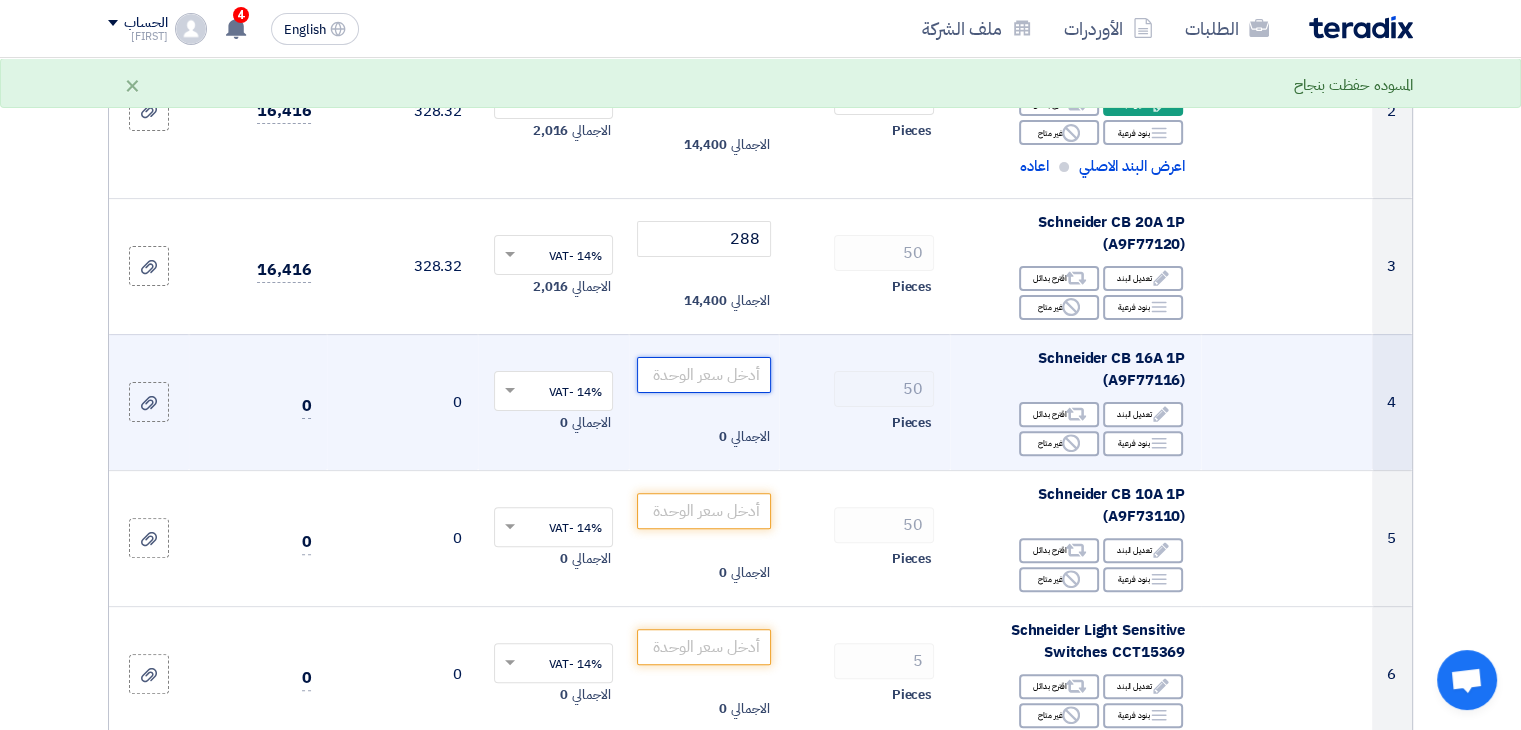 click 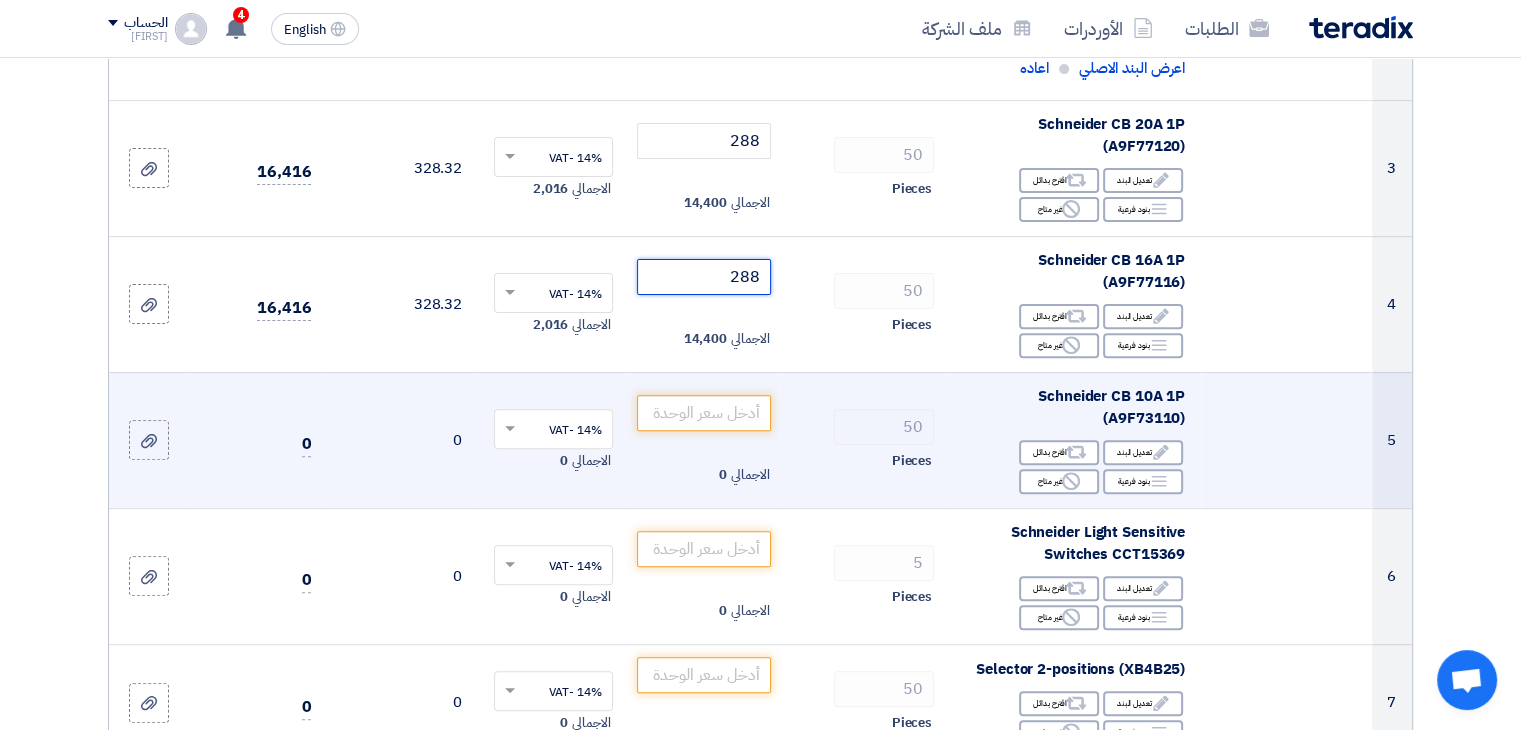 scroll, scrollTop: 628, scrollLeft: 0, axis: vertical 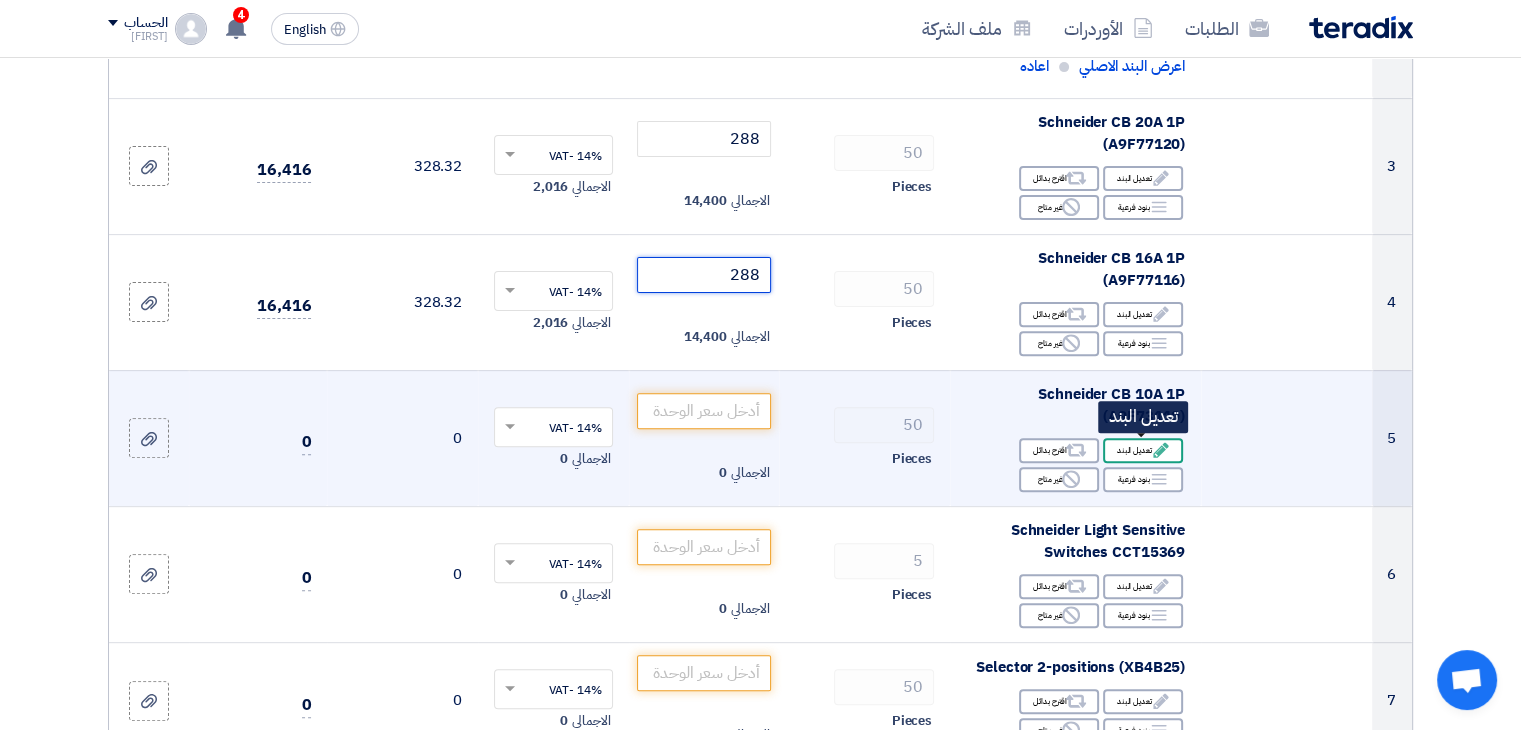 type on "288" 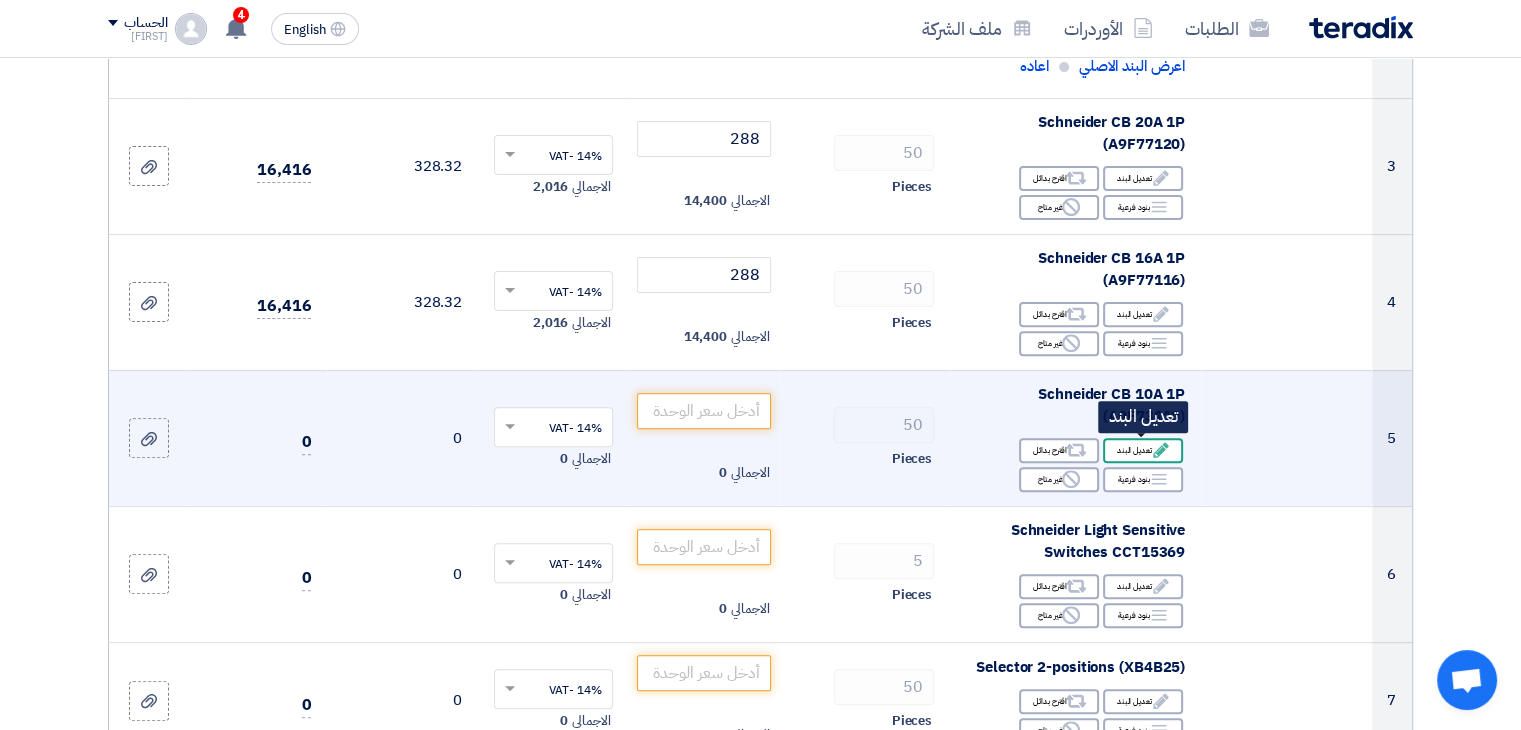 click on "Edit
تعديل البند" 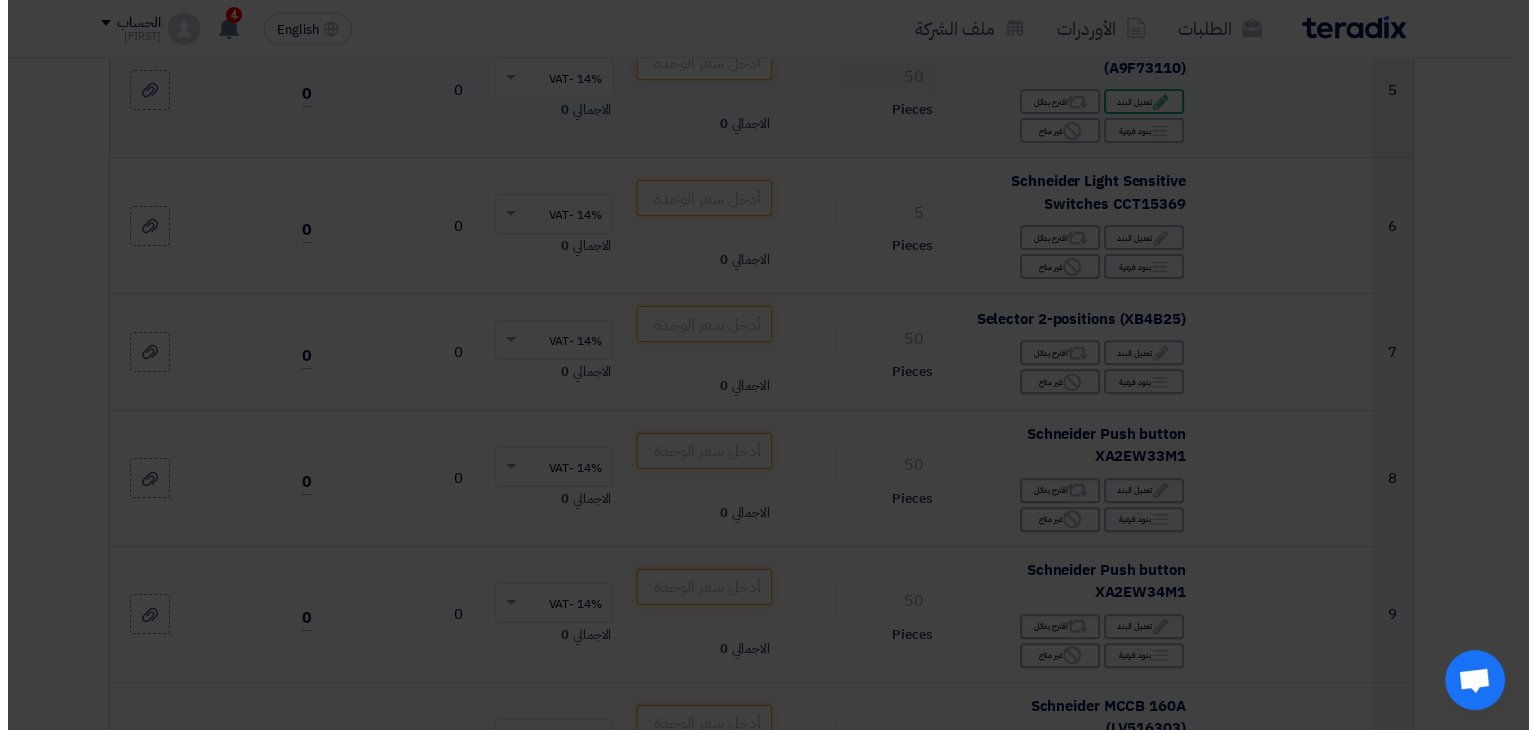 scroll, scrollTop: 453, scrollLeft: 0, axis: vertical 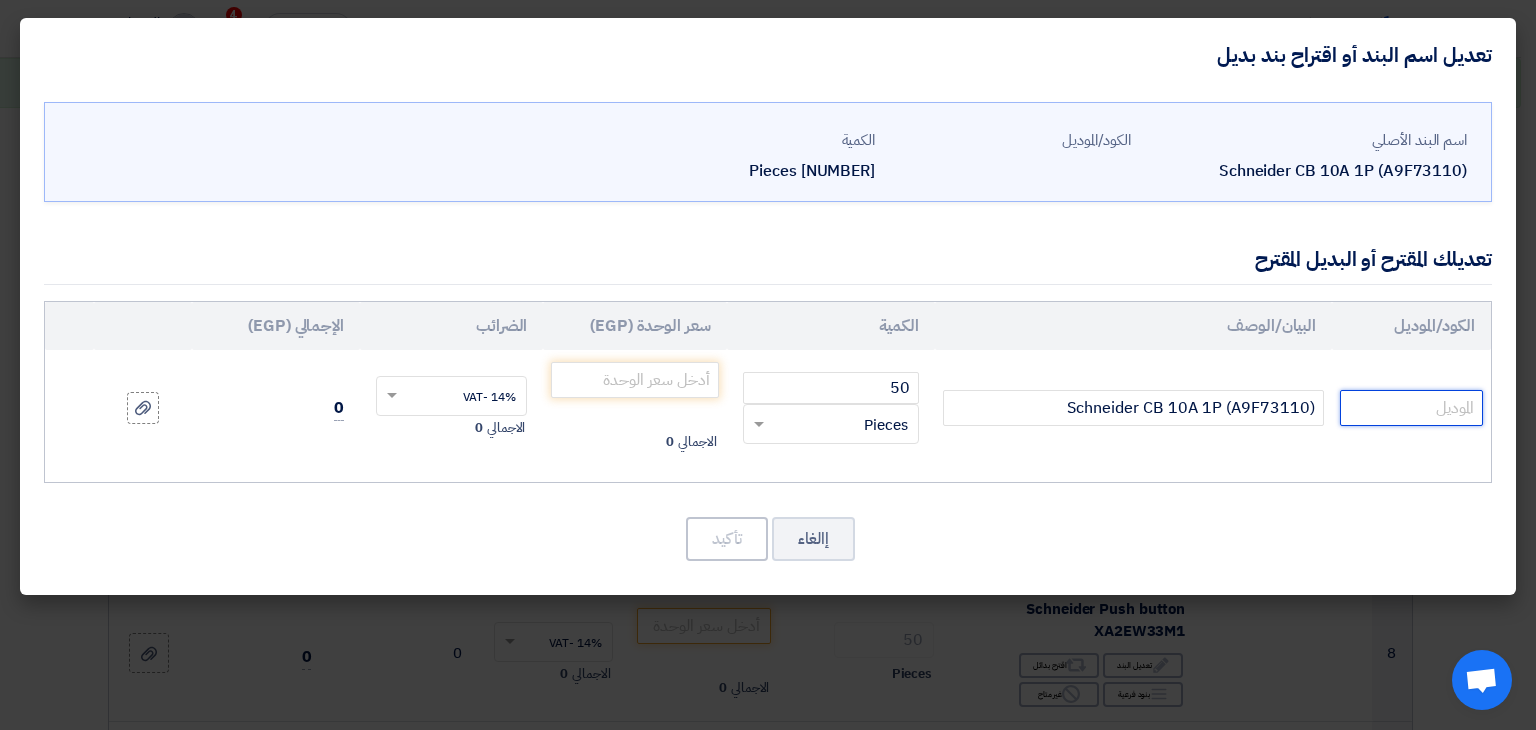 click 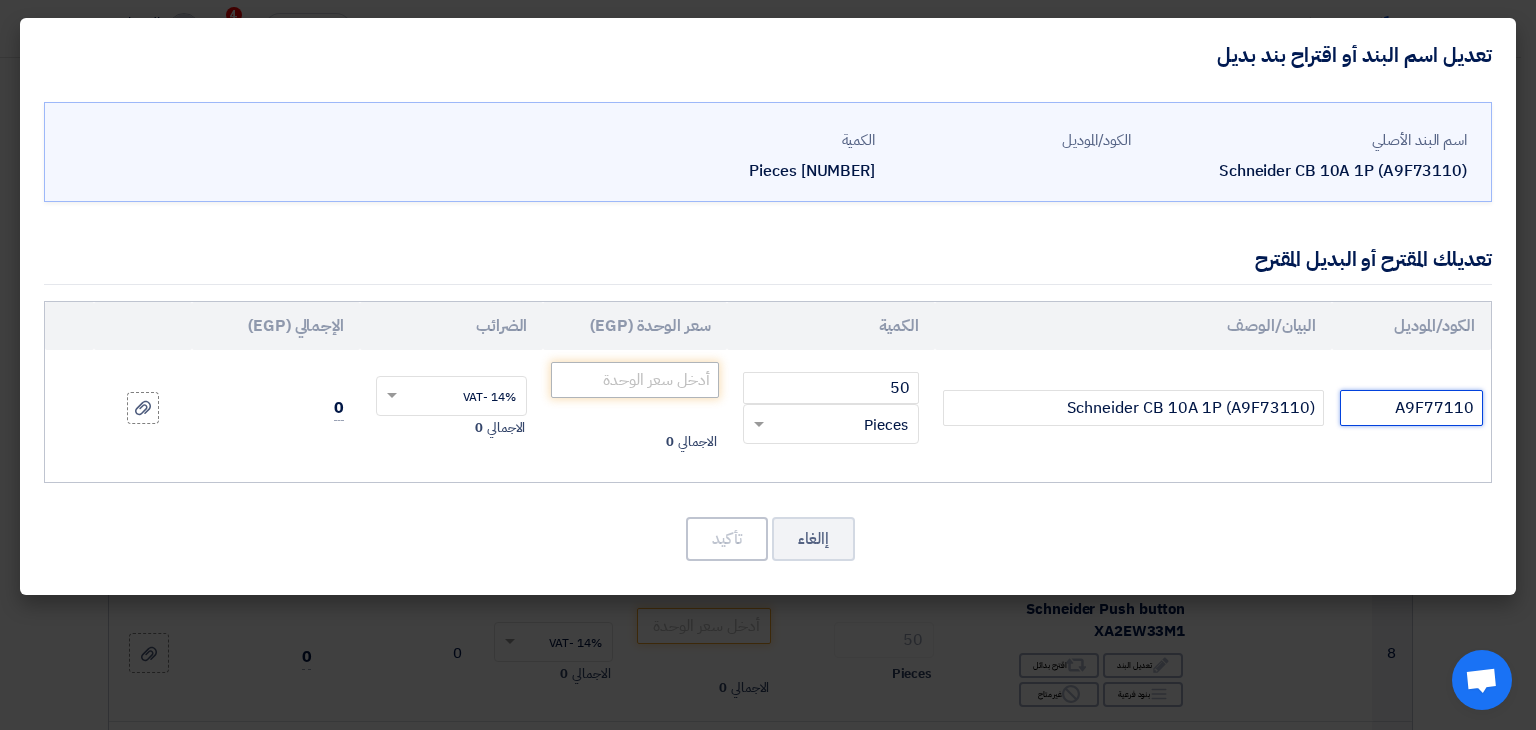 type on "A9F77110" 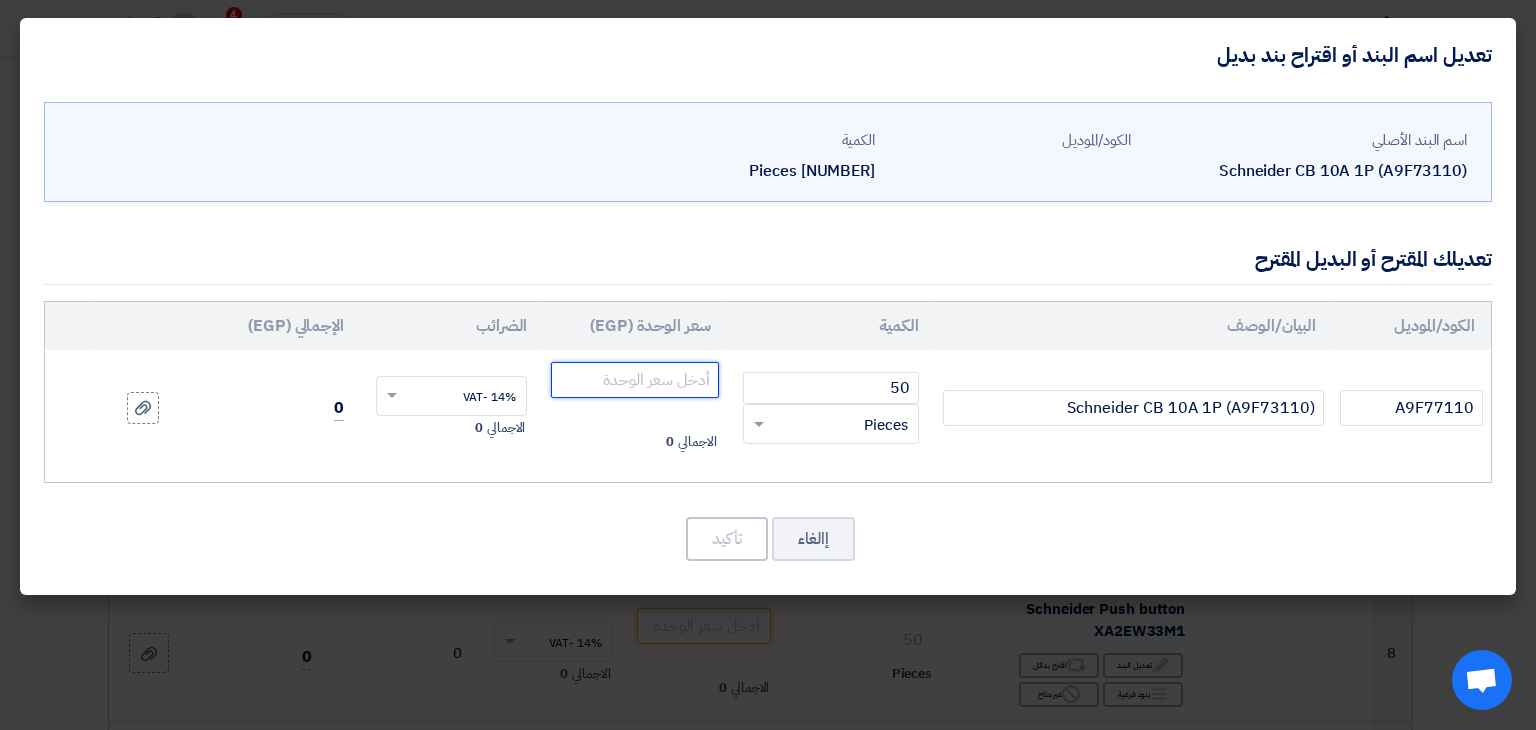 click 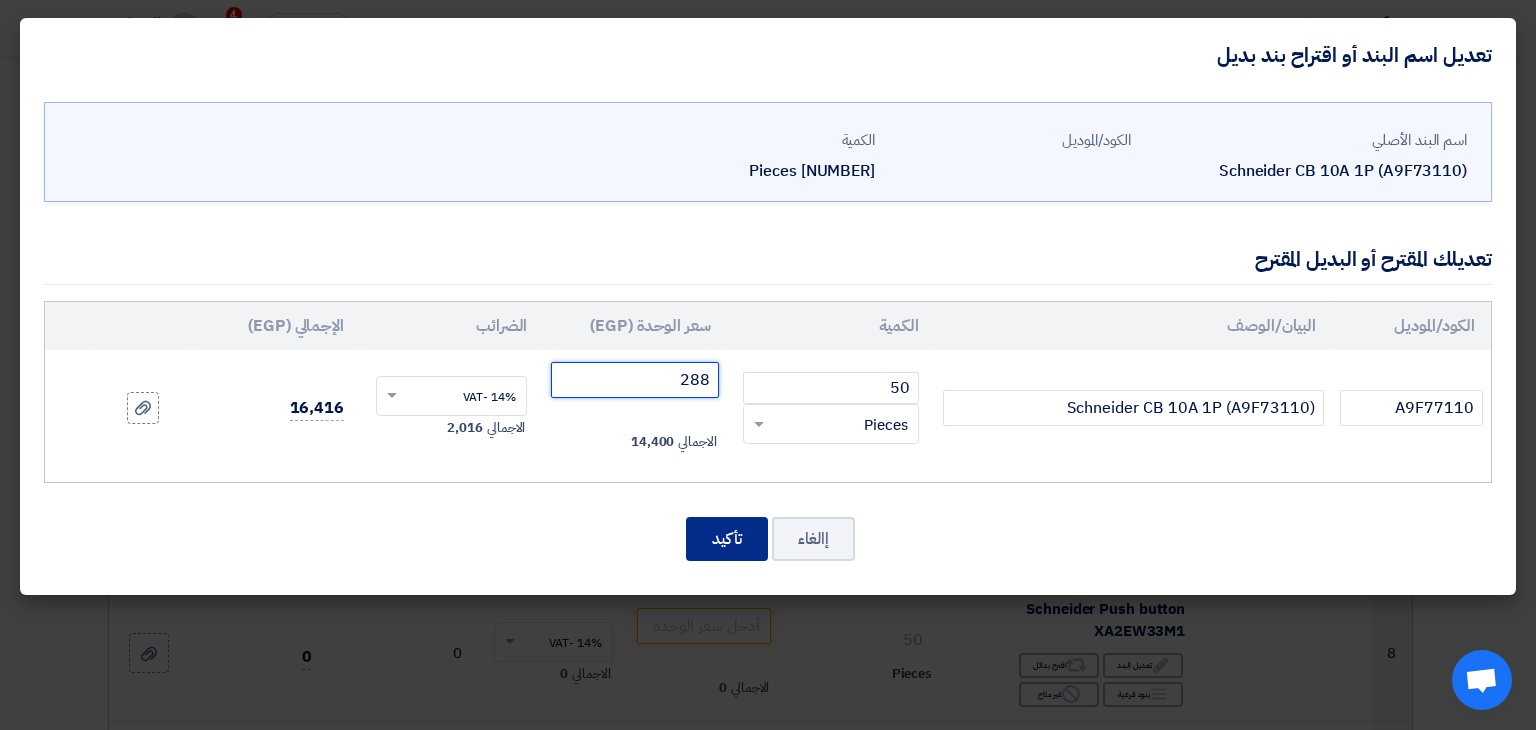 type on "288" 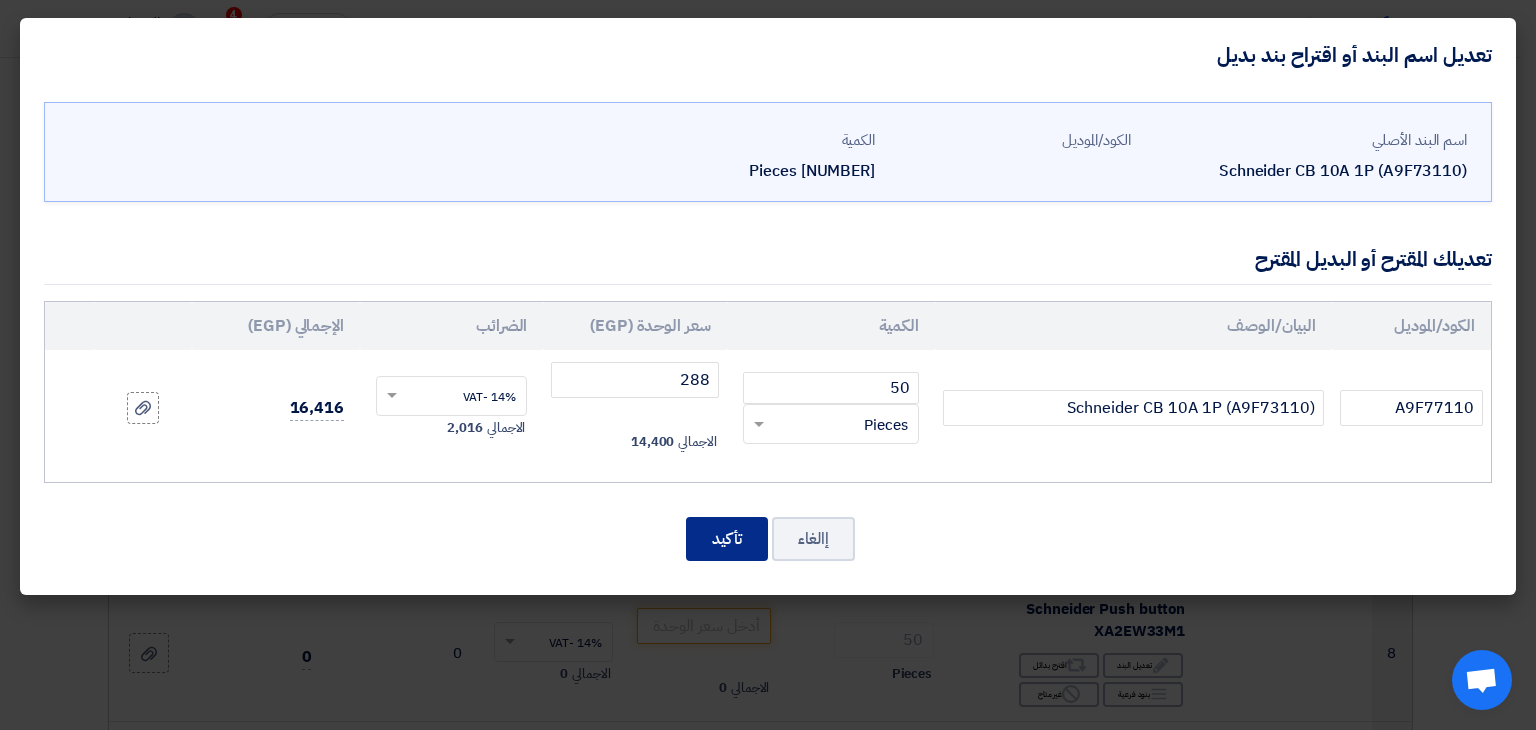 click on "تأكيد" 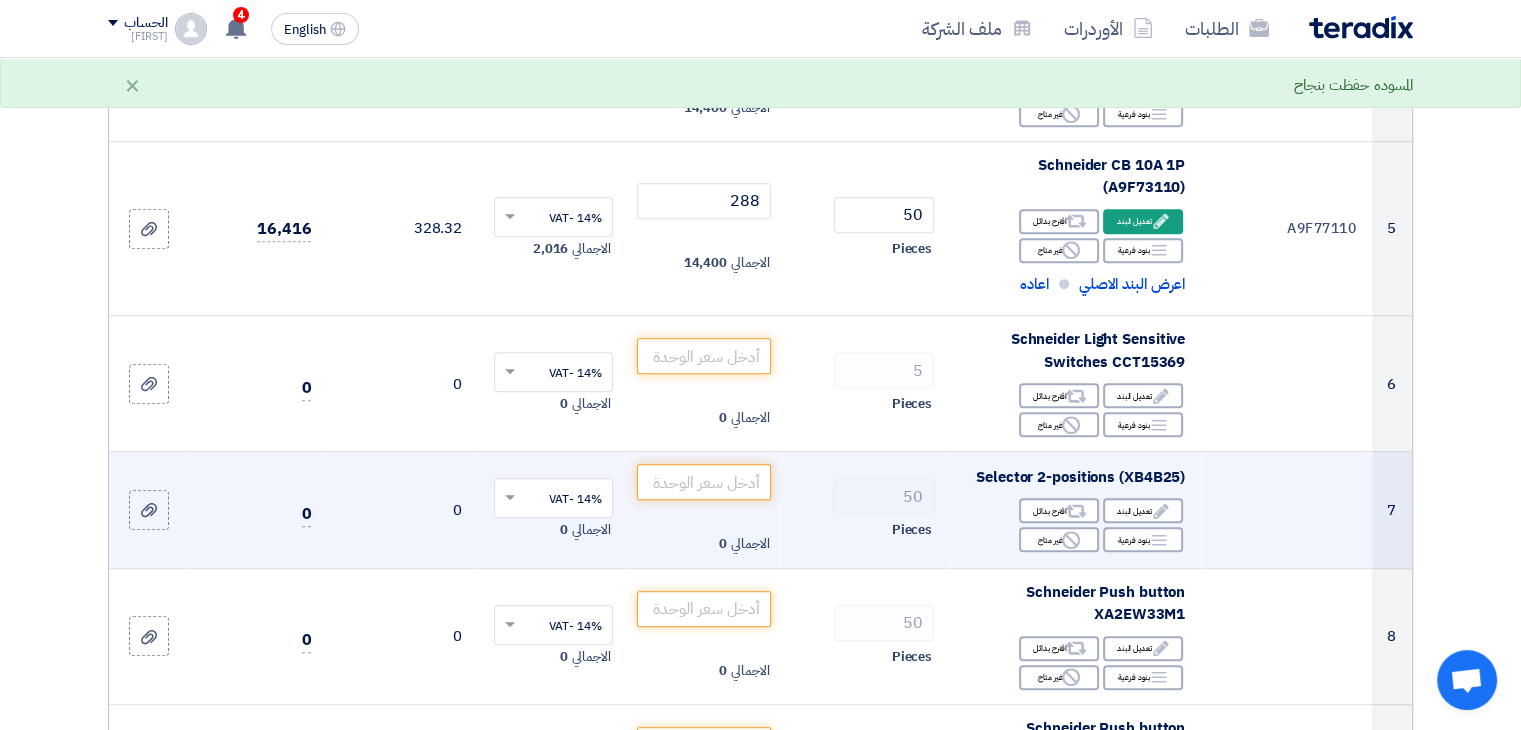 scroll, scrollTop: 860, scrollLeft: 0, axis: vertical 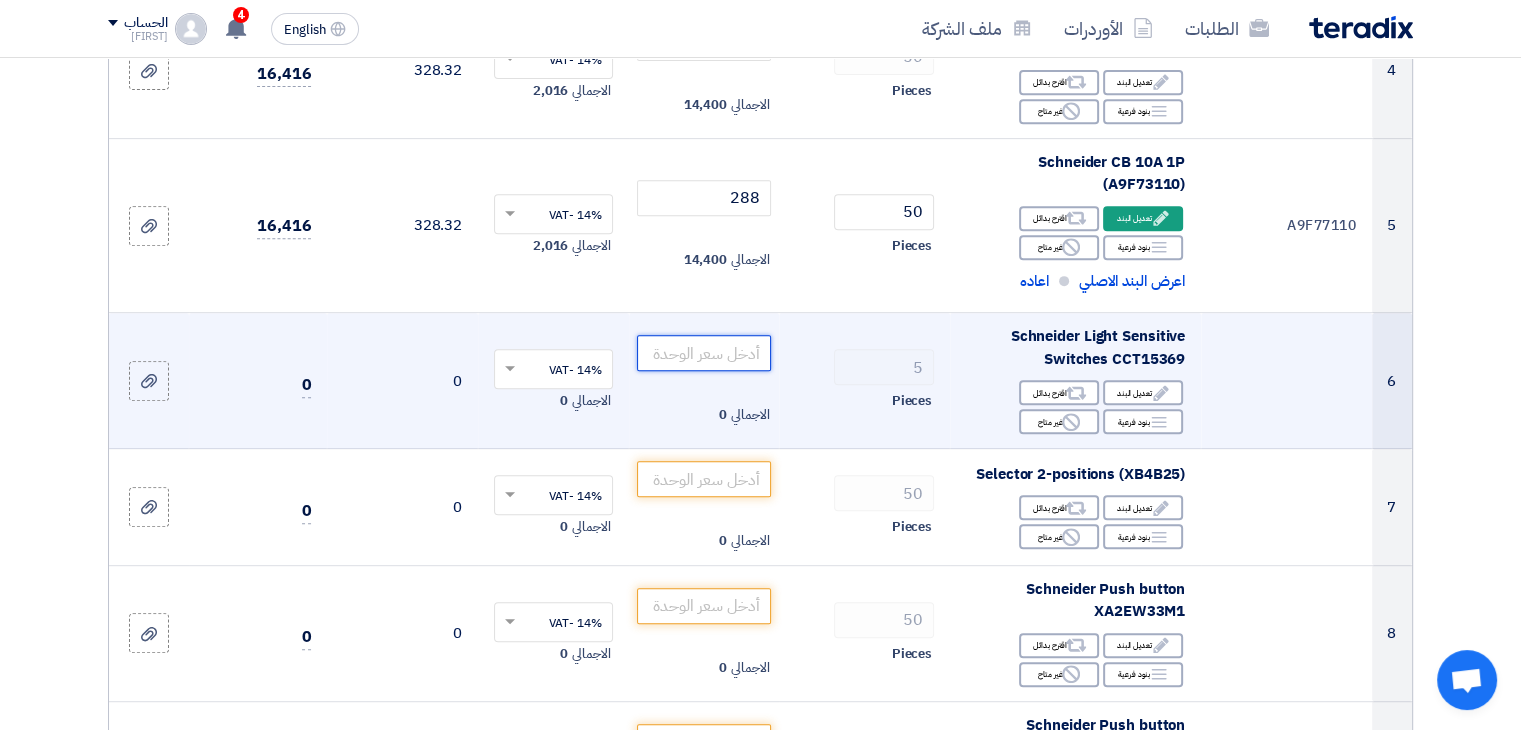 click 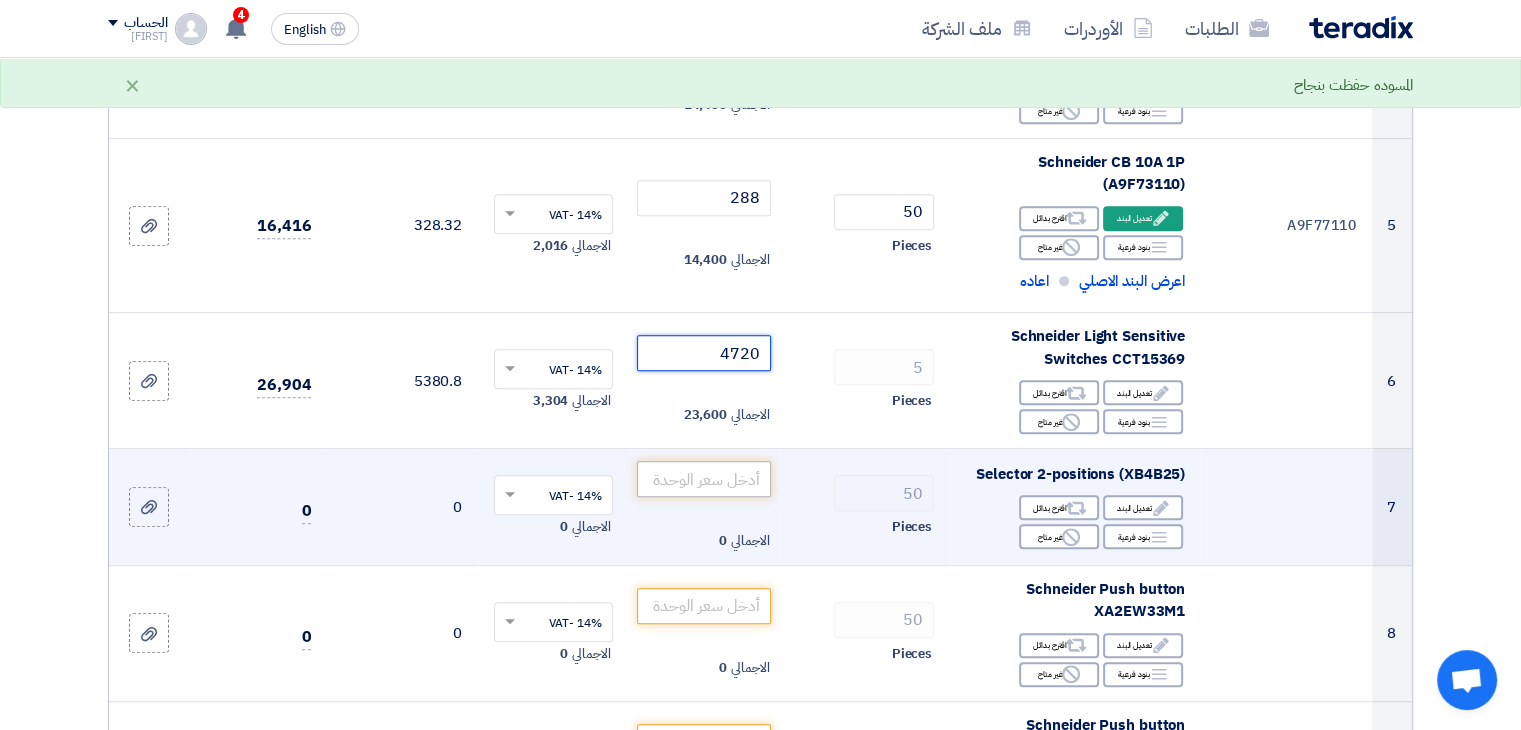 type on "4720" 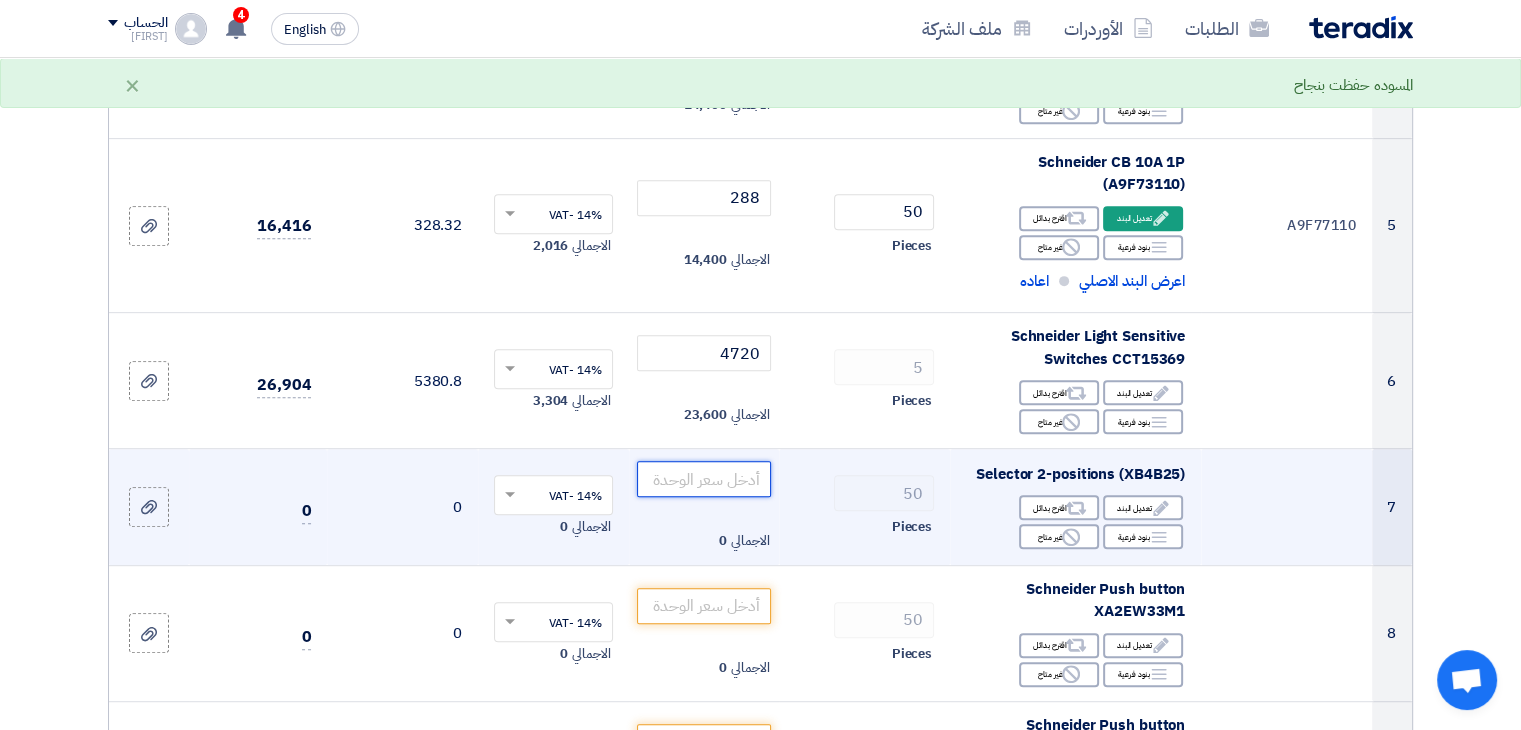 click 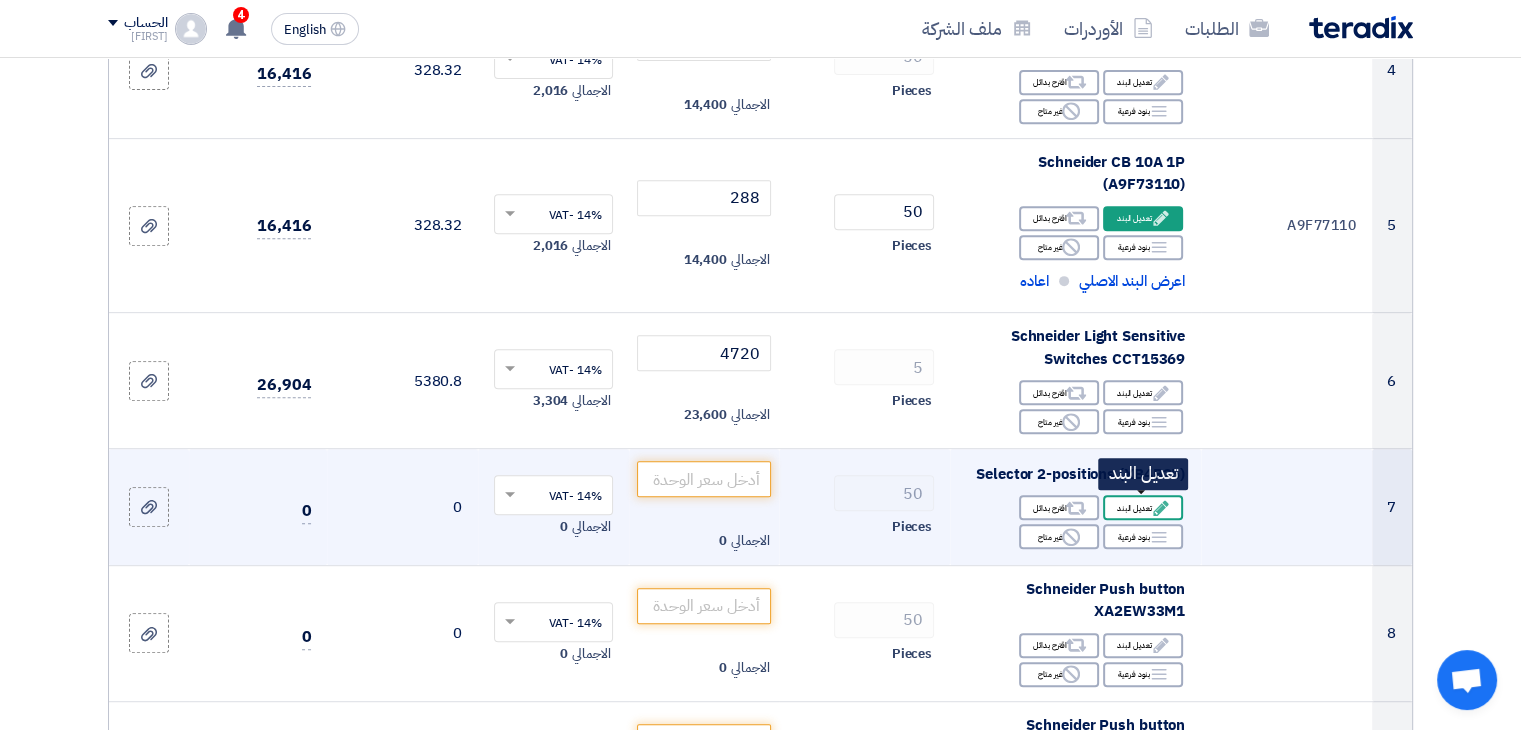 click on "Edit
تعديل البند" 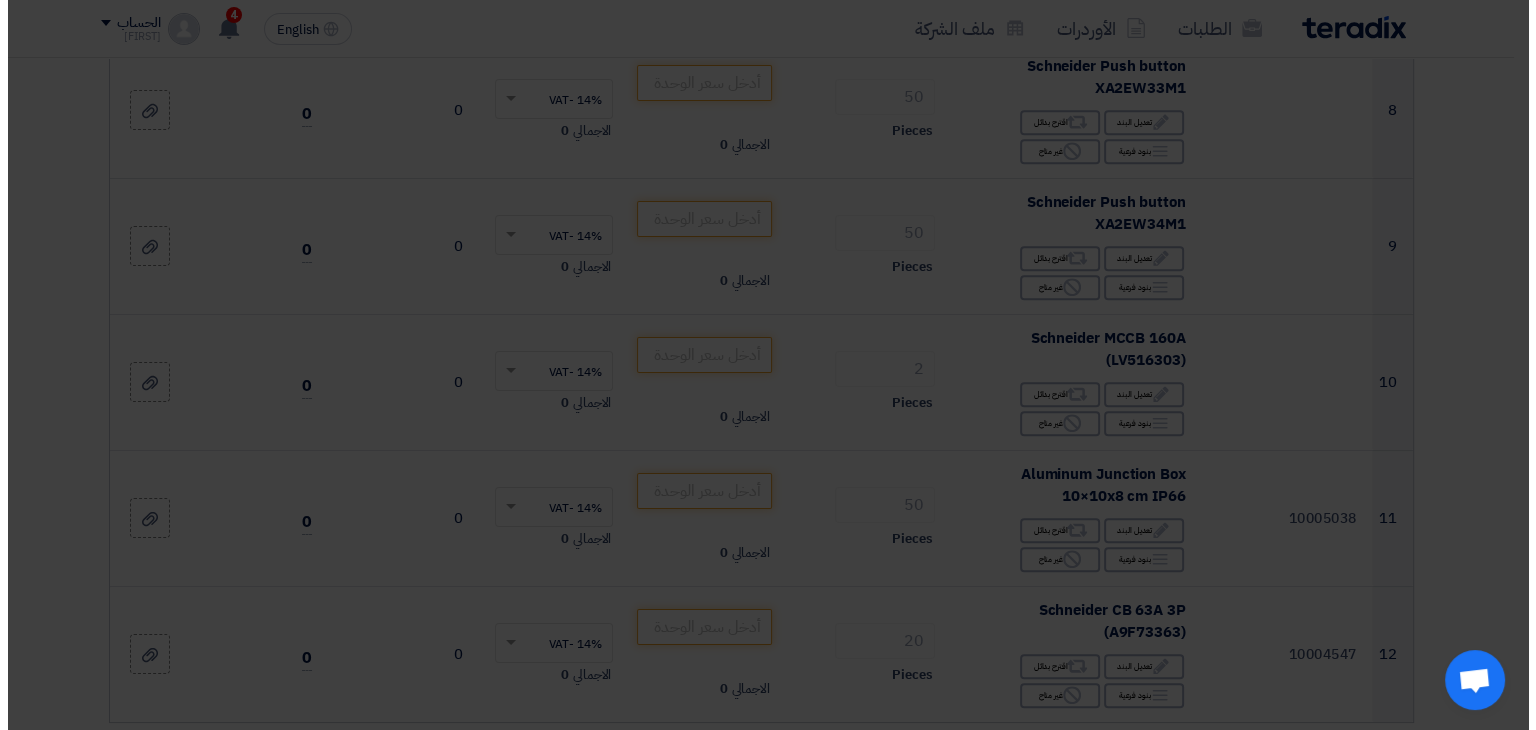 scroll, scrollTop: 512, scrollLeft: 0, axis: vertical 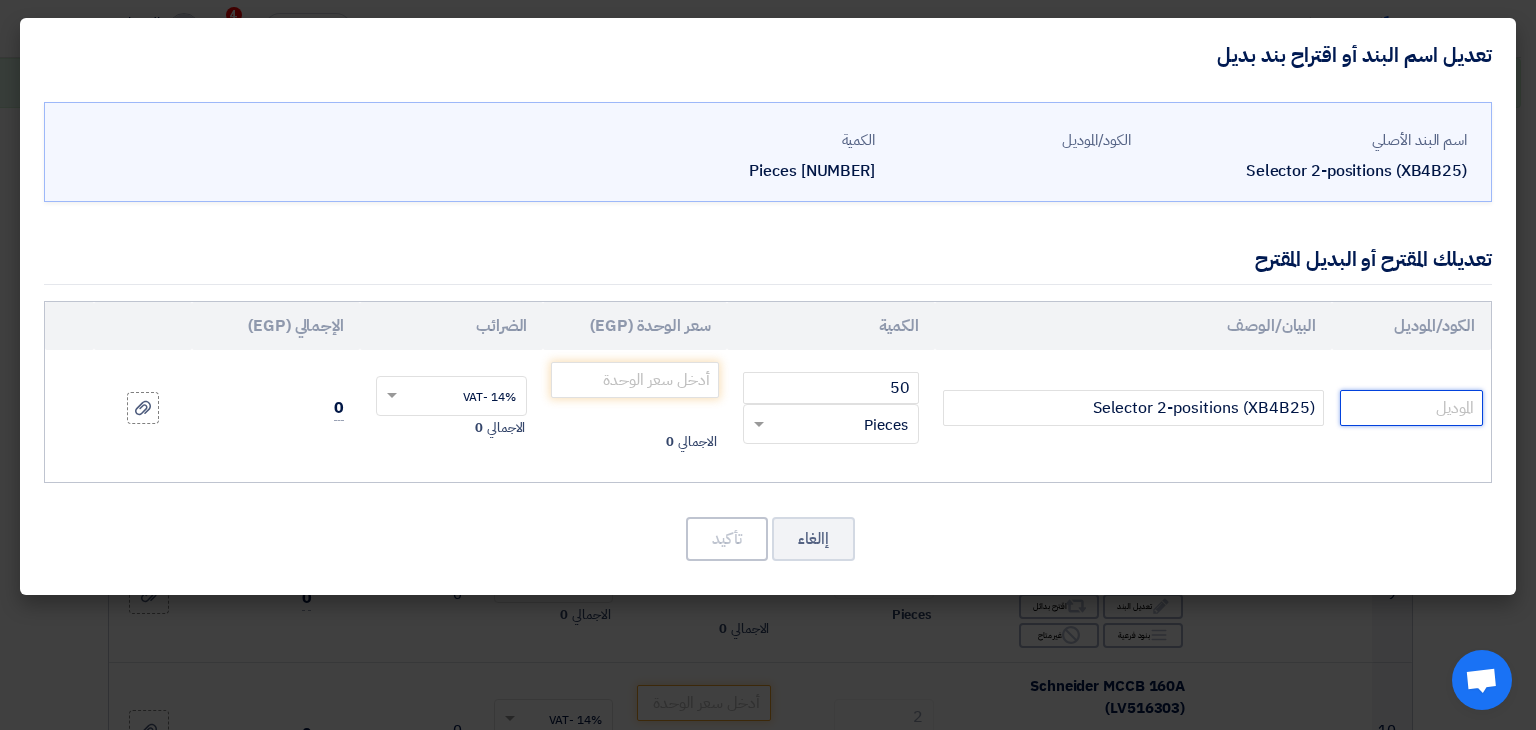 click 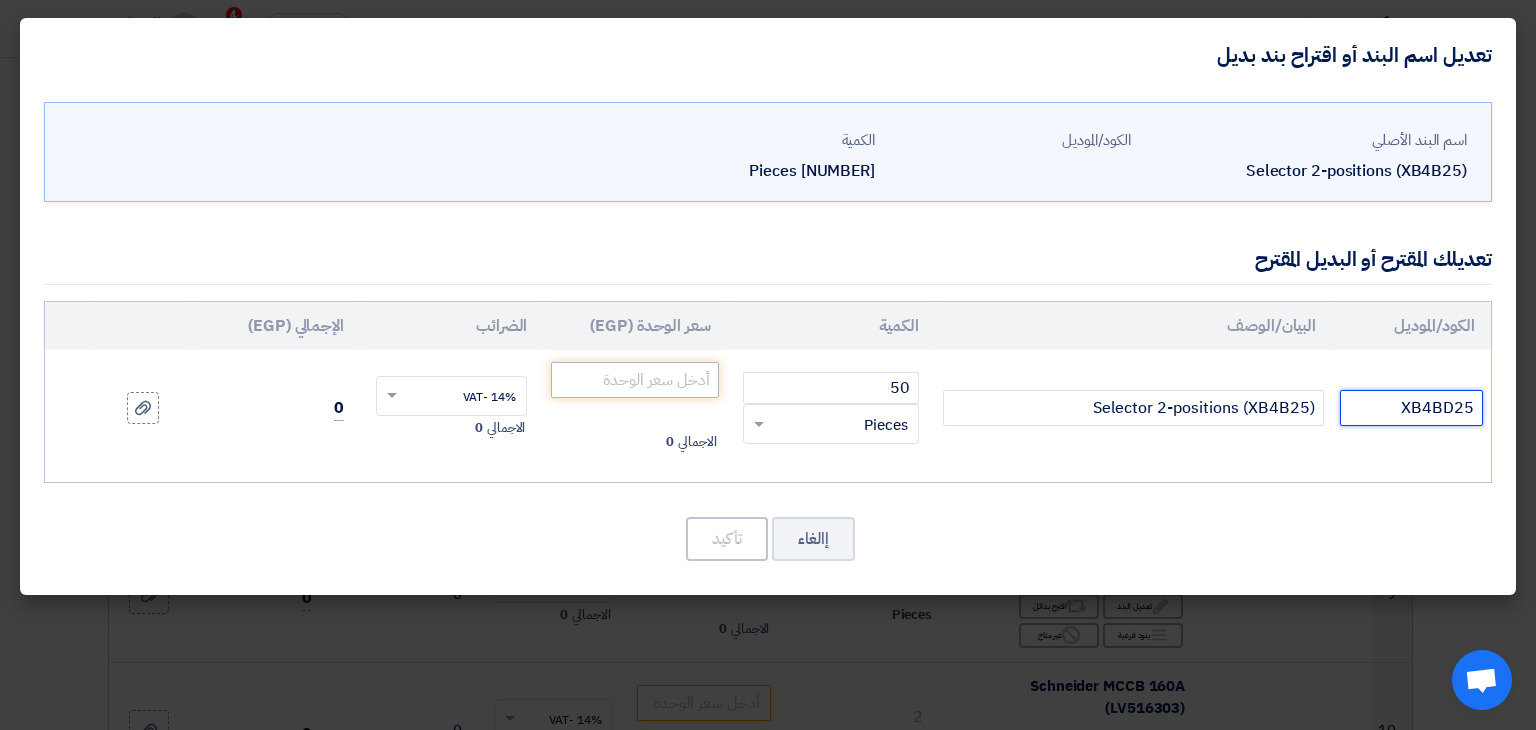 type on "XB4BD25" 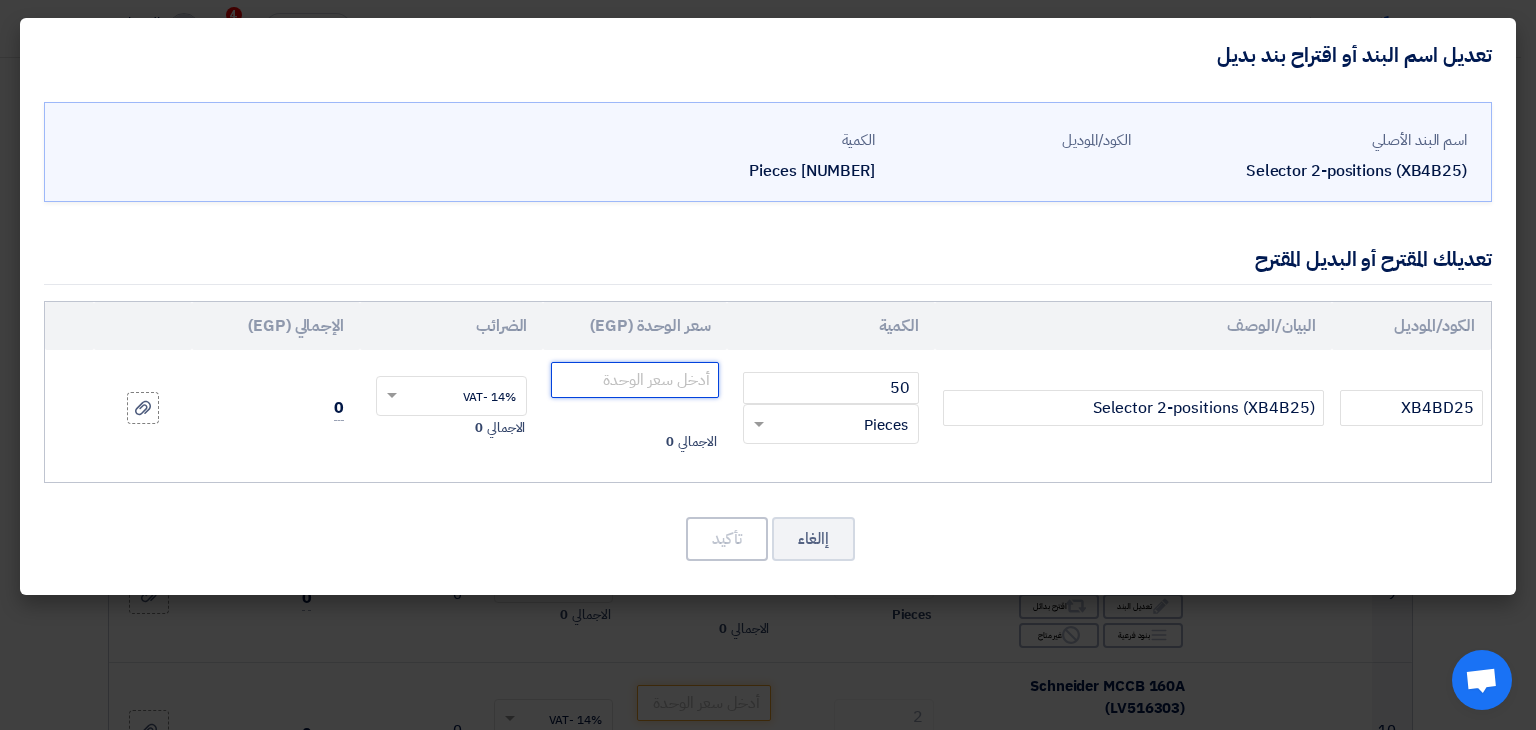click 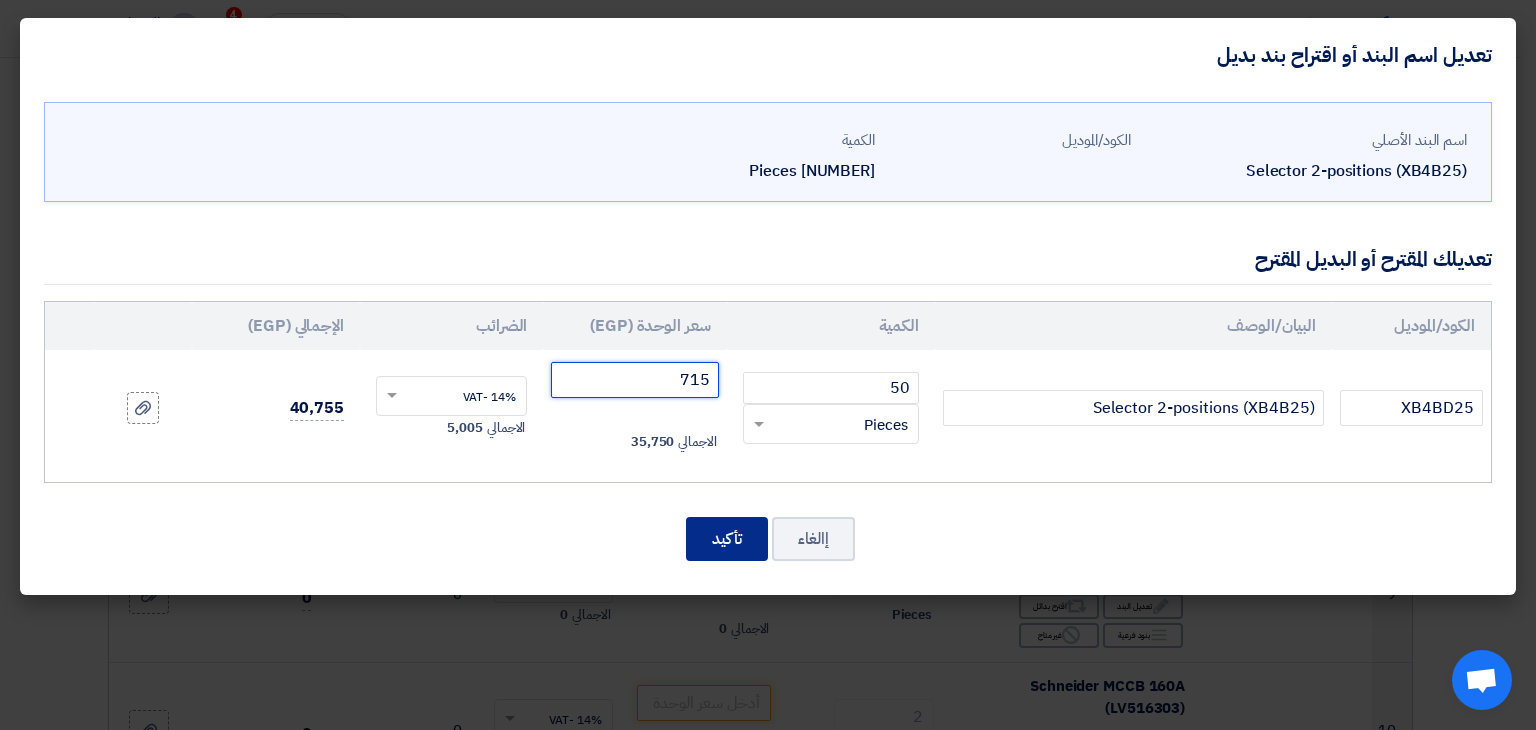 type on "715" 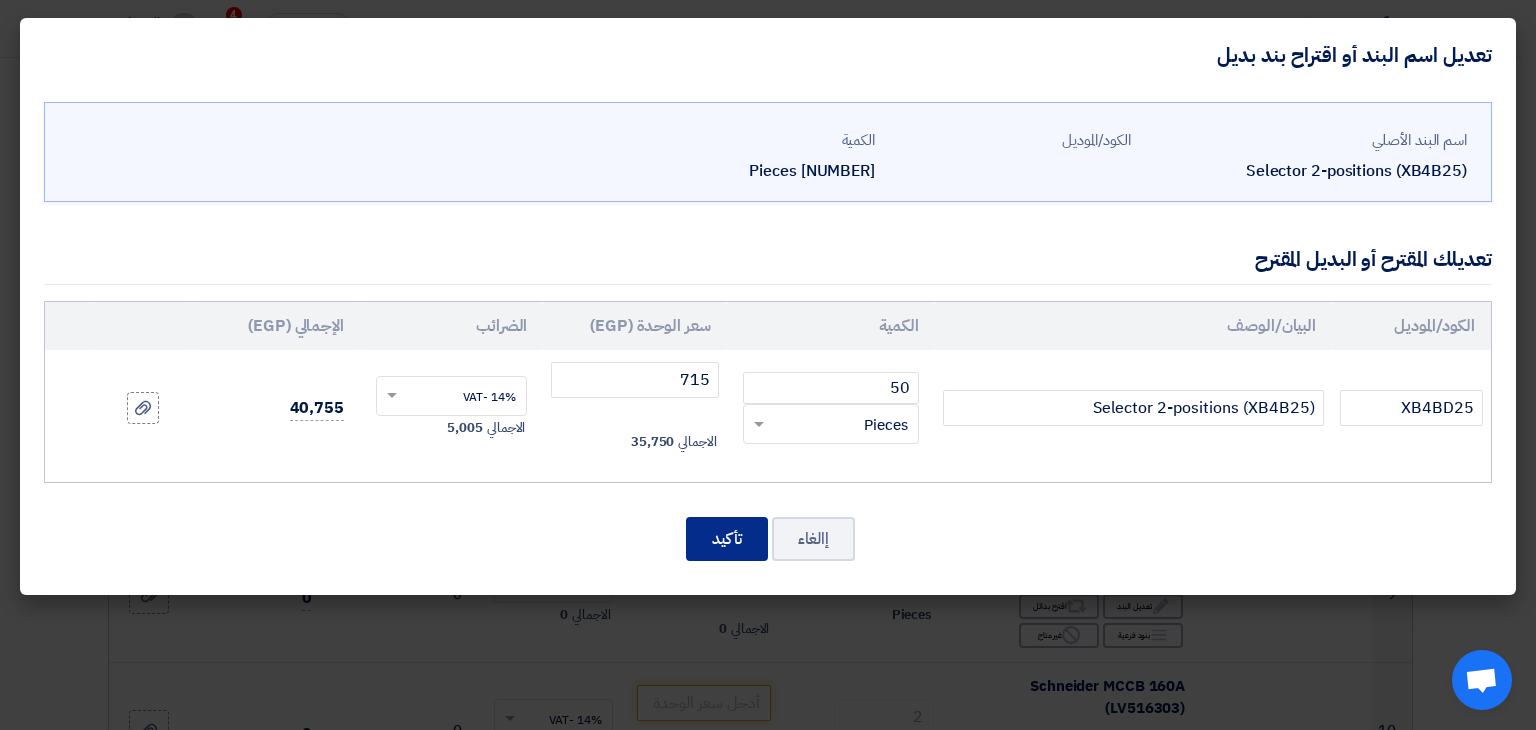 click on "تأكيد" 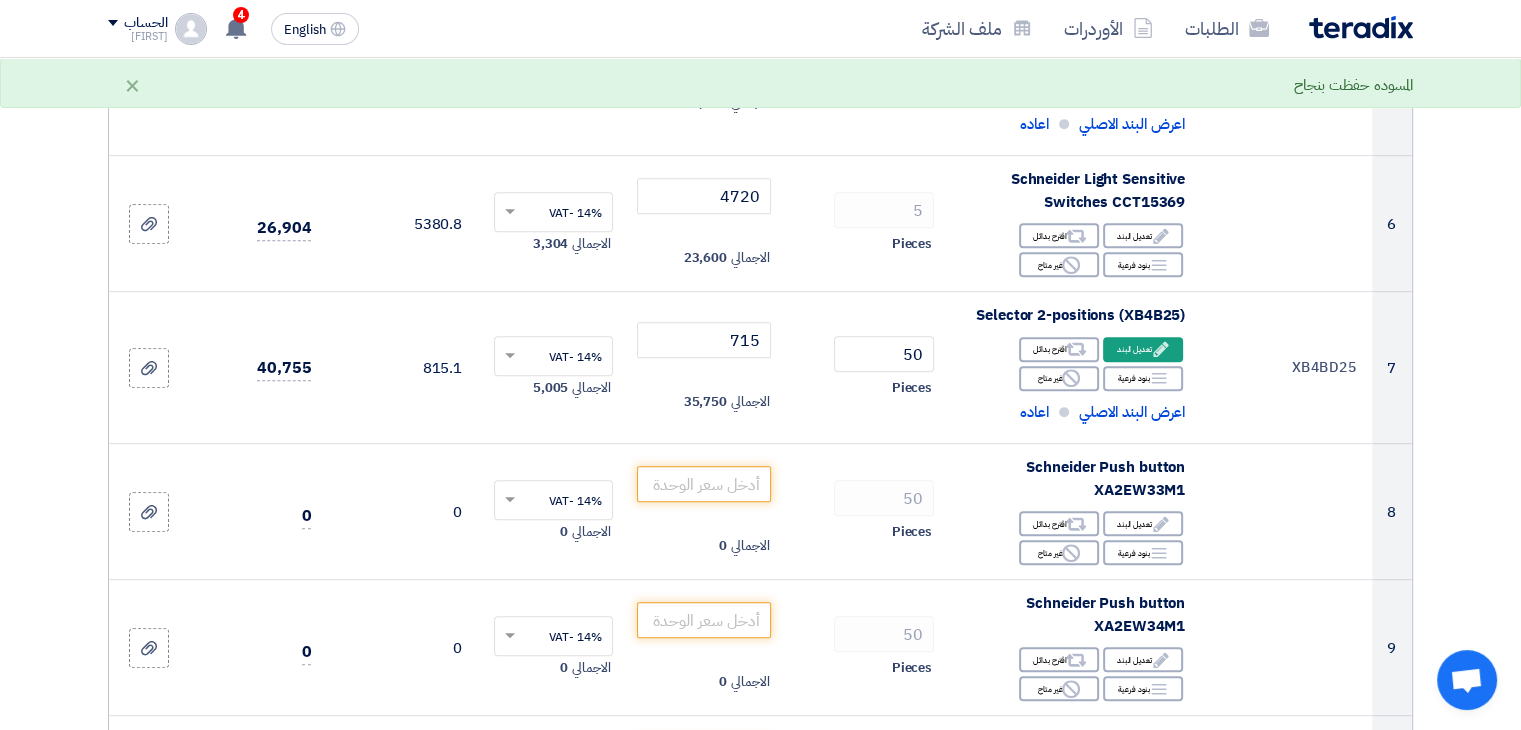 scroll, scrollTop: 1018, scrollLeft: 0, axis: vertical 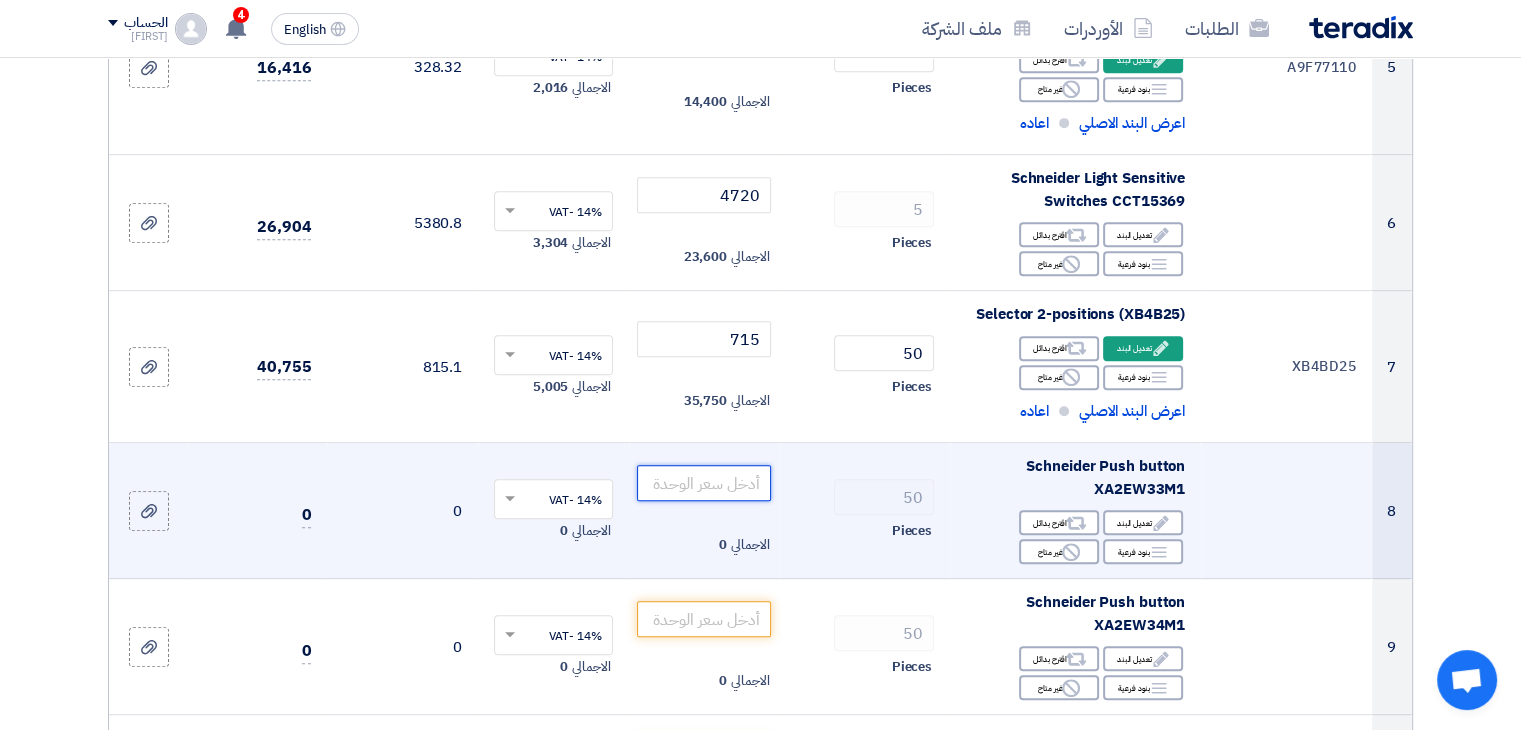 click 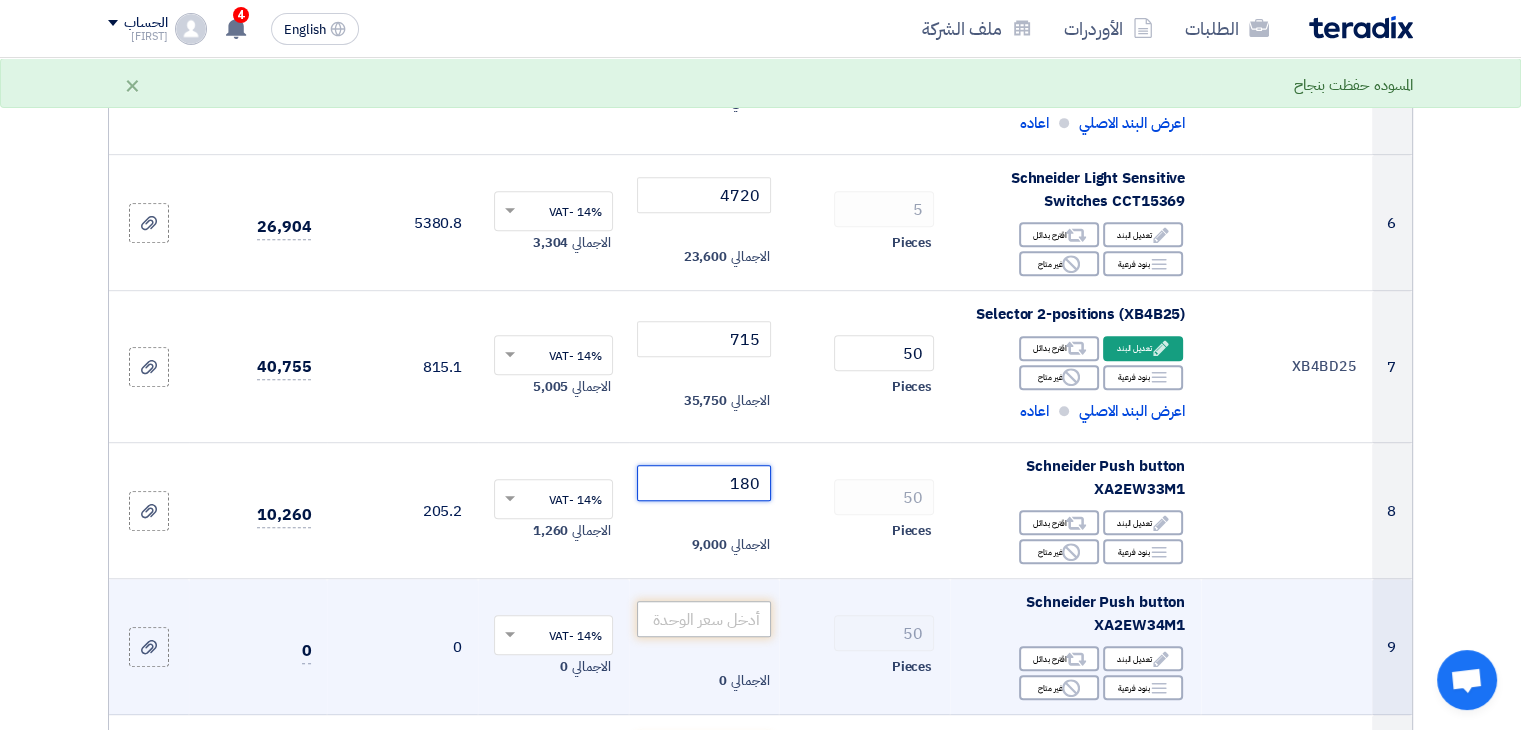 type on "180" 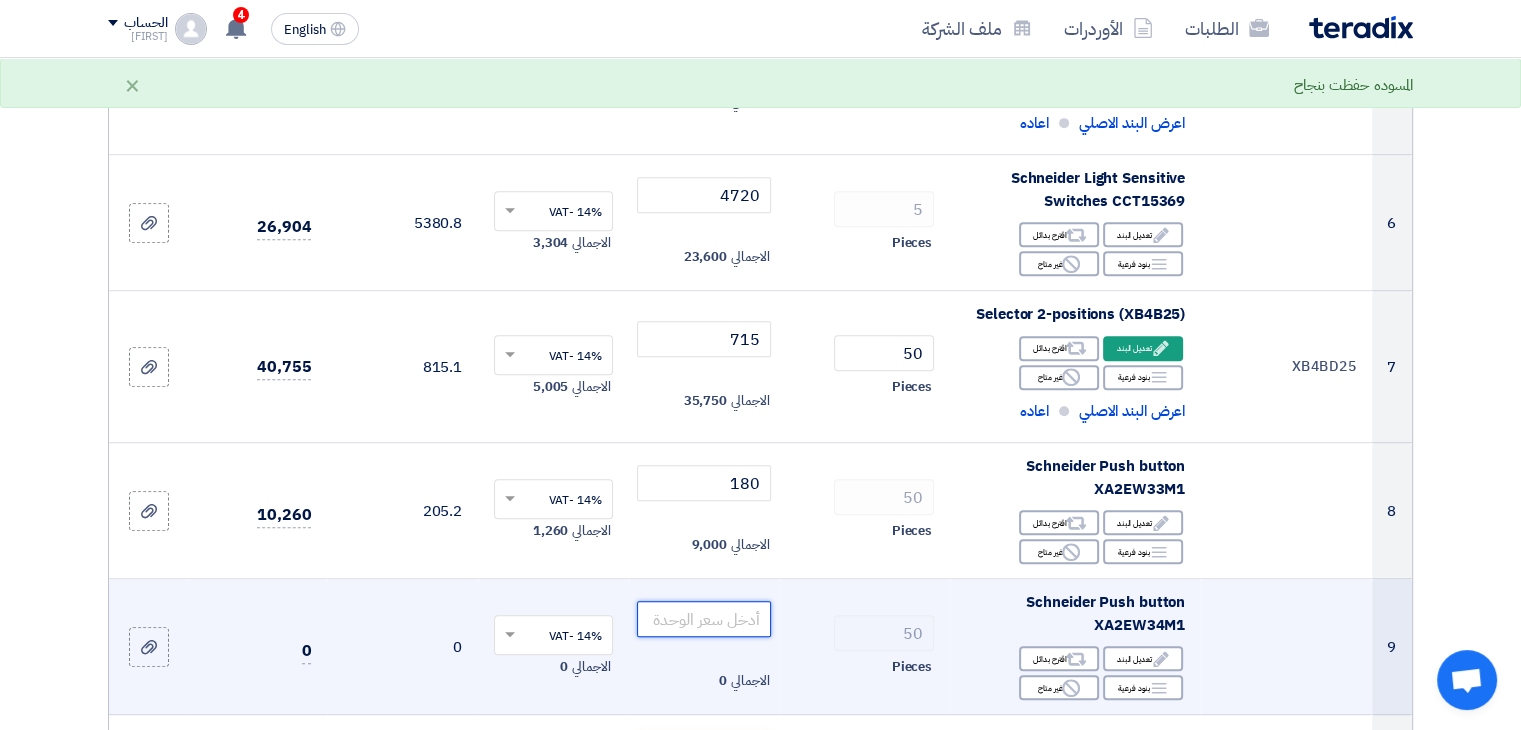 click 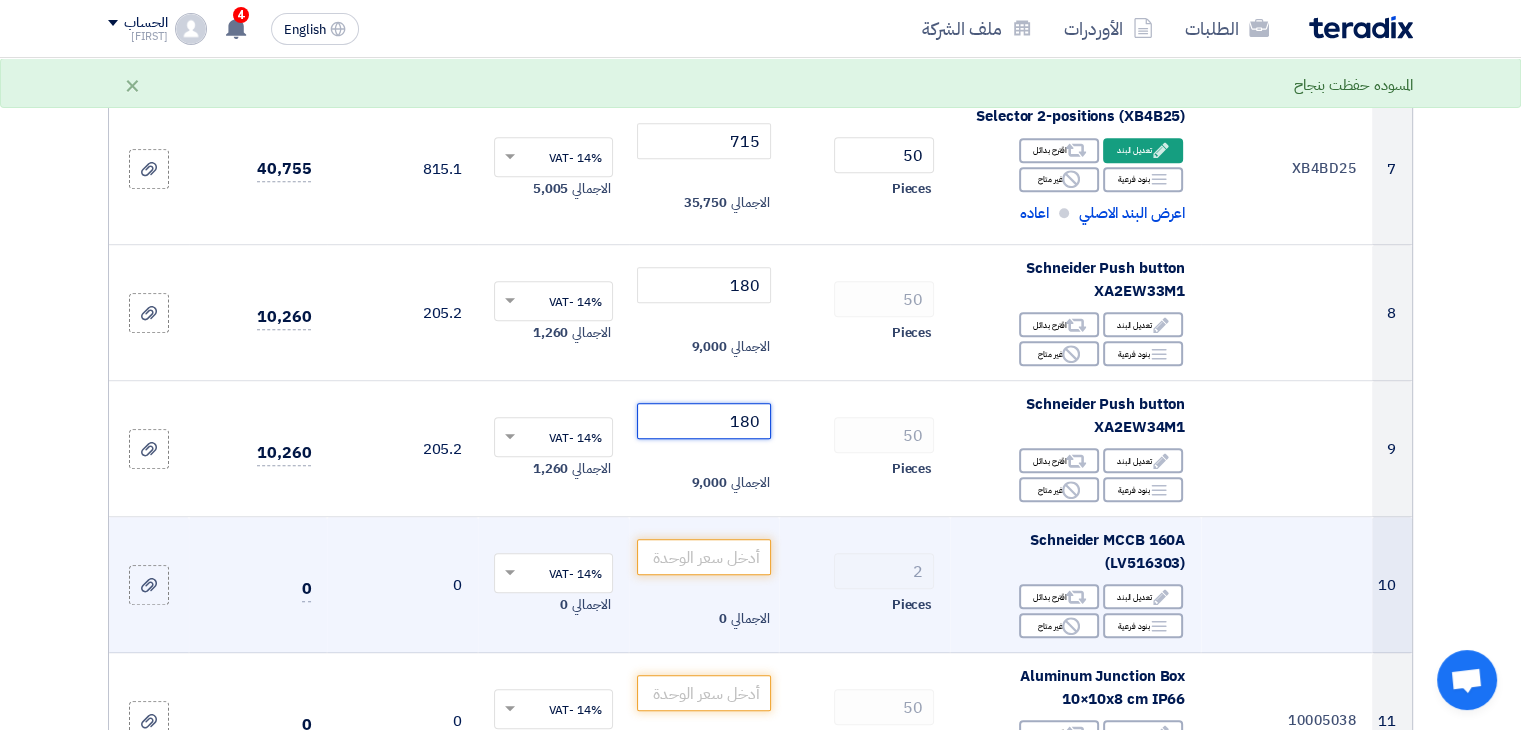 scroll, scrollTop: 1224, scrollLeft: 0, axis: vertical 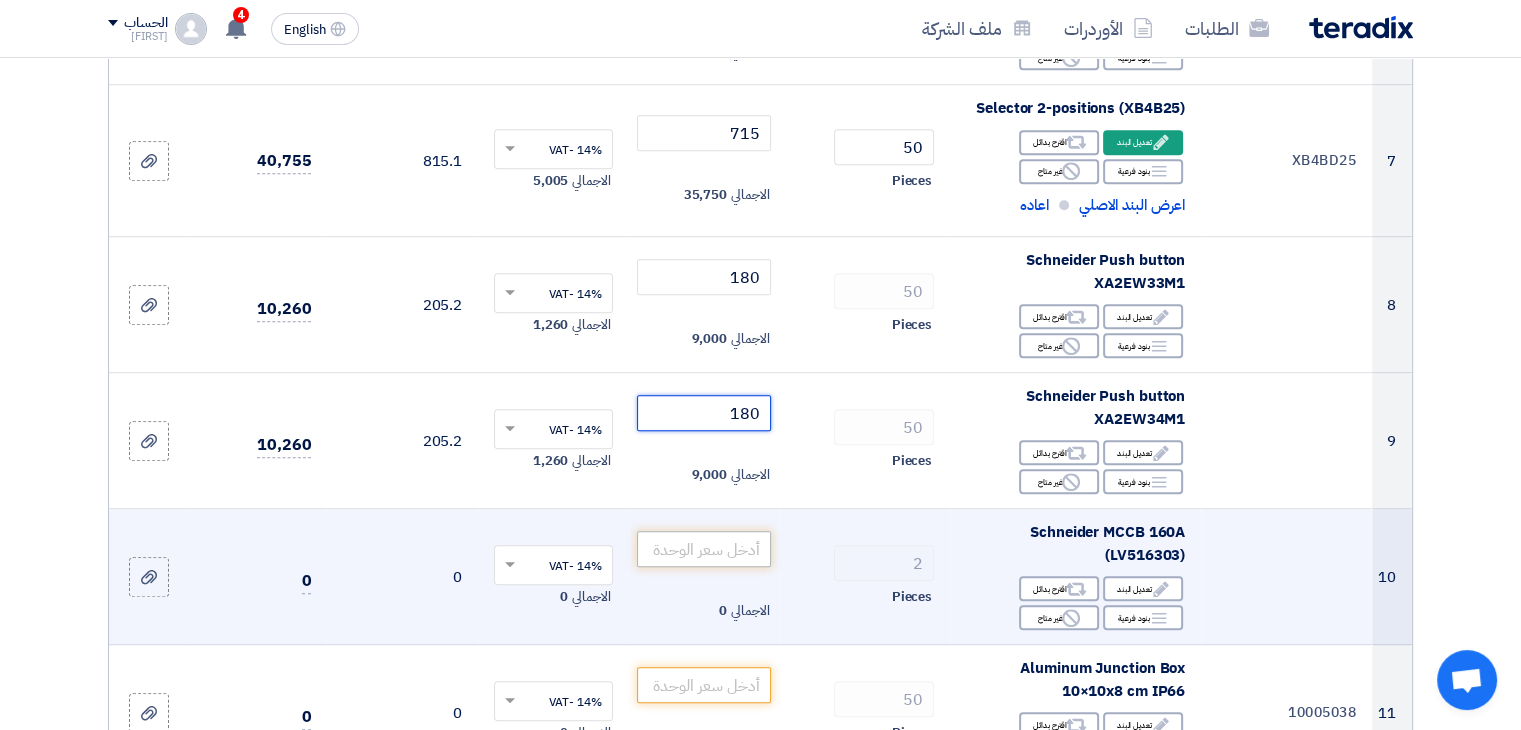 type on "180" 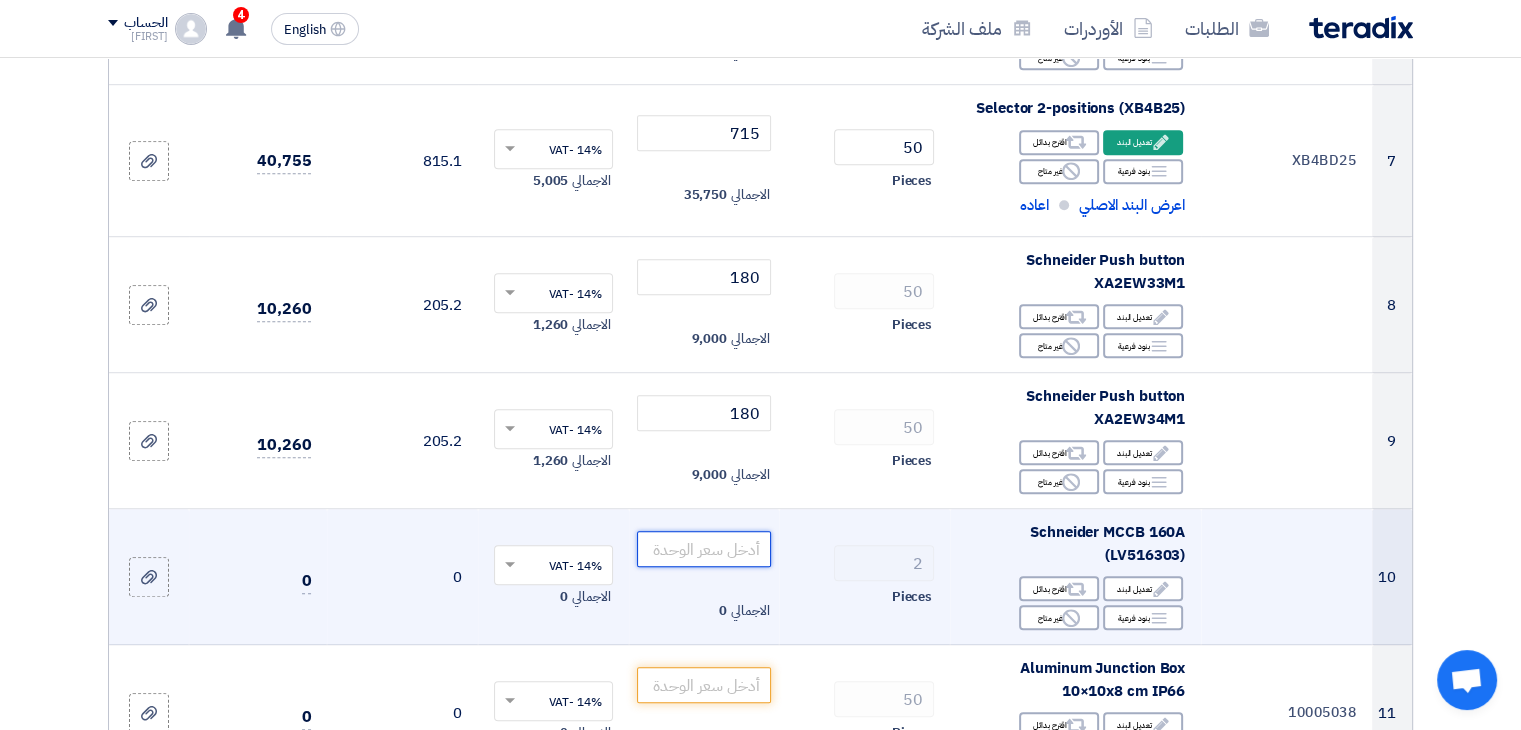 click 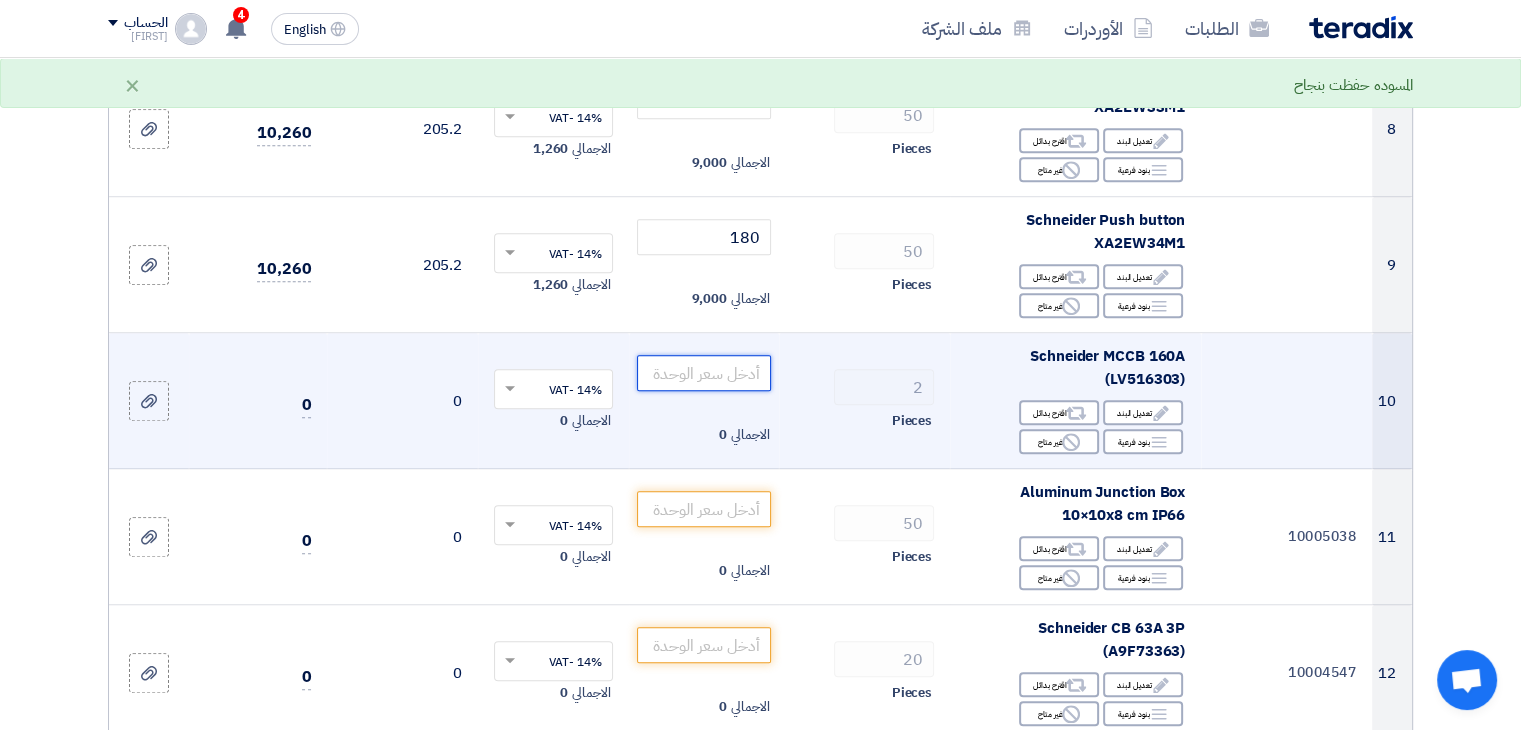 scroll, scrollTop: 1398, scrollLeft: 0, axis: vertical 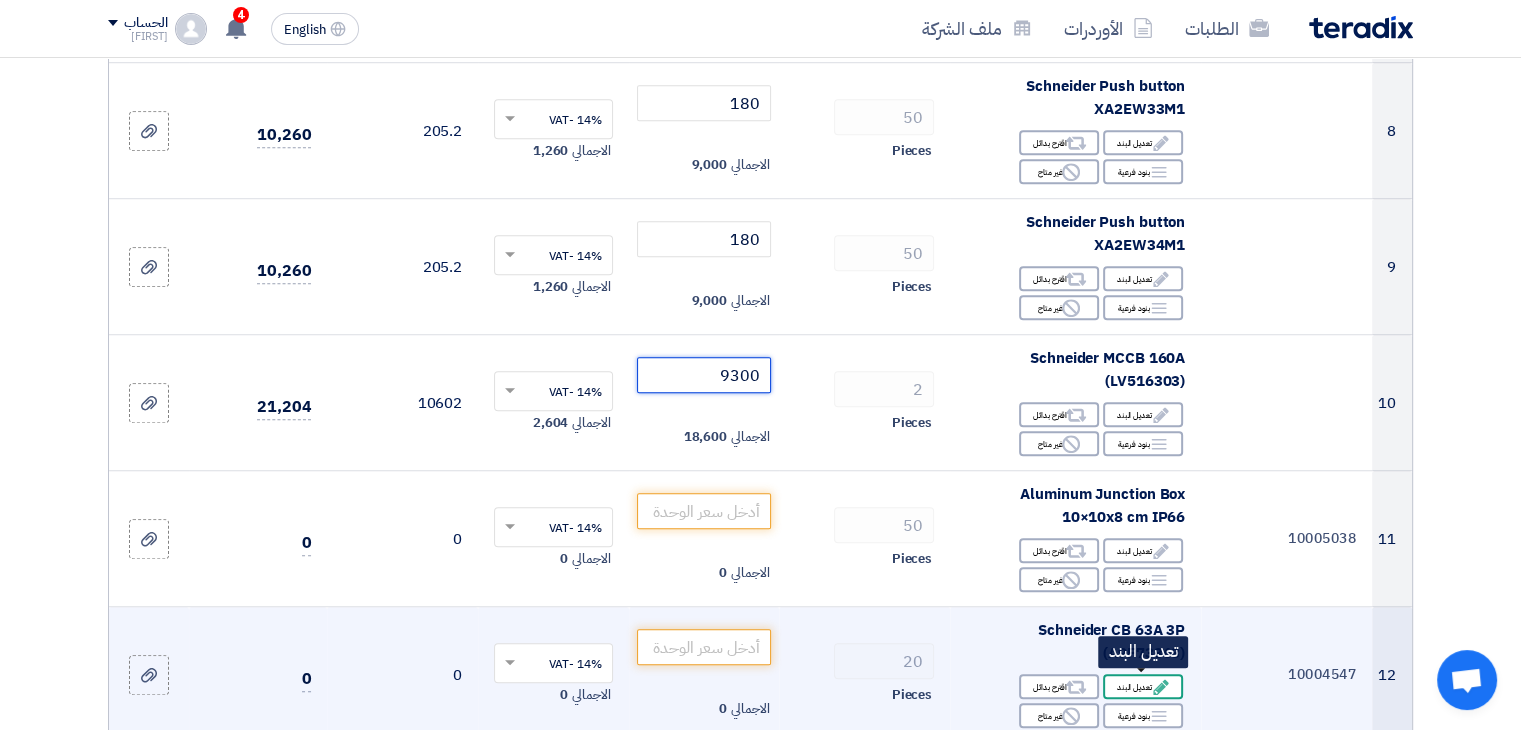 type on "9300" 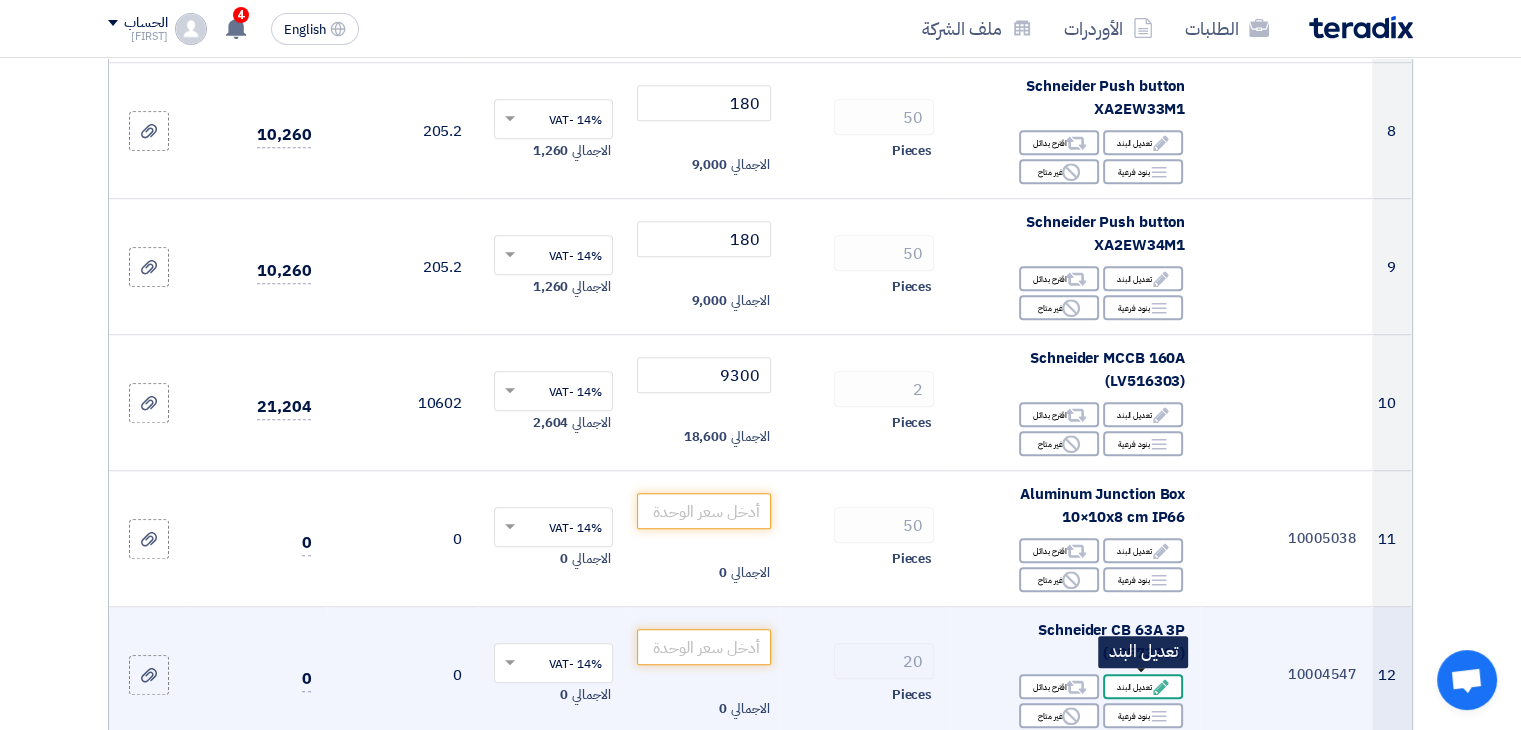 click on "Edit
تعديل البند" 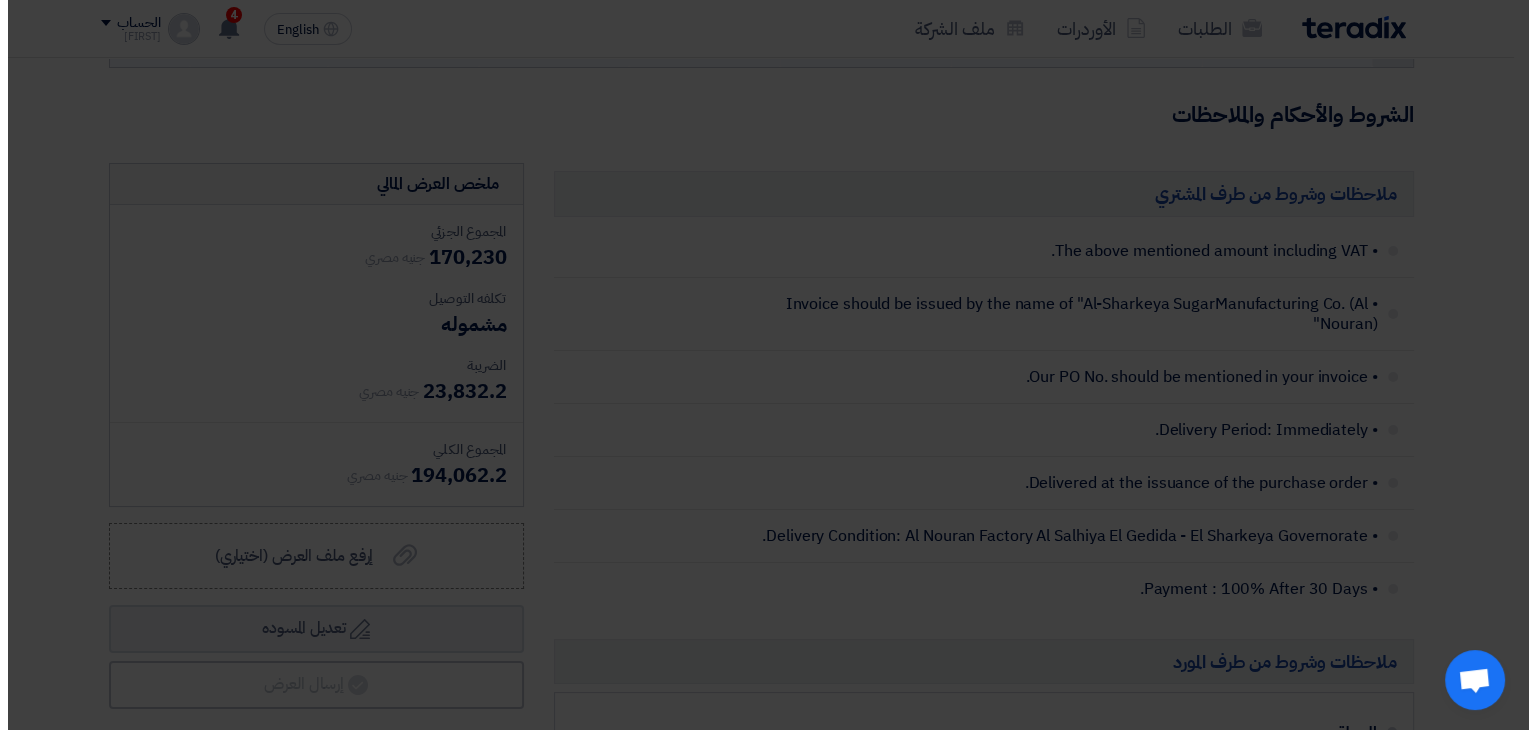 scroll, scrollTop: 876, scrollLeft: 0, axis: vertical 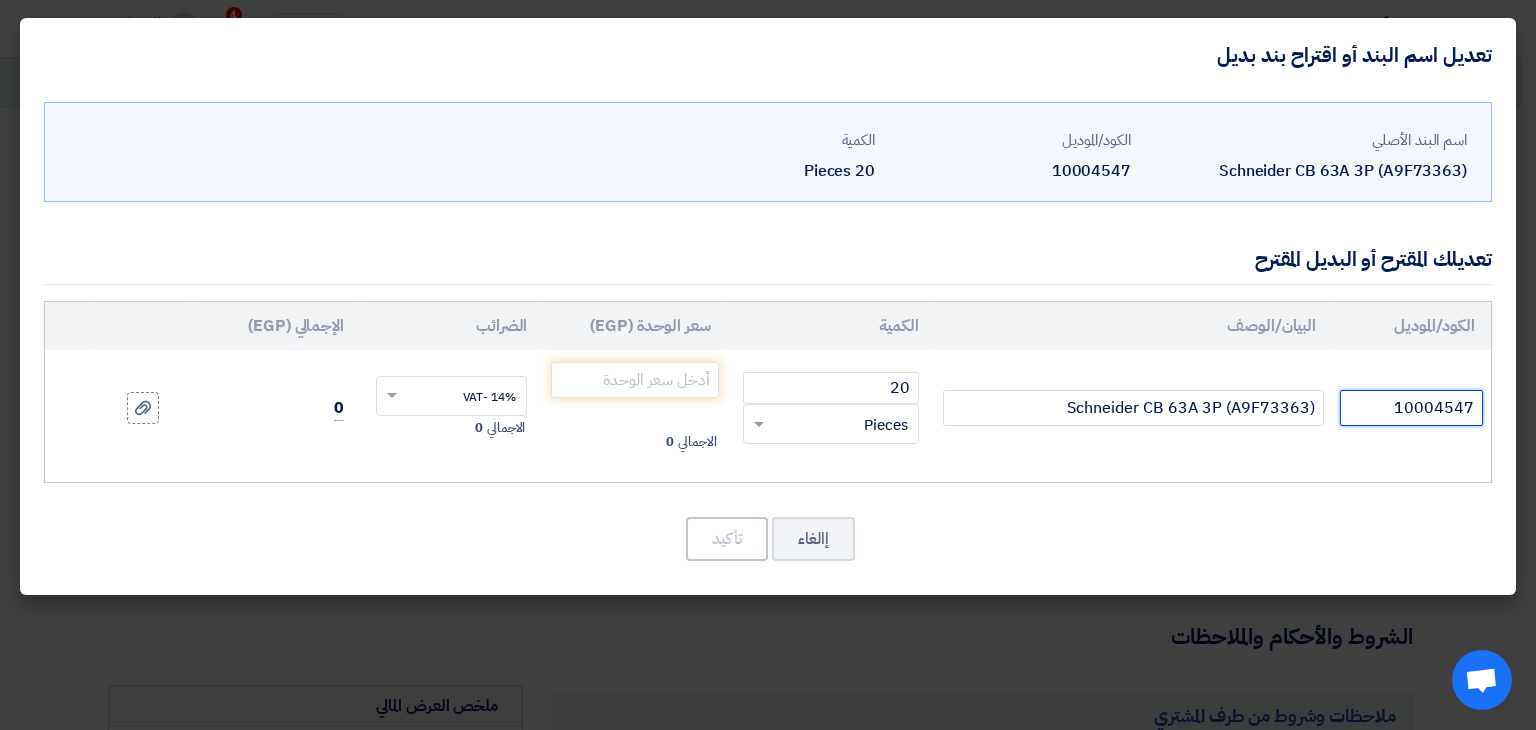 click on "10004547" 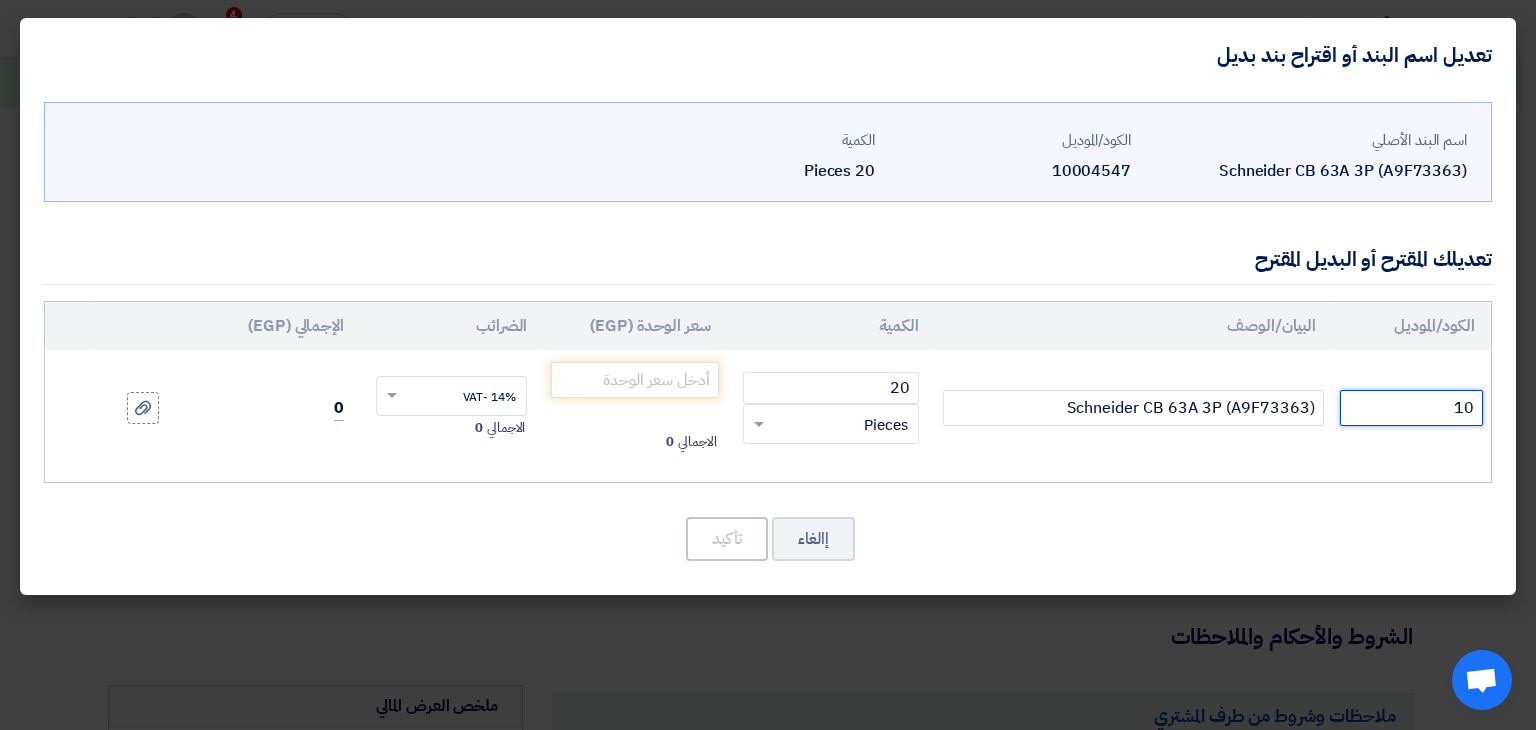 type on "1" 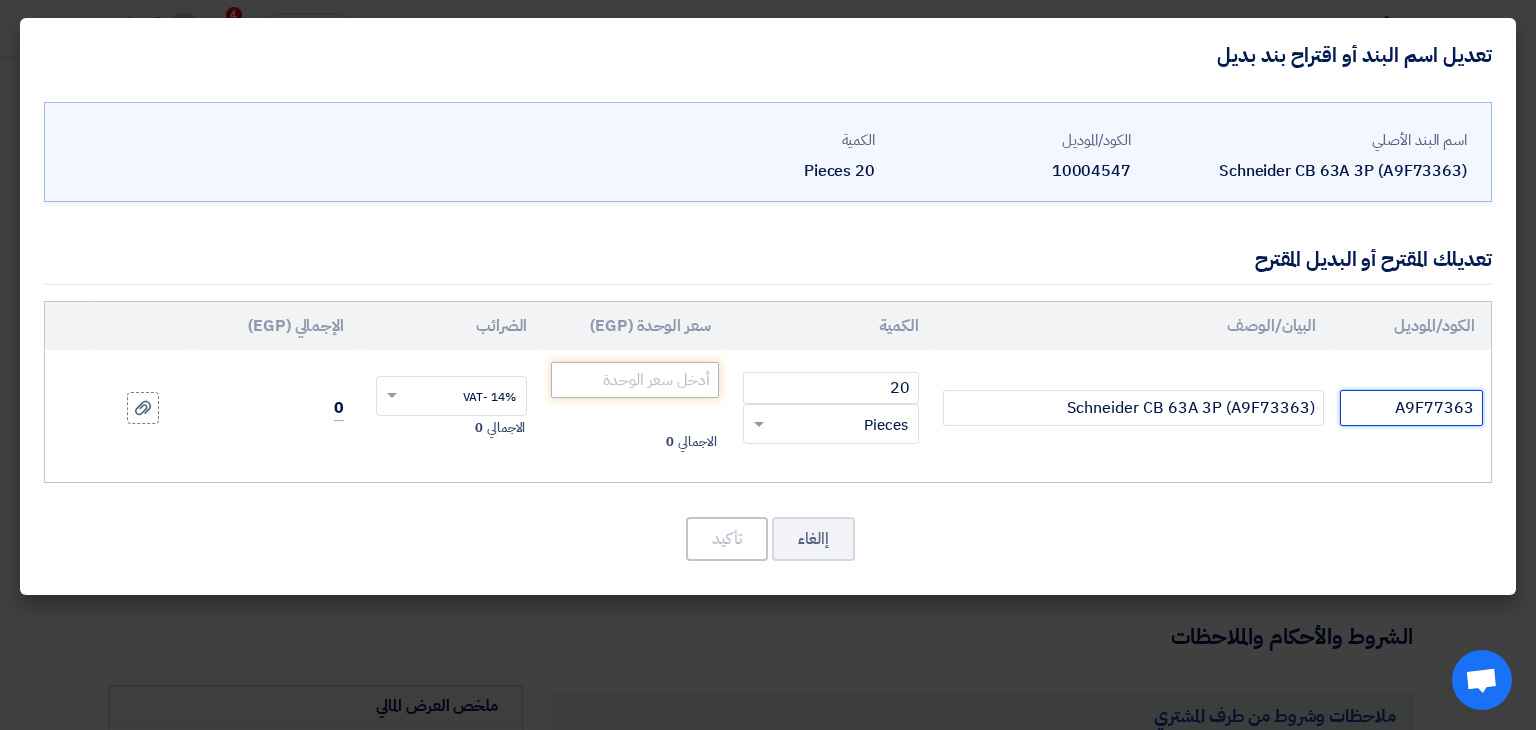 type on "A9F77363" 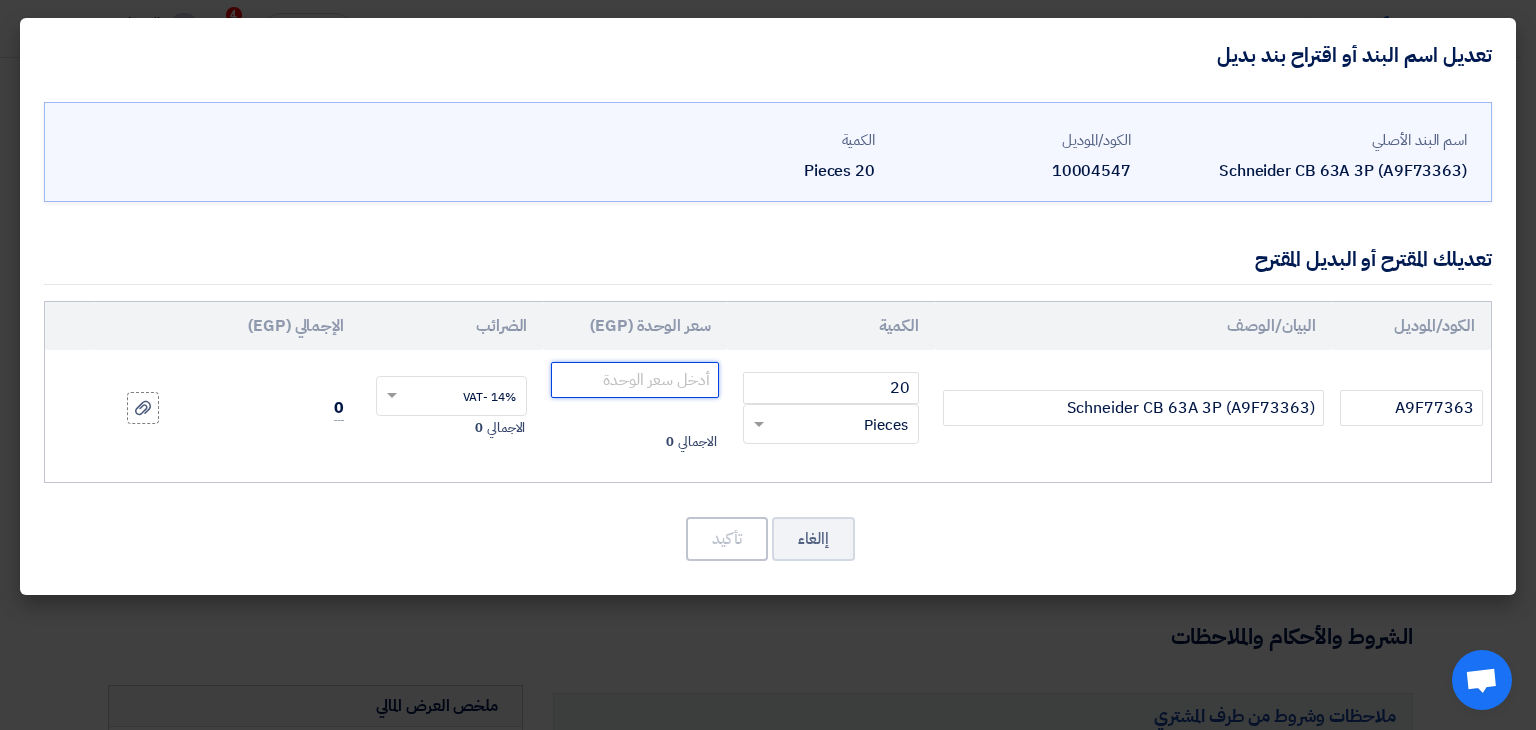 click 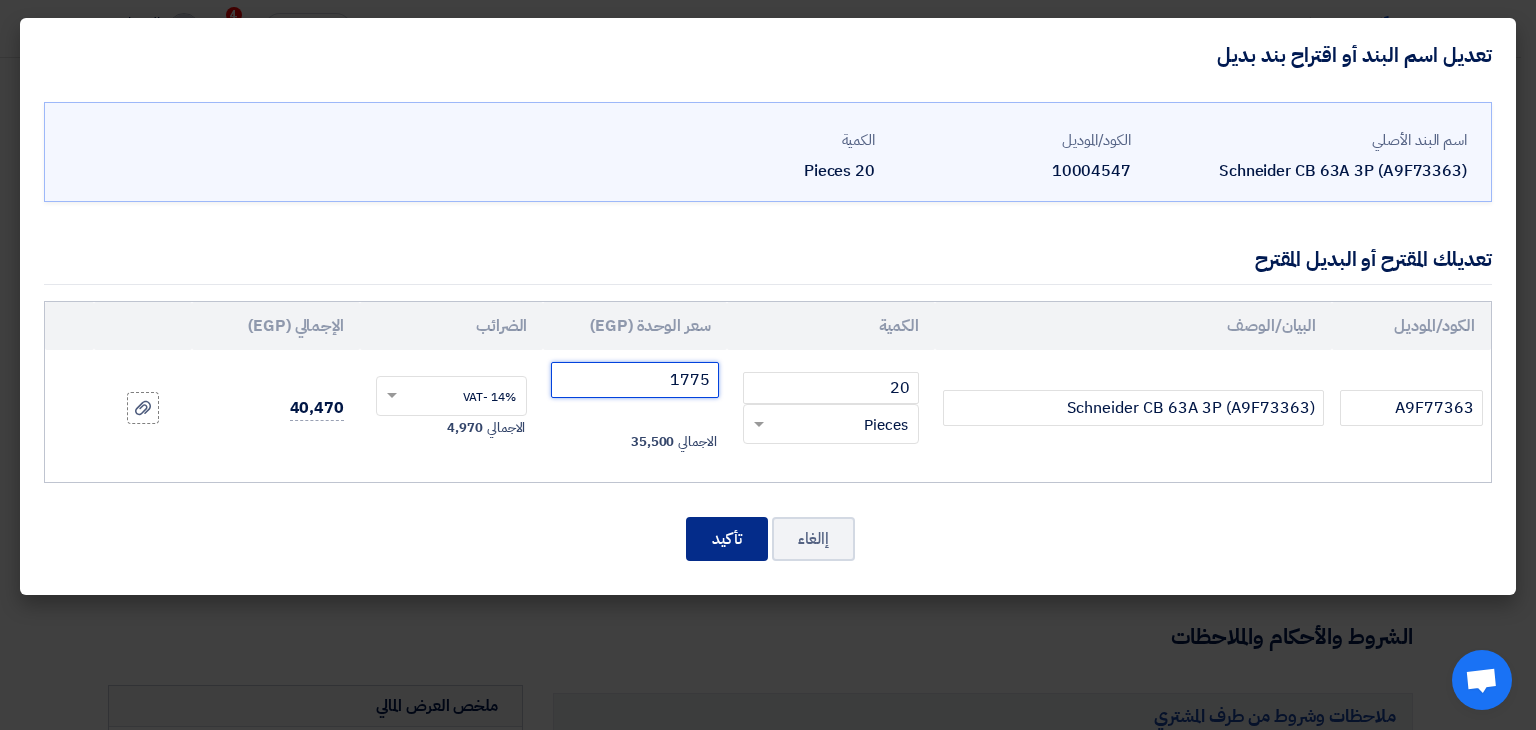 type on "1775" 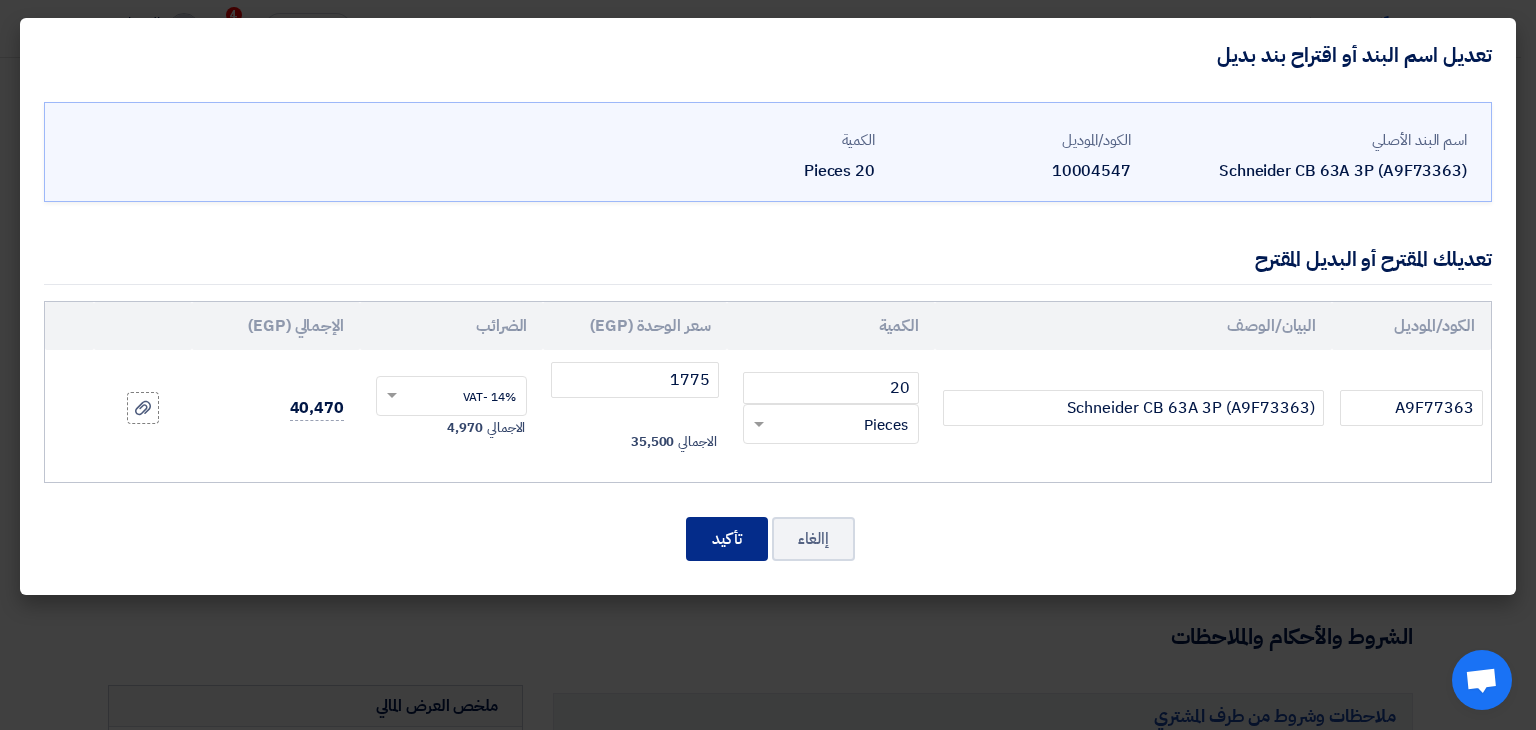 click on "تأكيد" 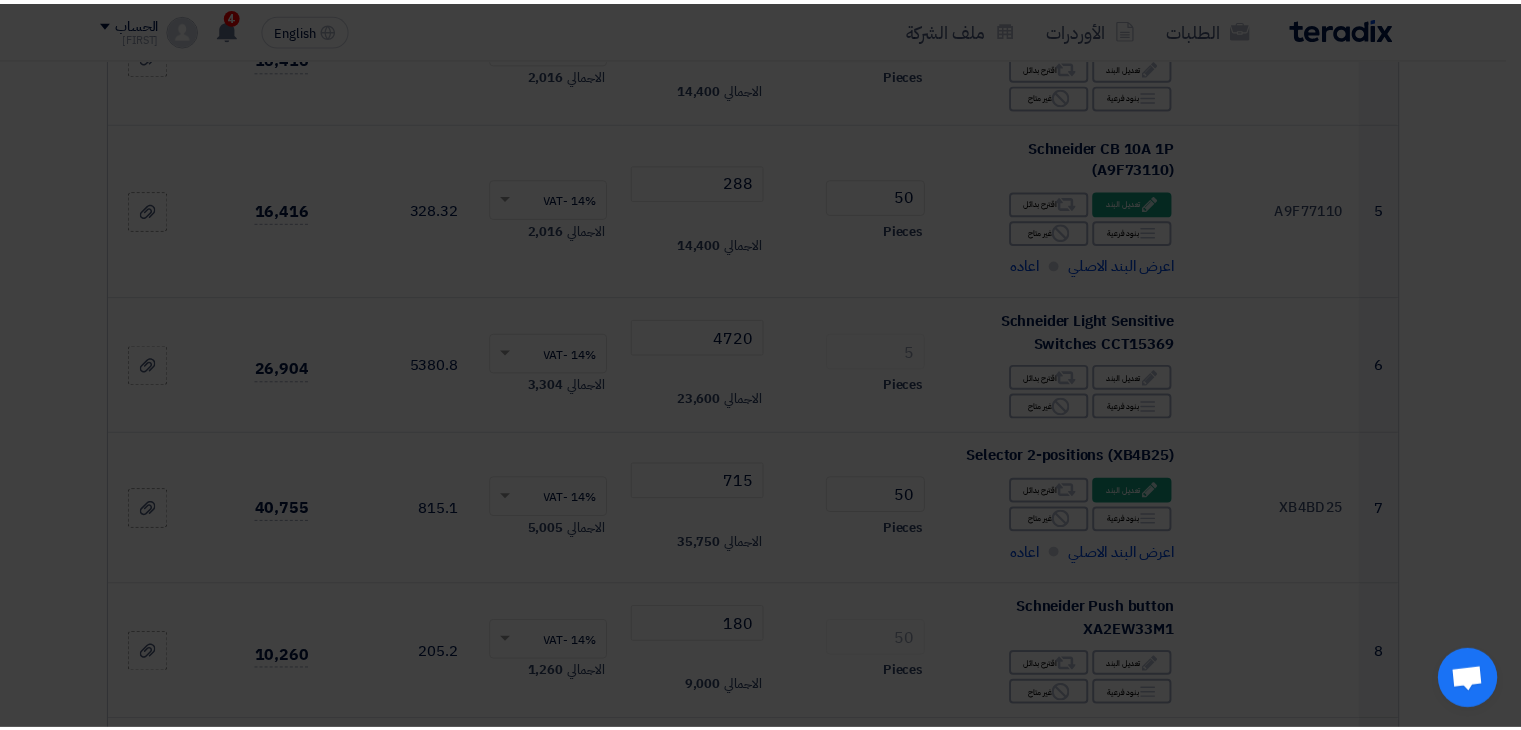 scroll, scrollTop: 1549, scrollLeft: 0, axis: vertical 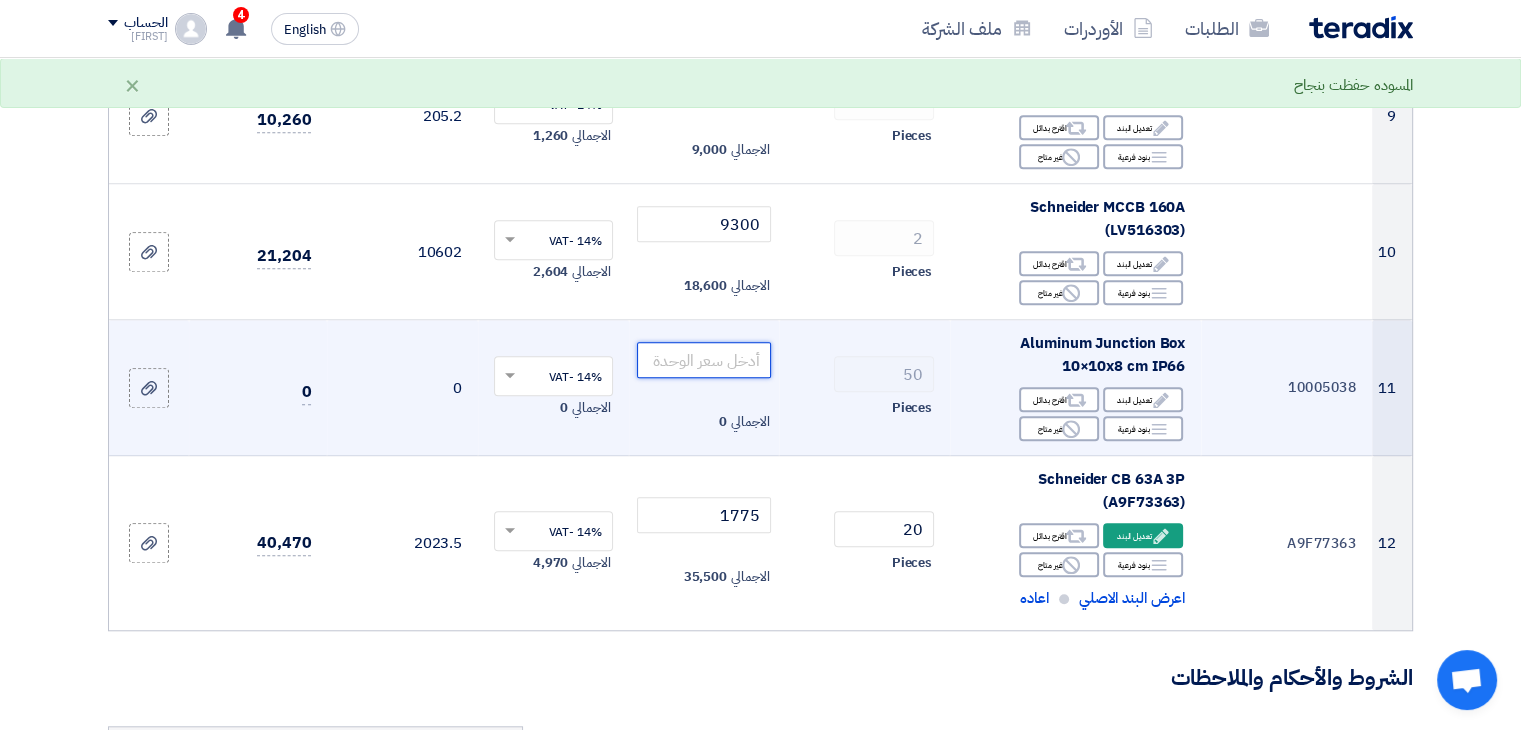 click 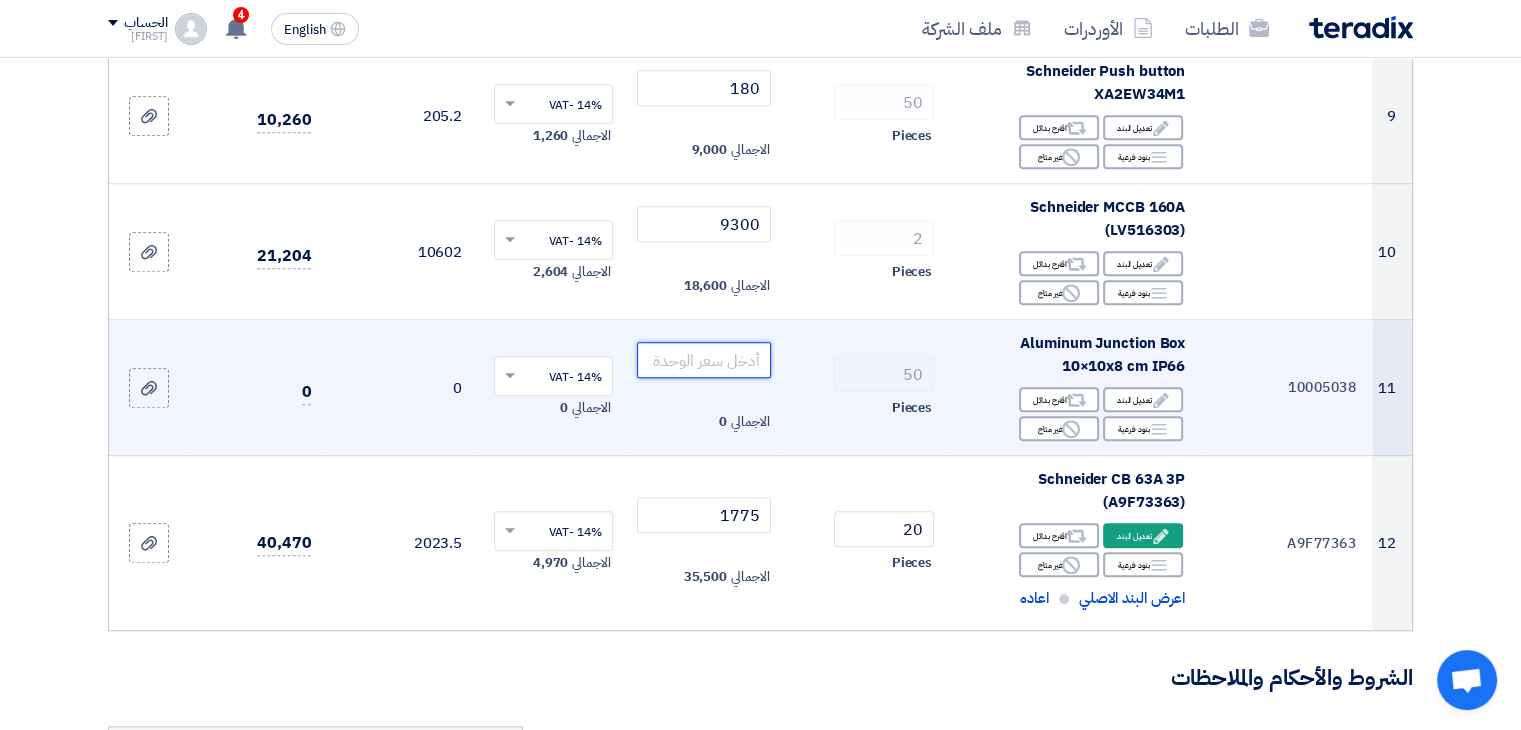 click 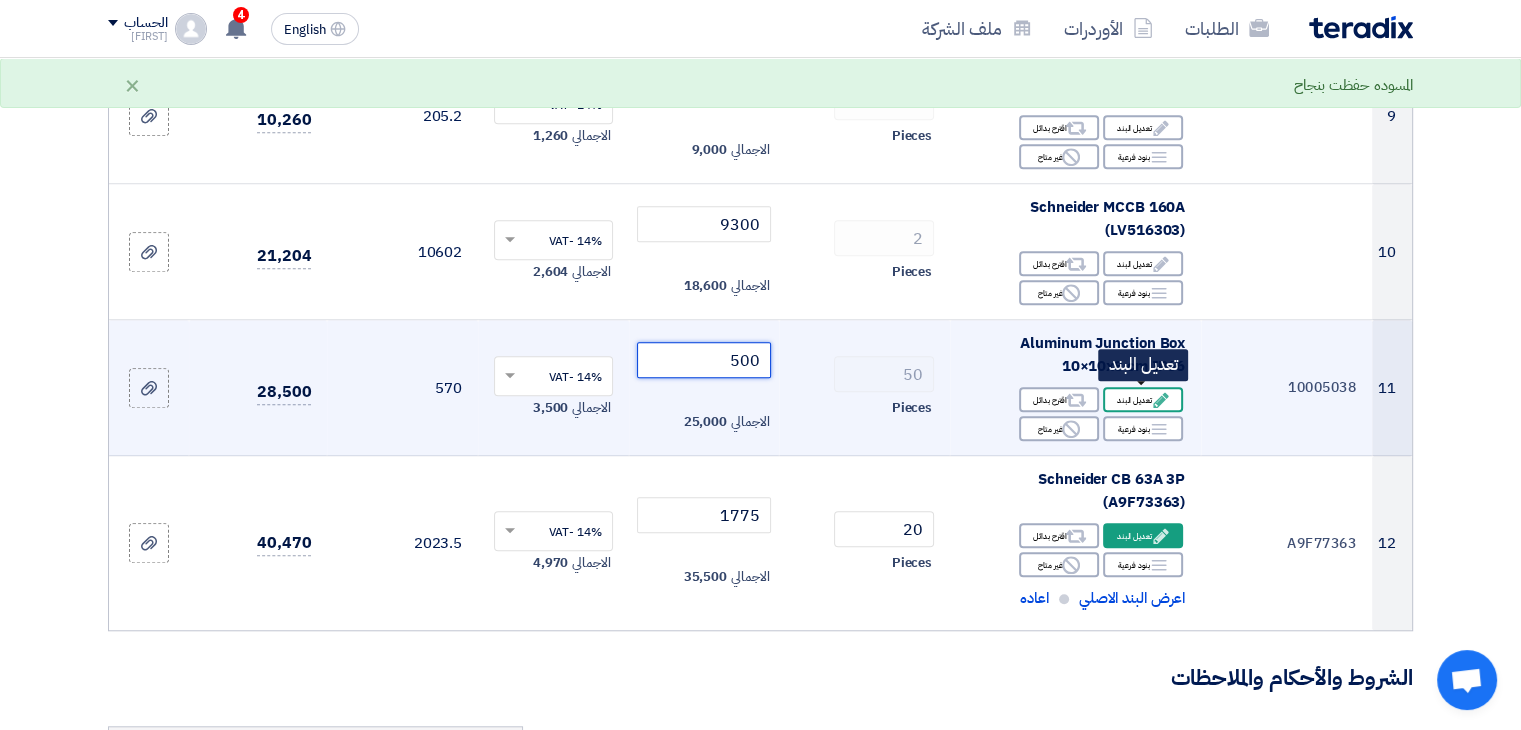 type on "500" 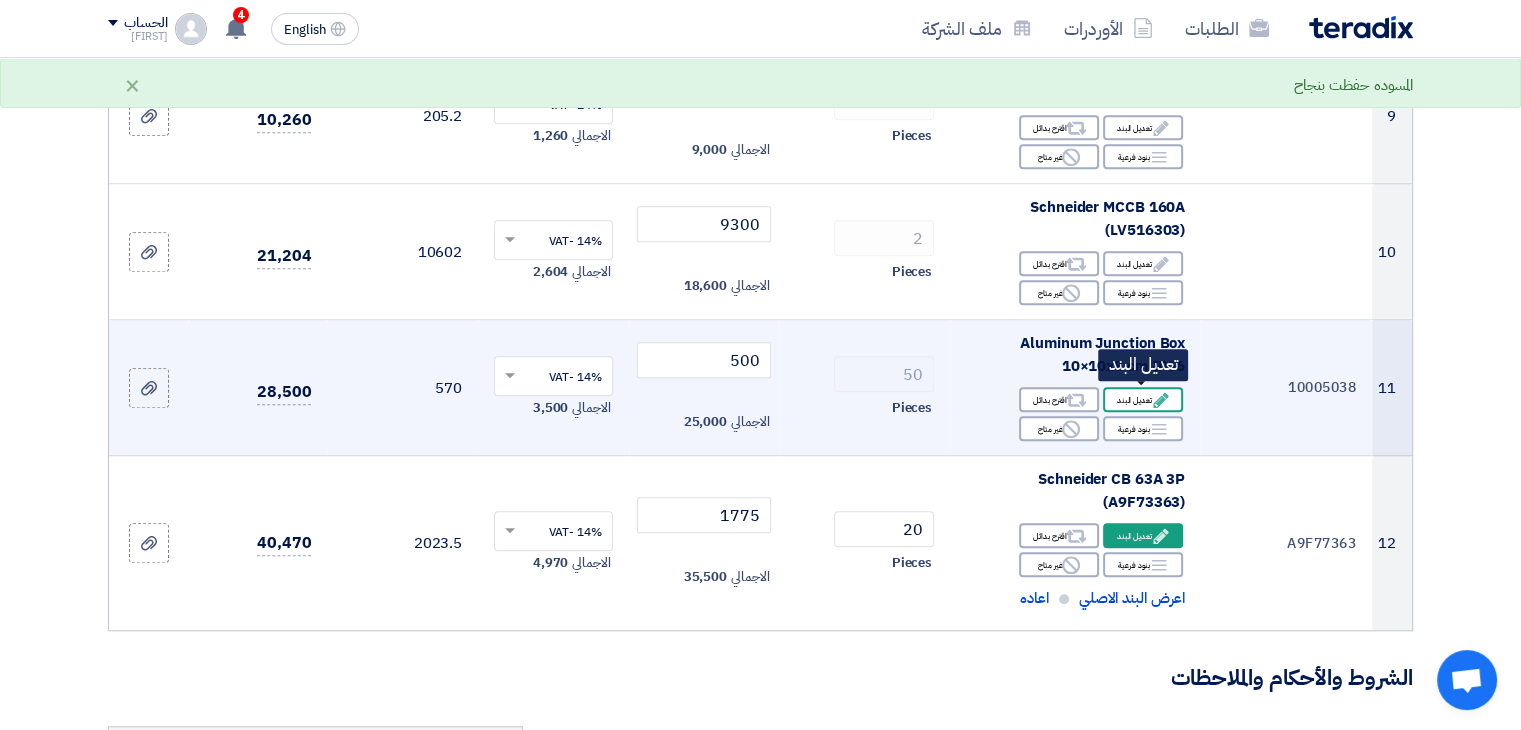 click on "Edit
تعديل البند" 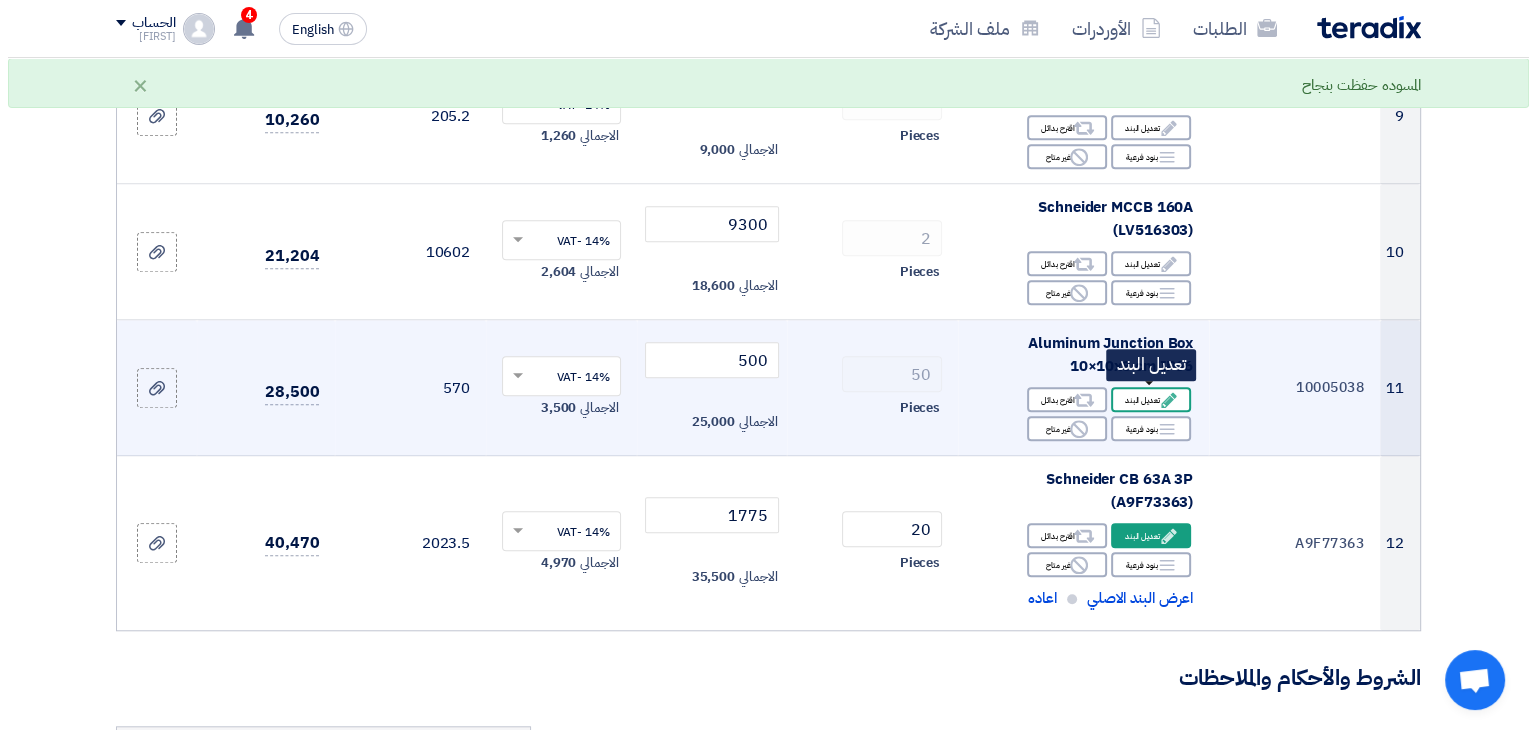 scroll, scrollTop: 876, scrollLeft: 0, axis: vertical 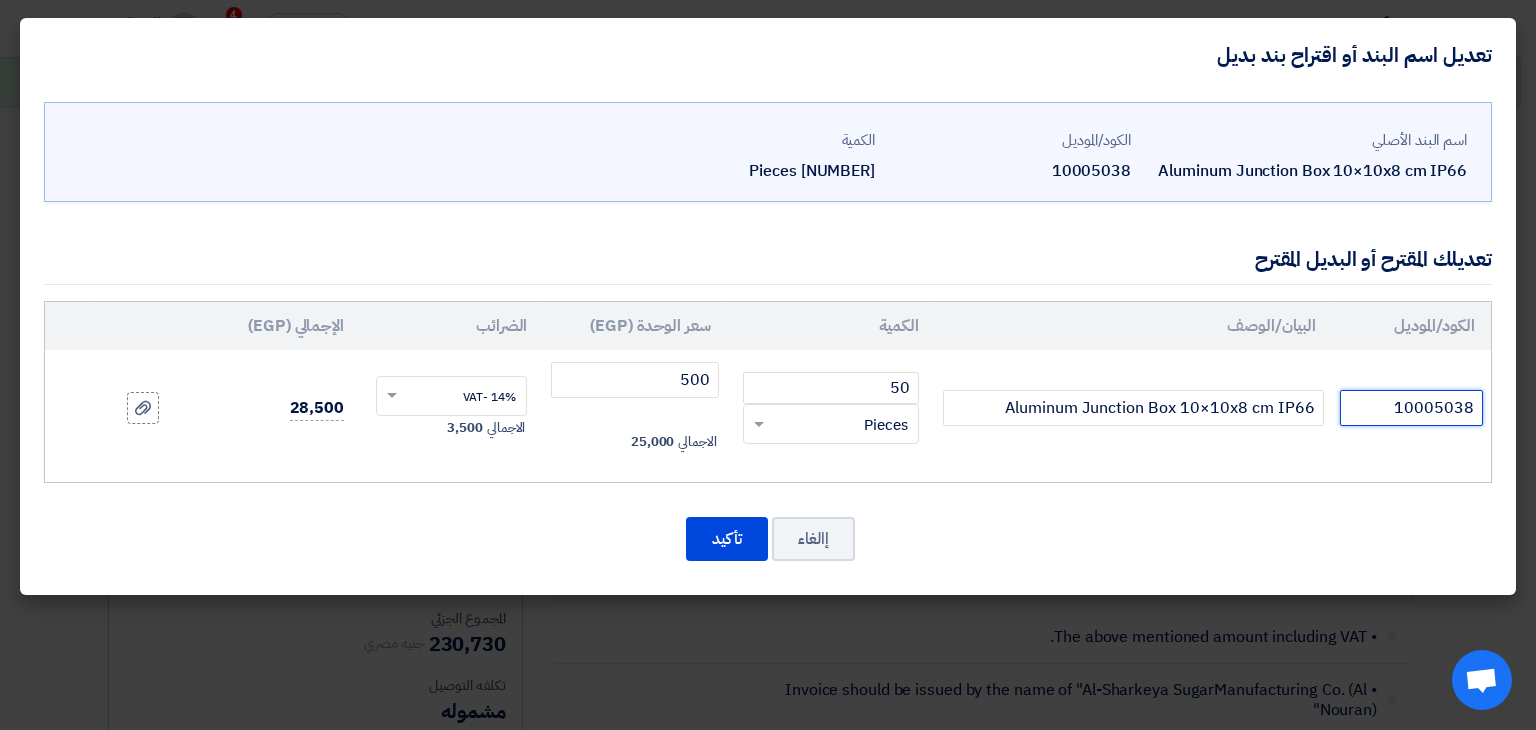 click on "10005038" 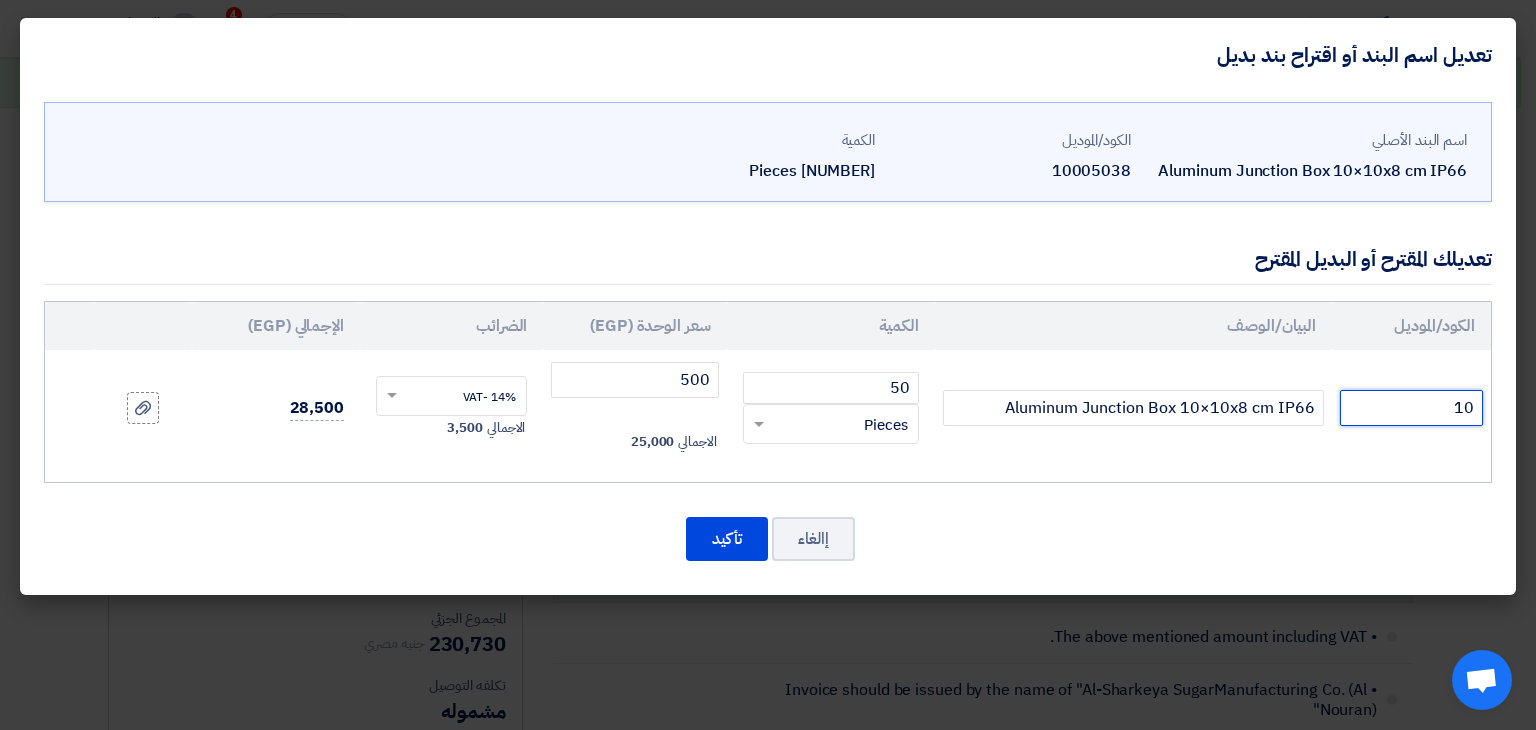 type on "1" 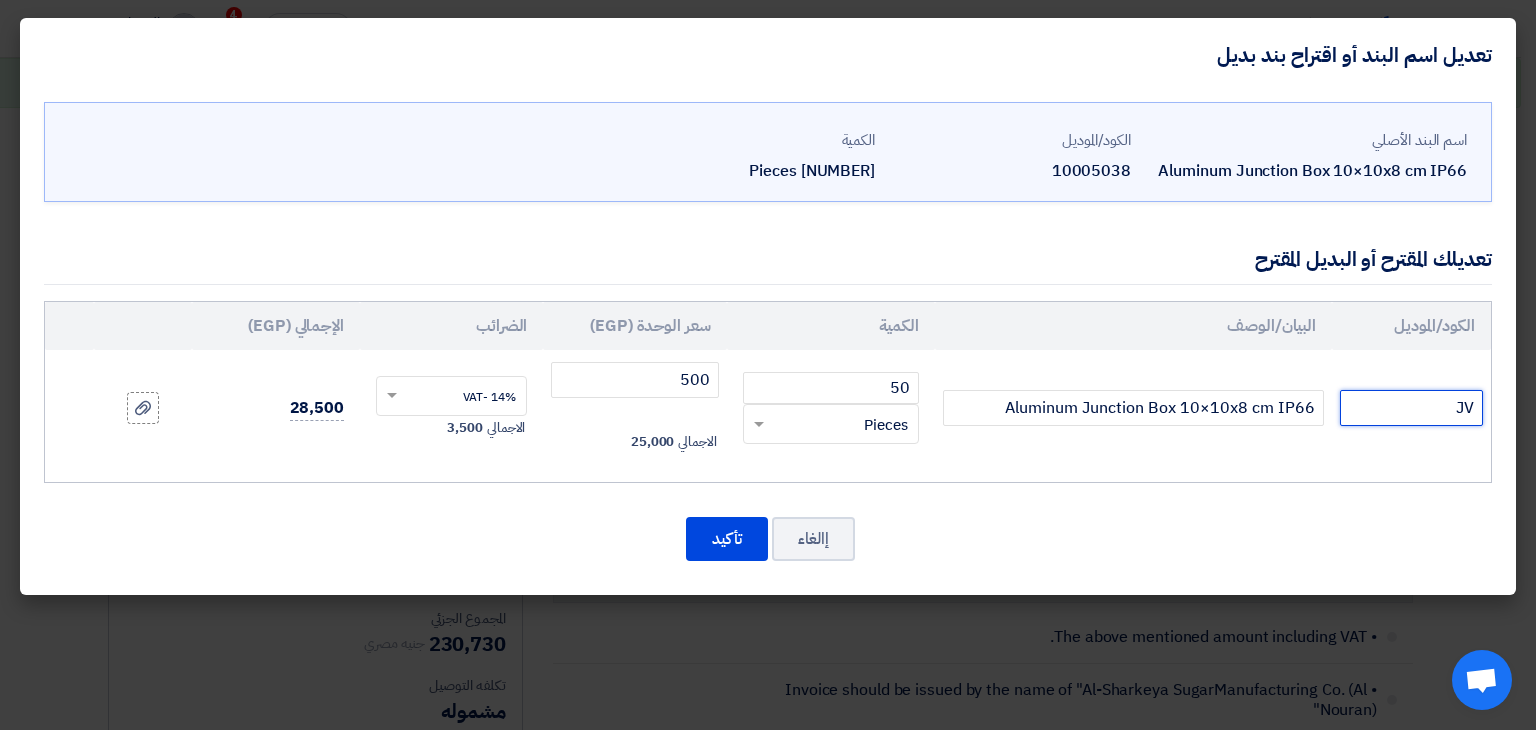 type on "J" 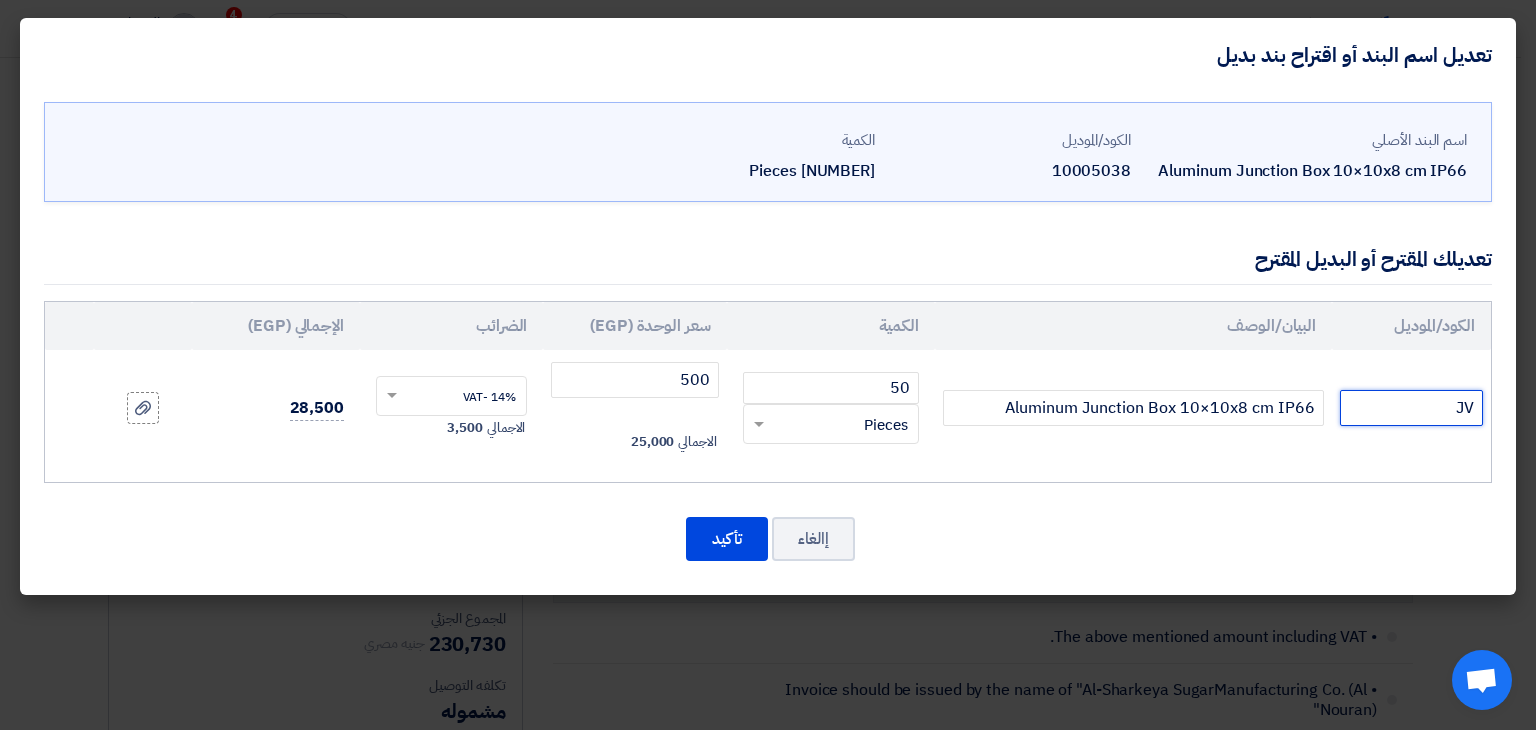 type on "J" 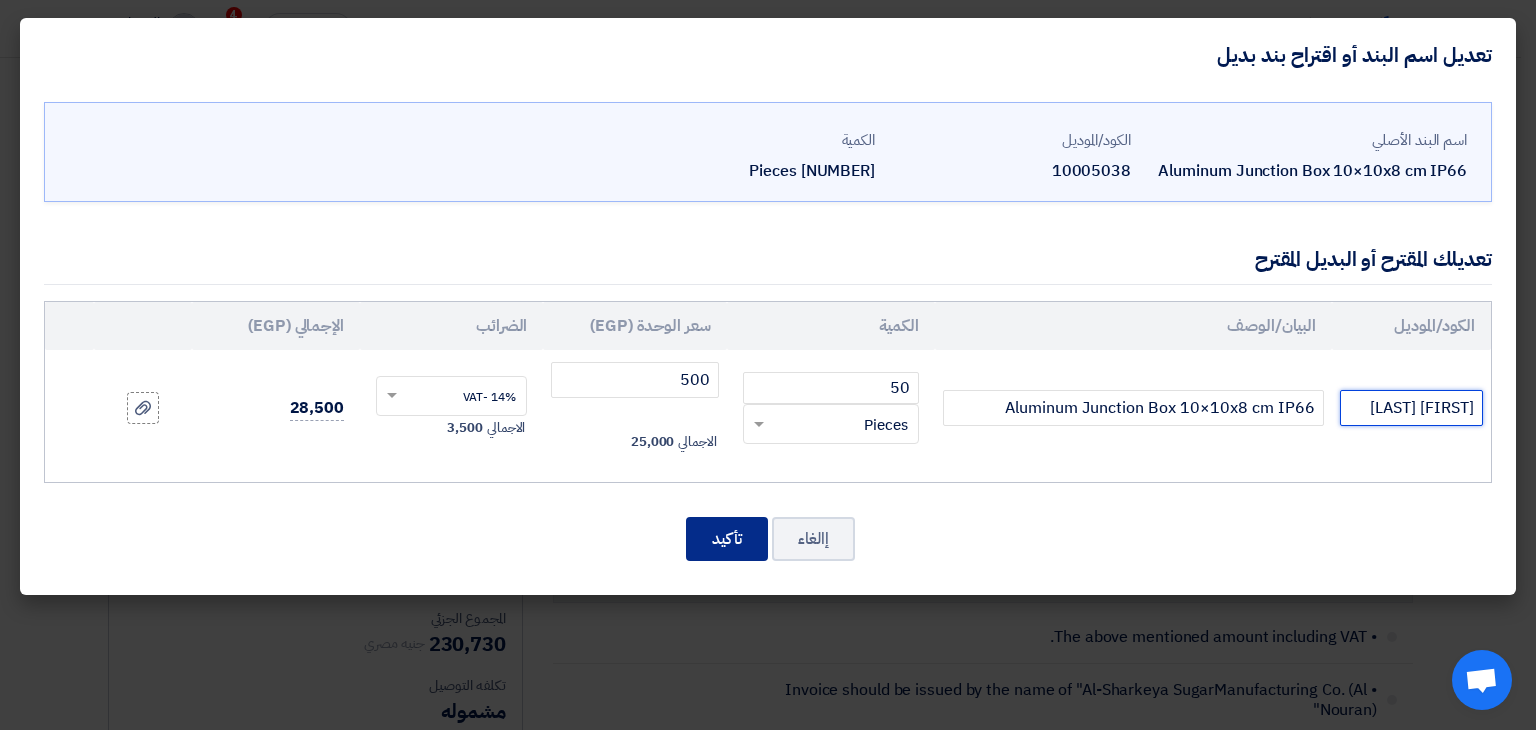 type on "[FIRST] [LAST]" 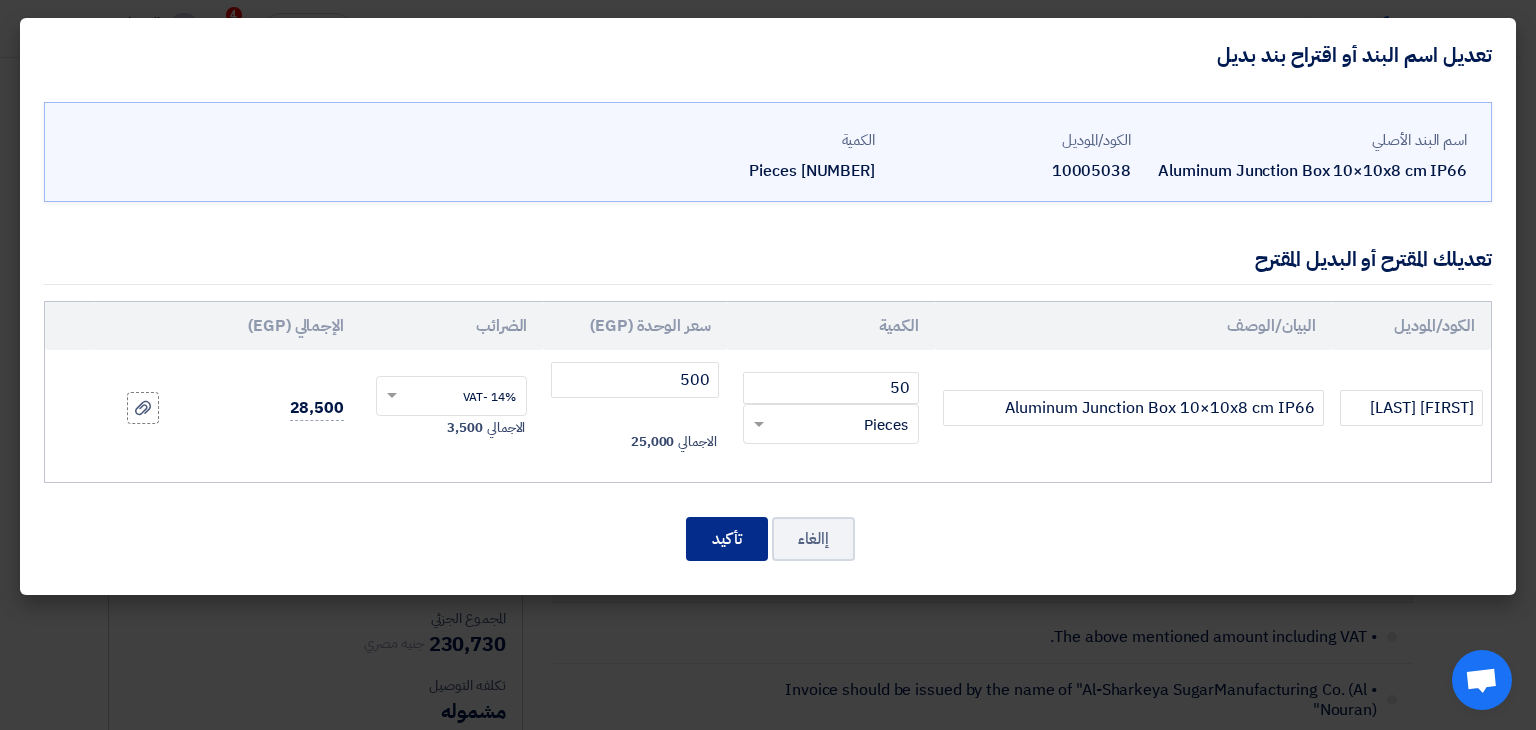 click on "تأكيد" 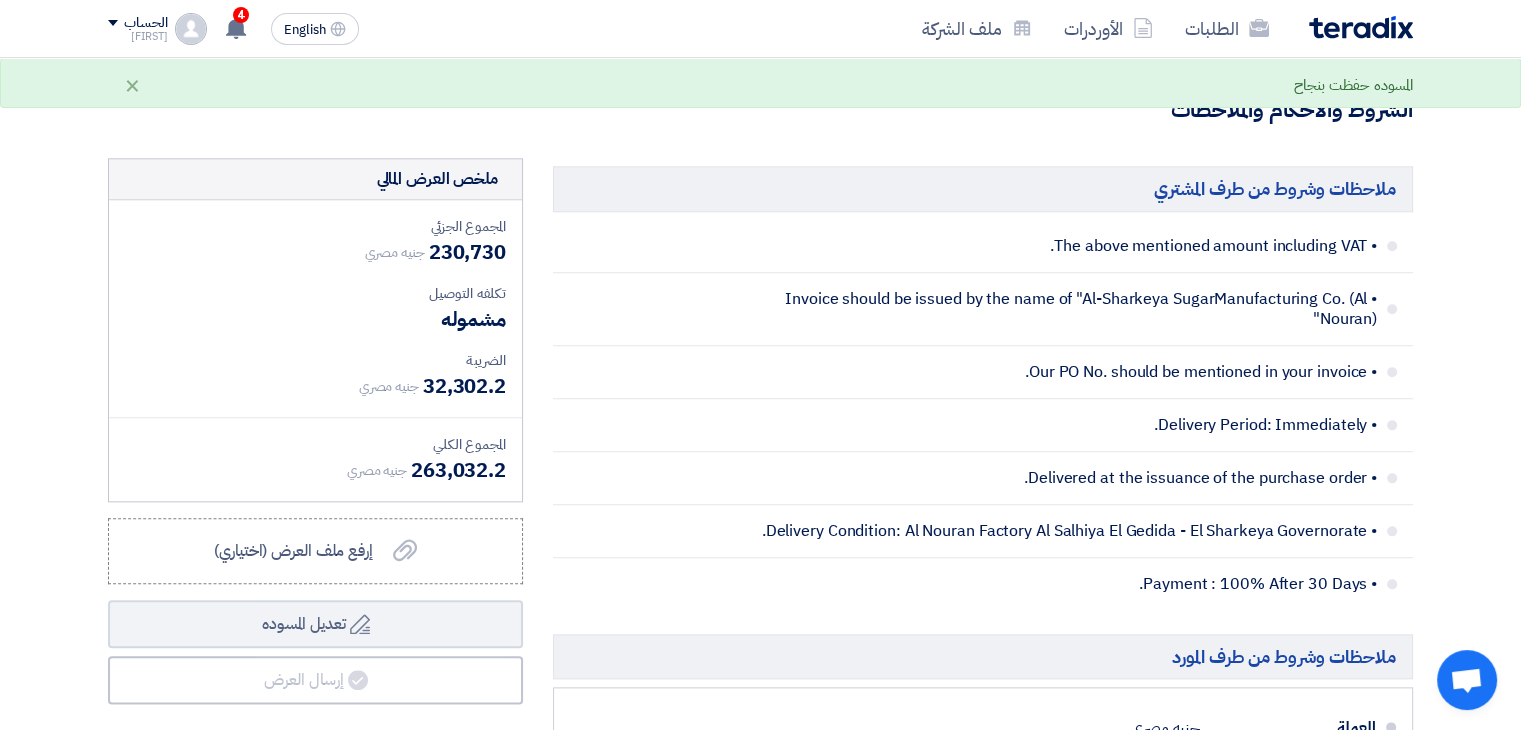 scroll, scrollTop: 2153, scrollLeft: 0, axis: vertical 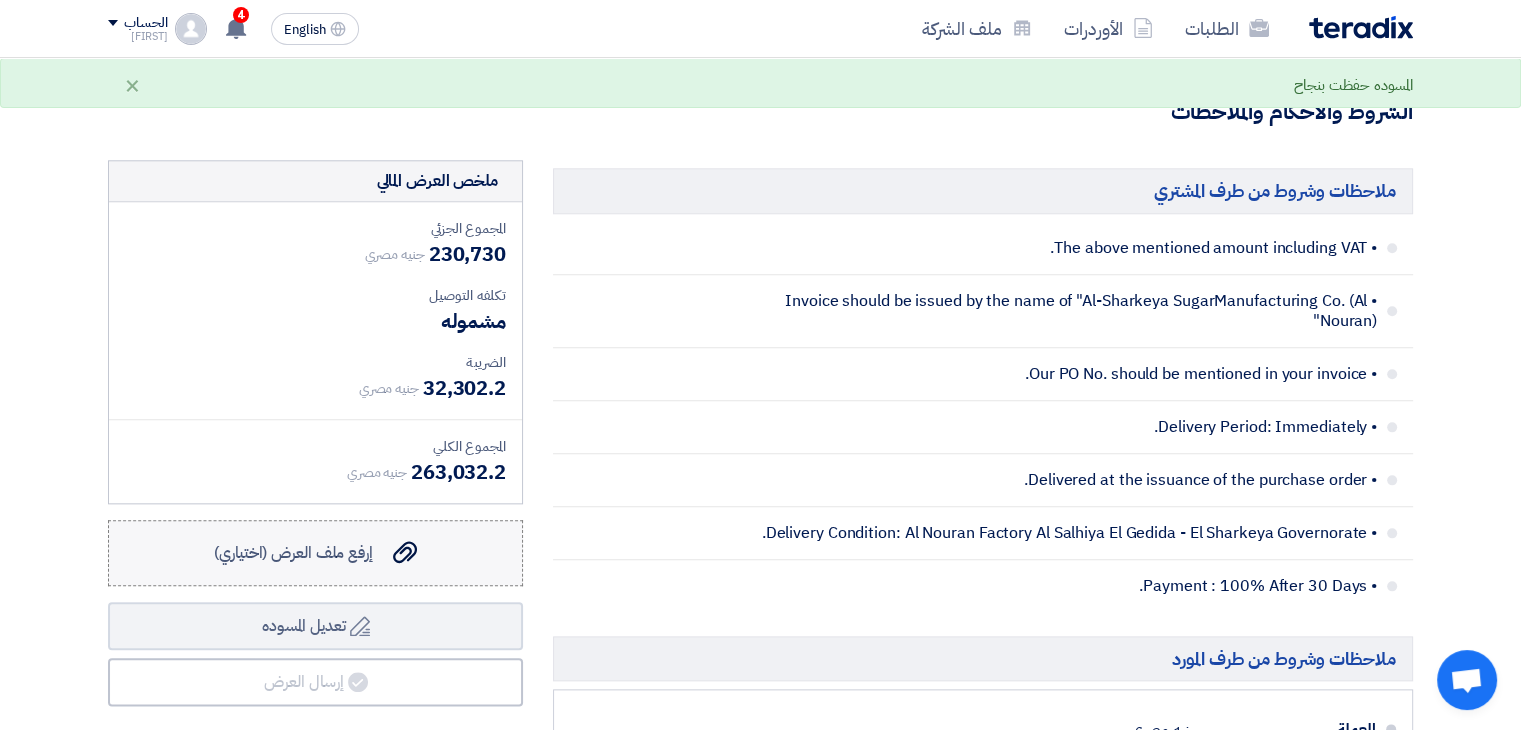drag, startPoint x: 712, startPoint y: 543, endPoint x: 334, endPoint y: 541, distance: 378.00528 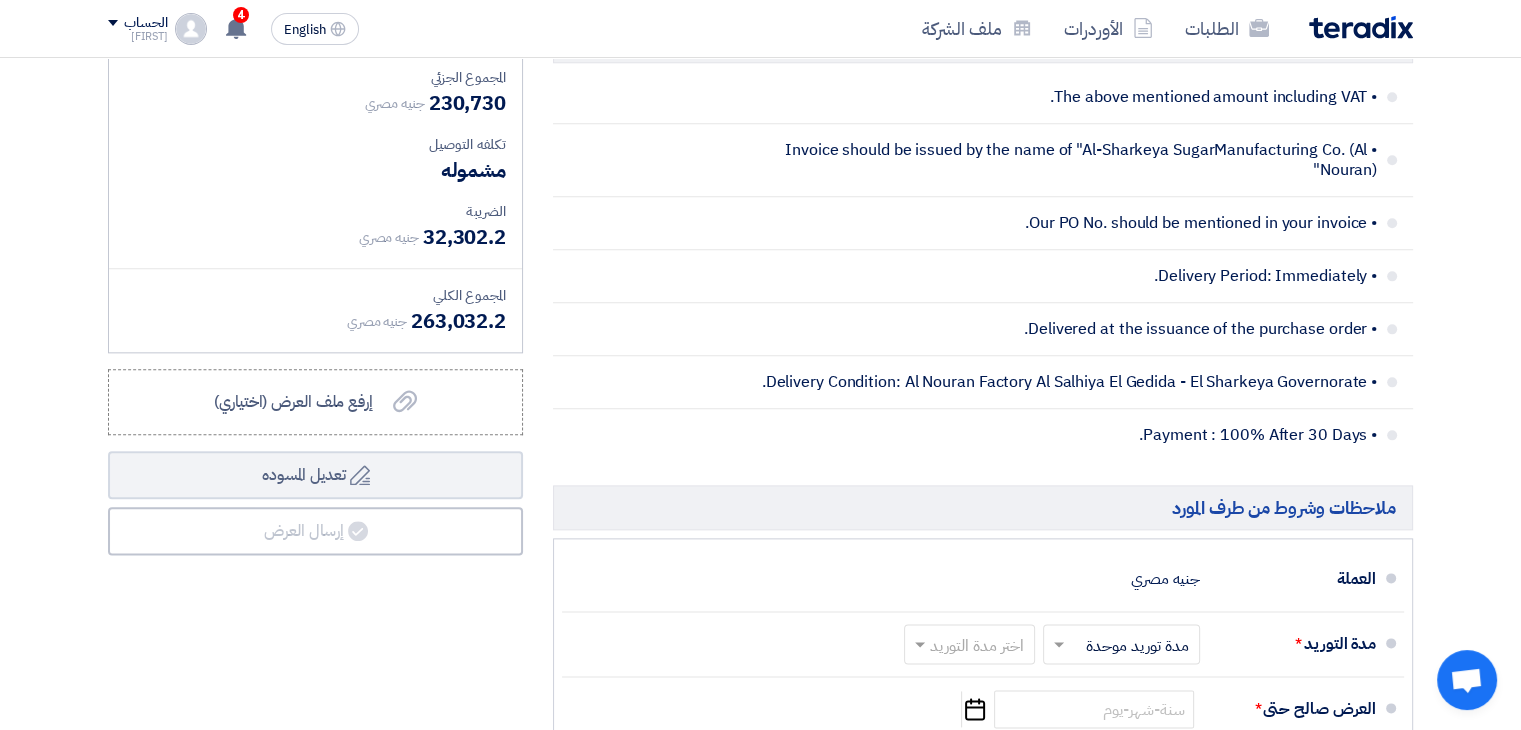 scroll, scrollTop: 2371, scrollLeft: 0, axis: vertical 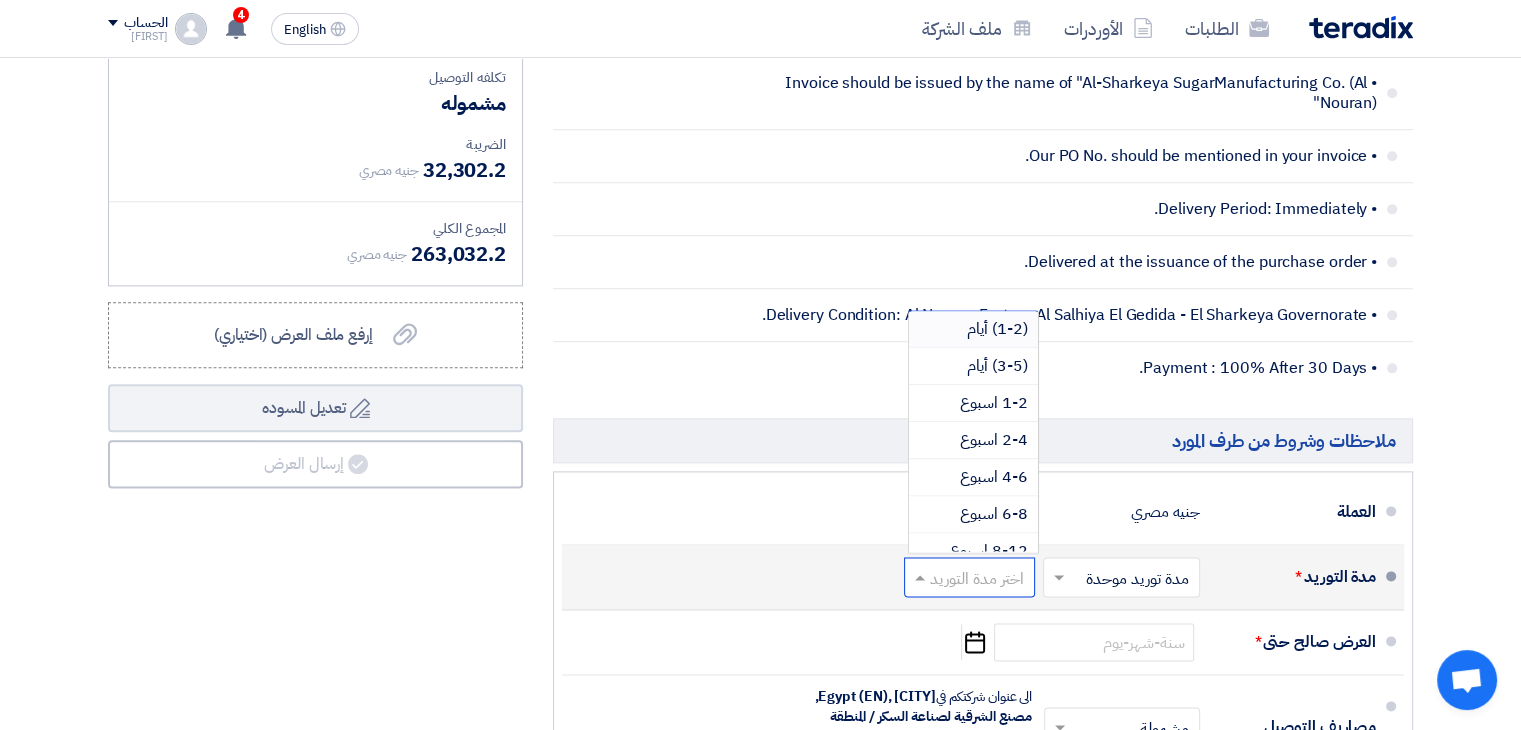 click 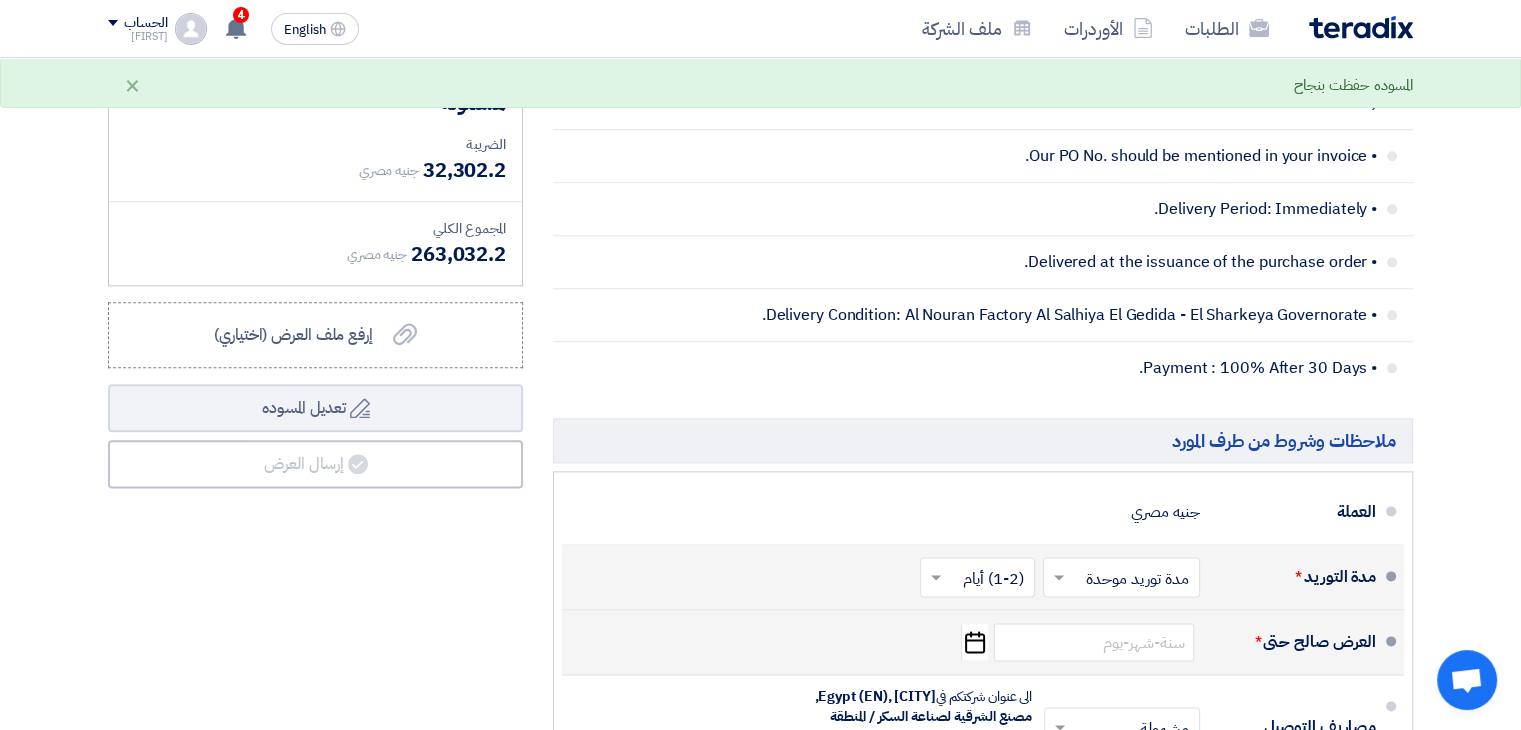 click on "Pick a date" 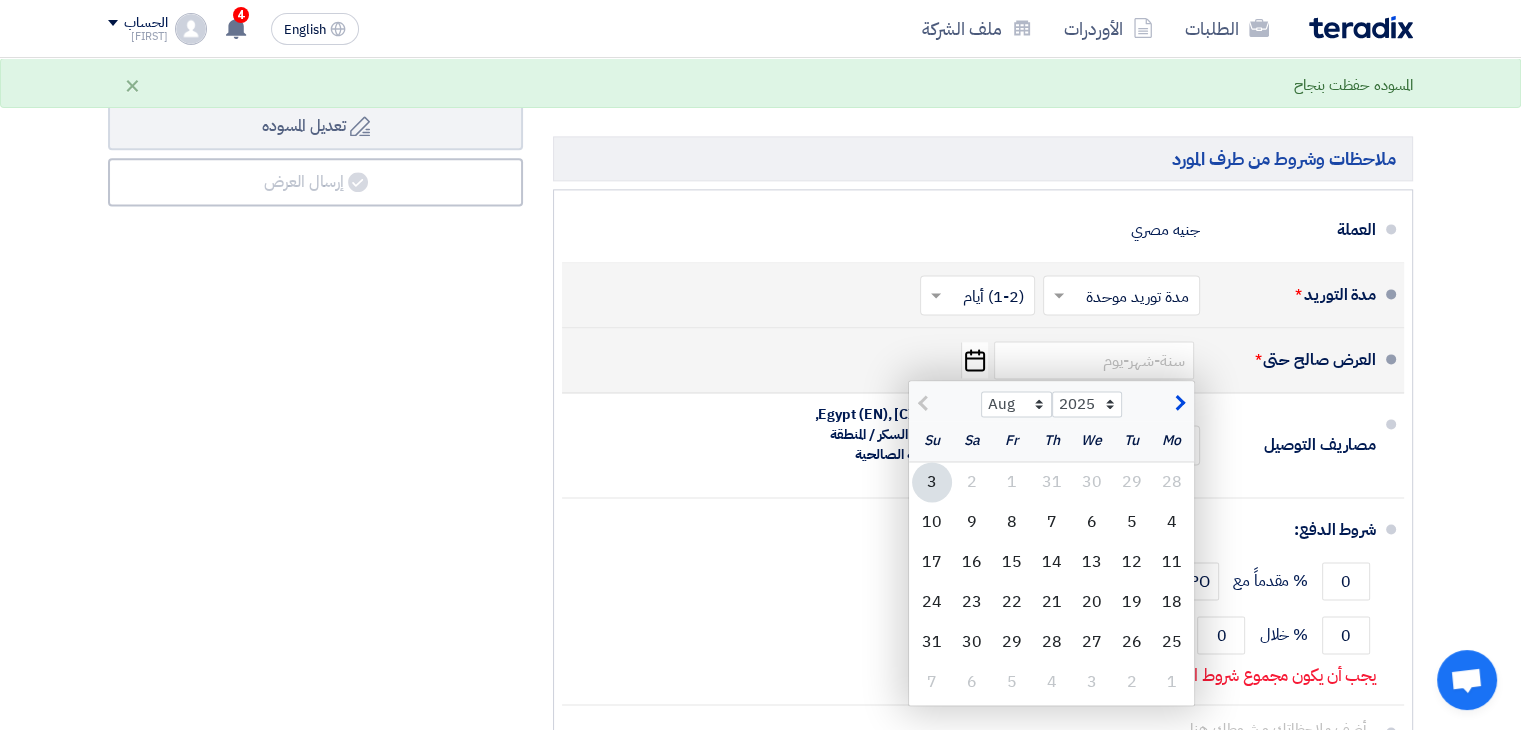 scroll, scrollTop: 2655, scrollLeft: 0, axis: vertical 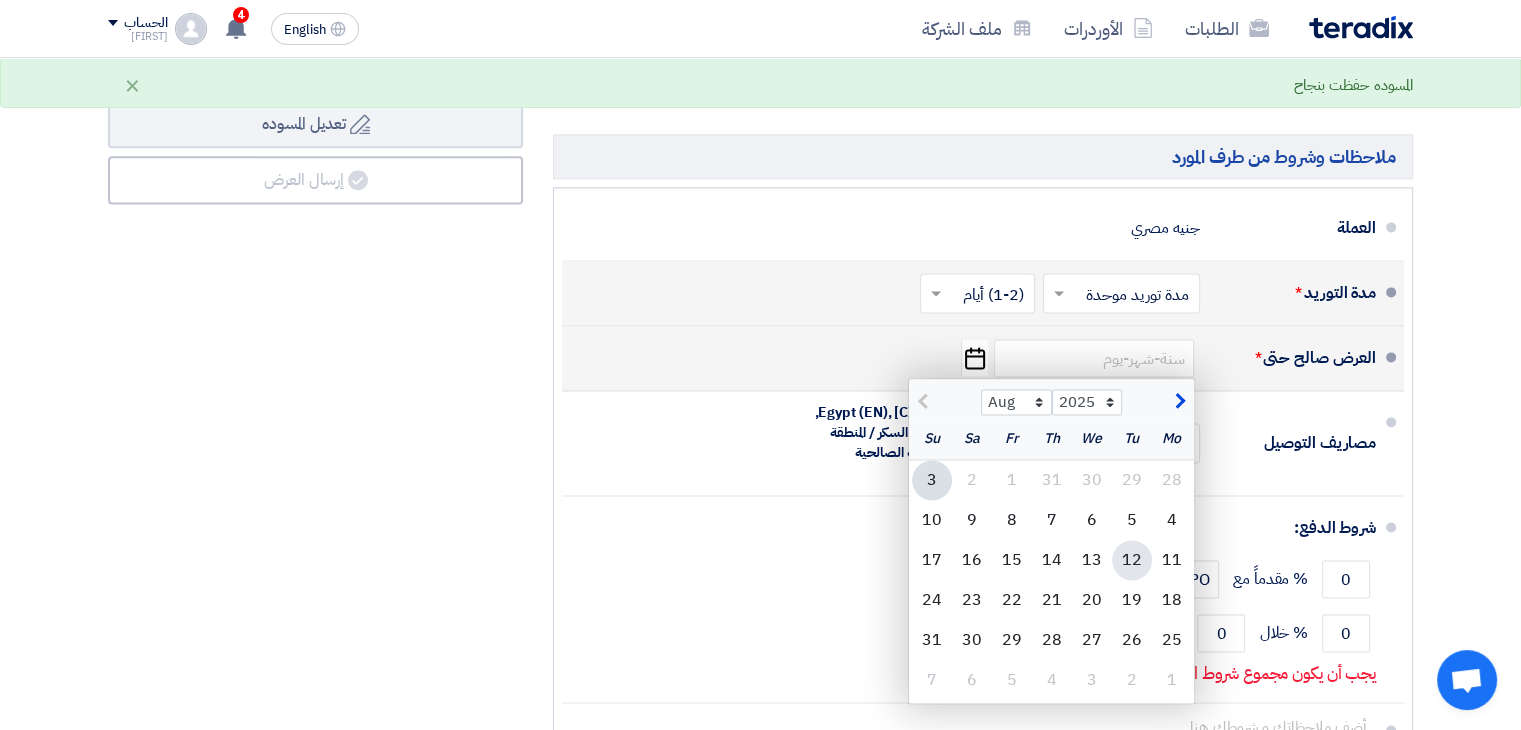 click on "12" 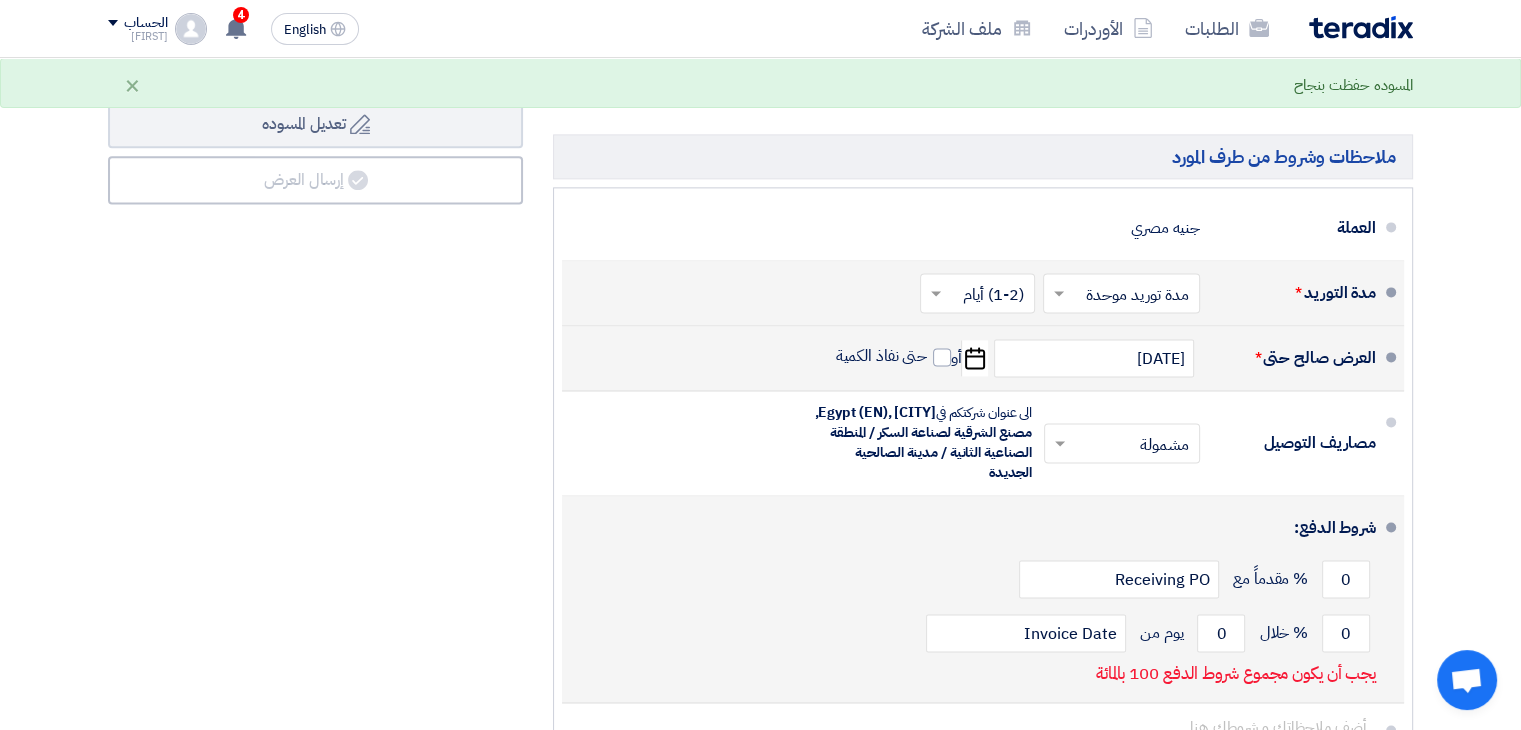 scroll, scrollTop: 2740, scrollLeft: 0, axis: vertical 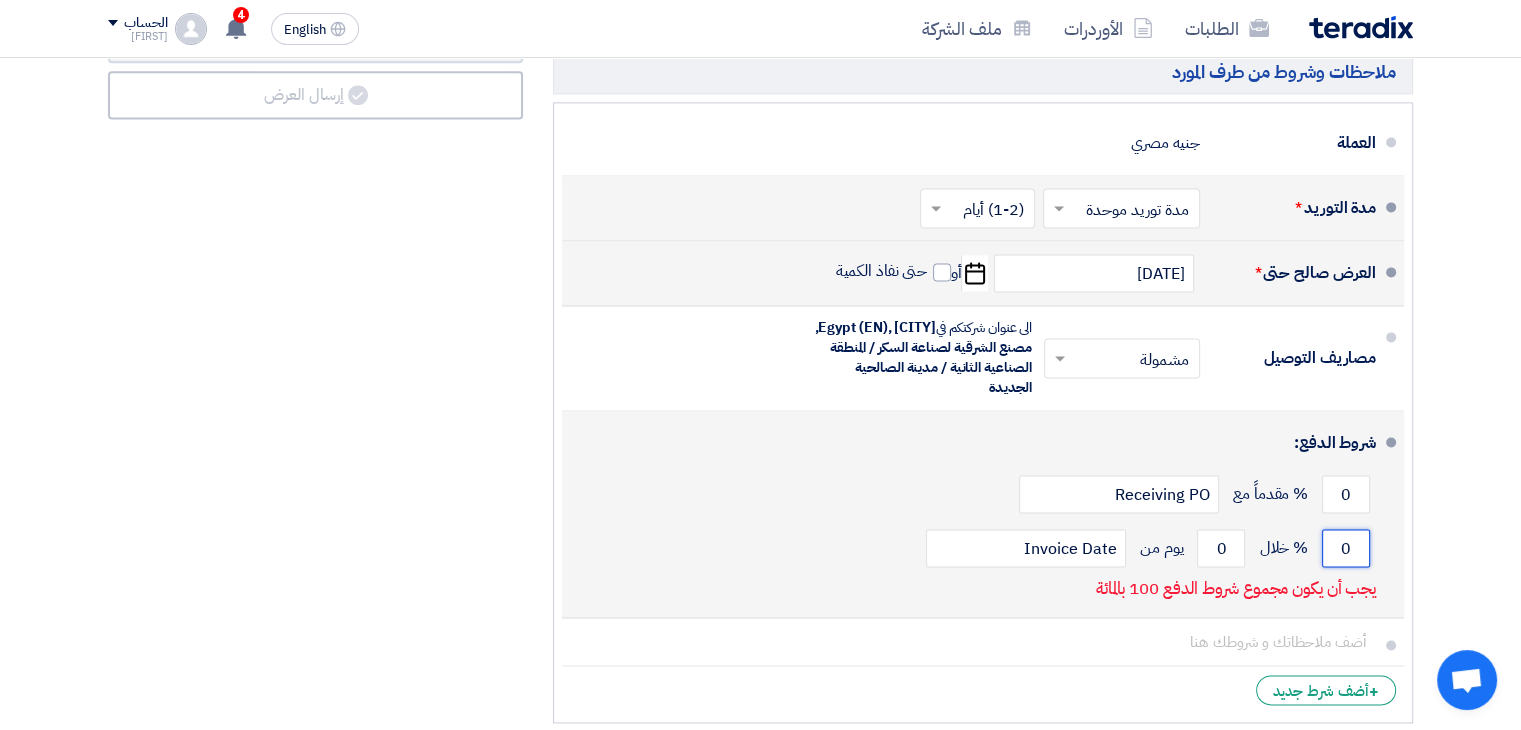 click on "0" 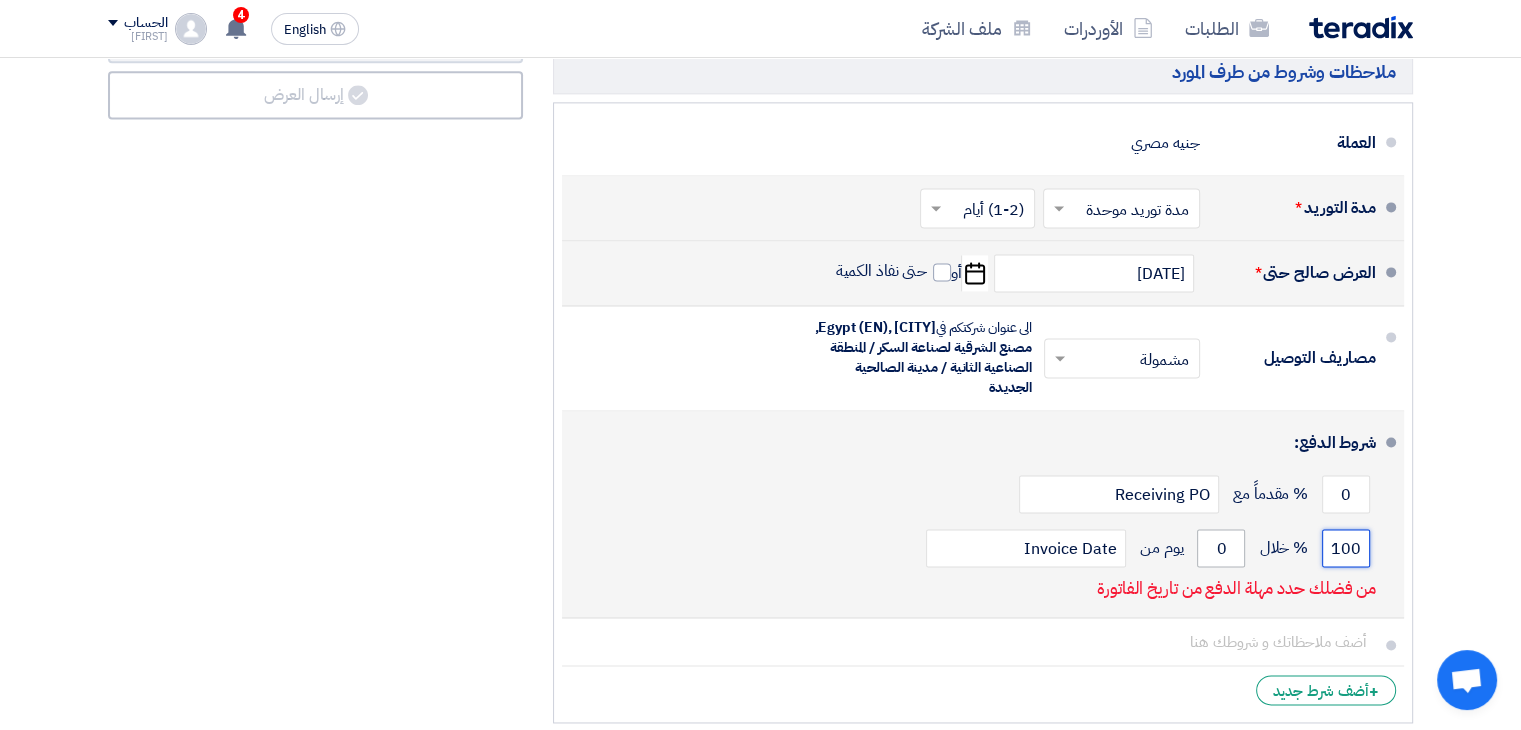 type on "100" 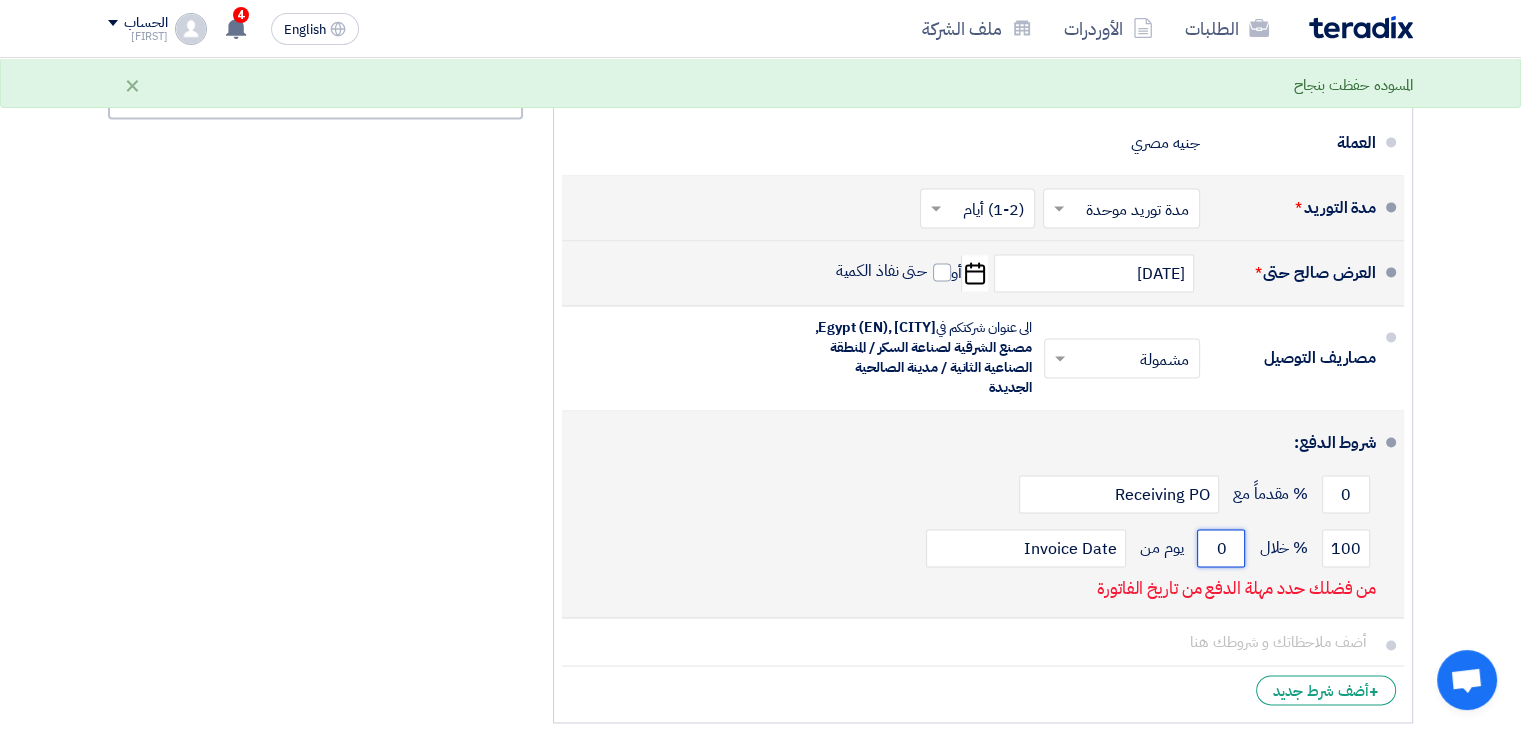 click on "0" 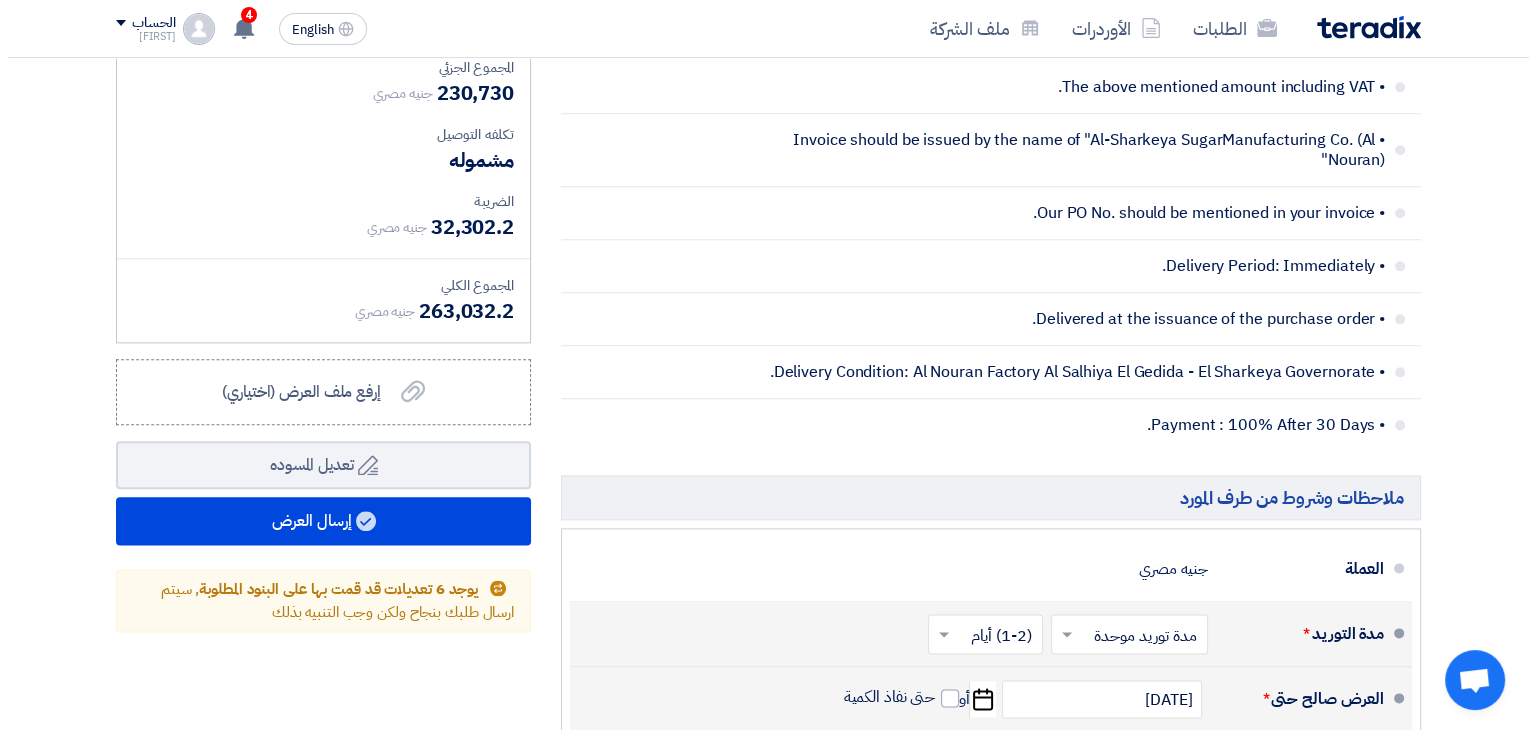 scroll, scrollTop: 2312, scrollLeft: 0, axis: vertical 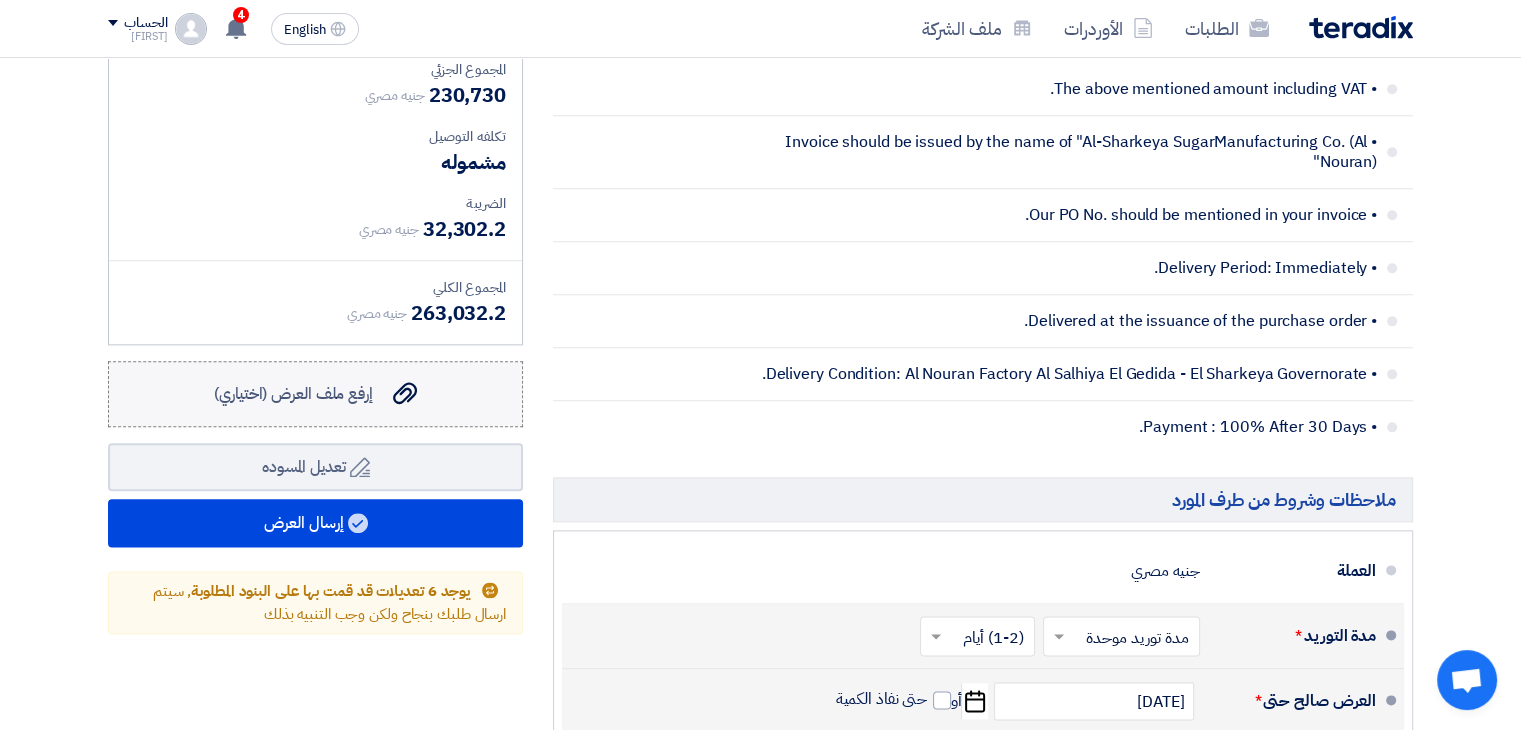 type on "30" 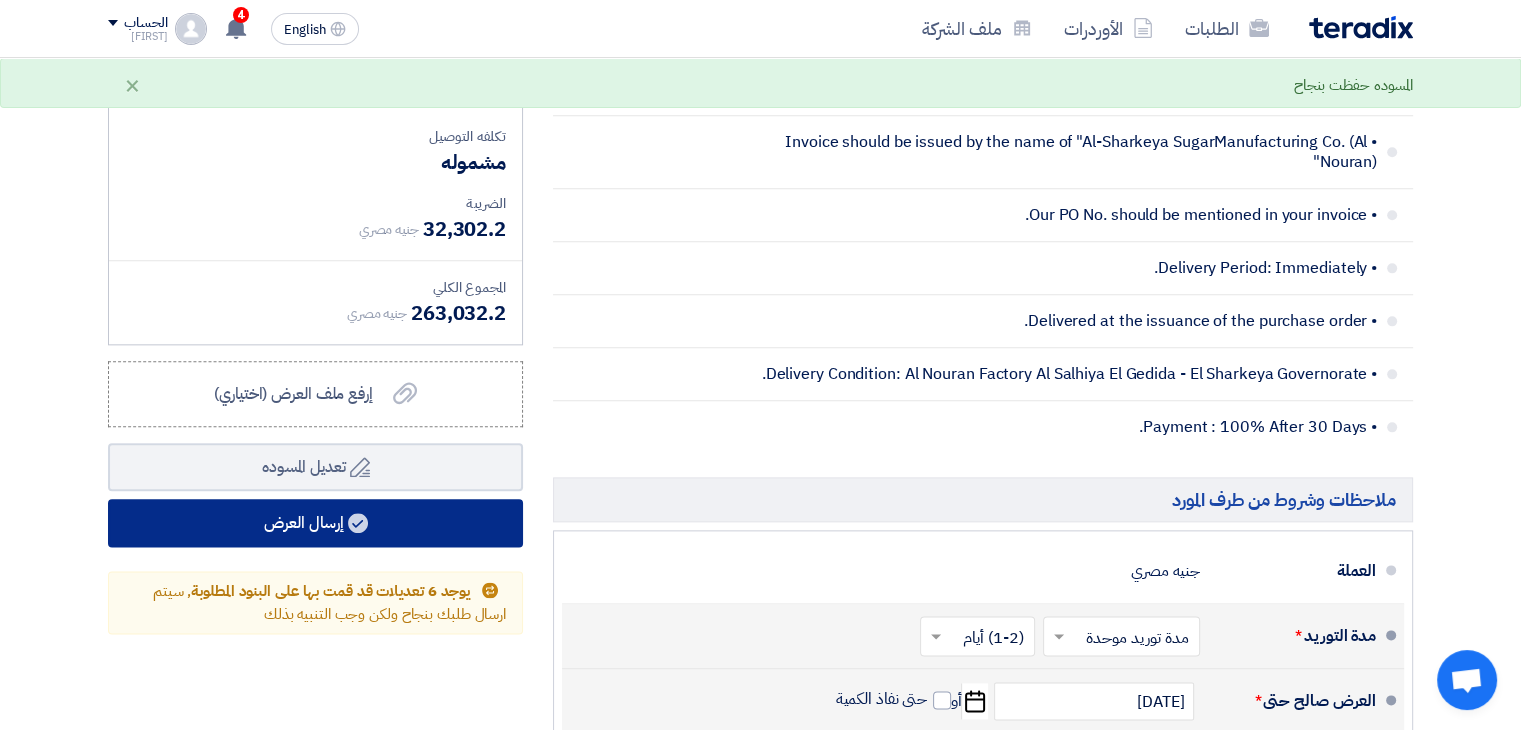 click 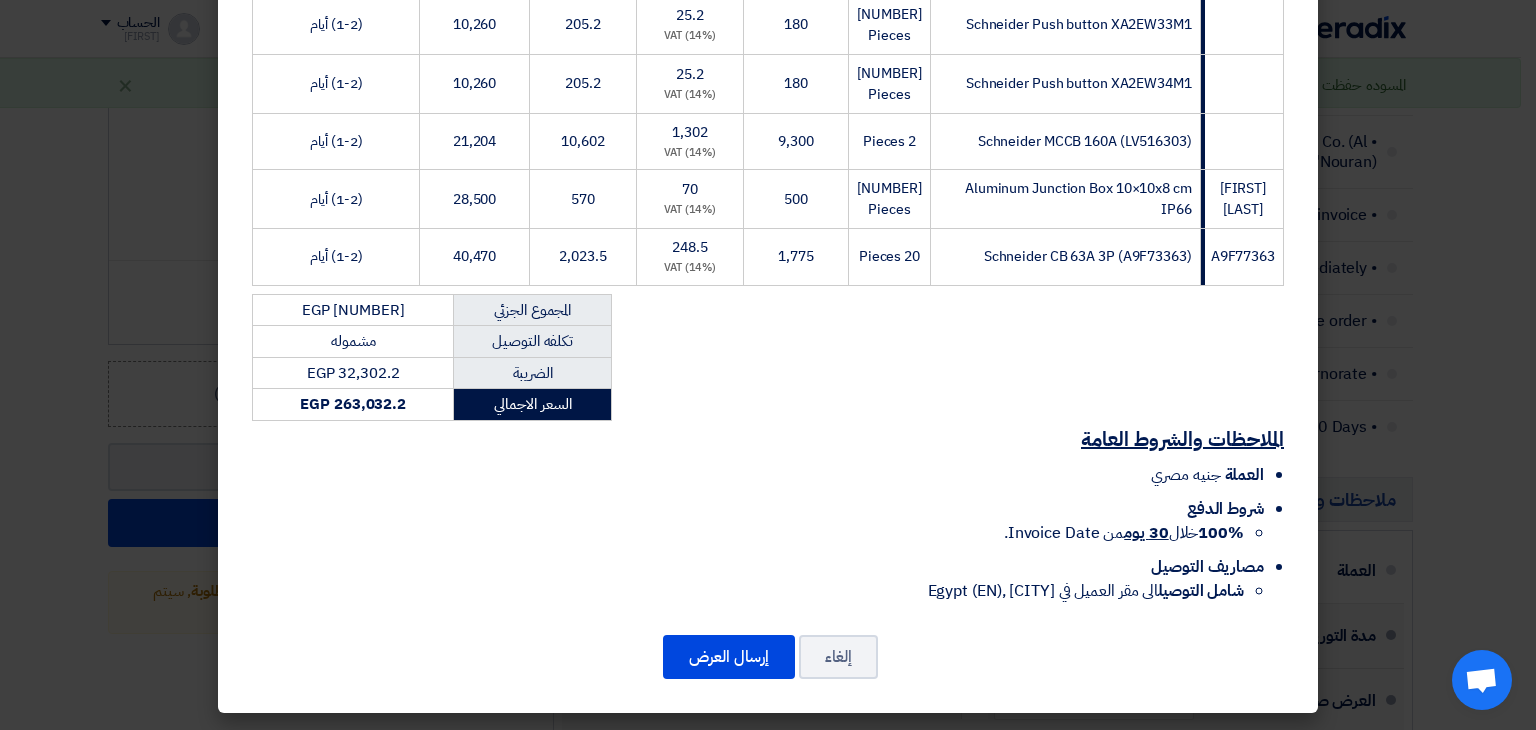 scroll, scrollTop: 815, scrollLeft: 0, axis: vertical 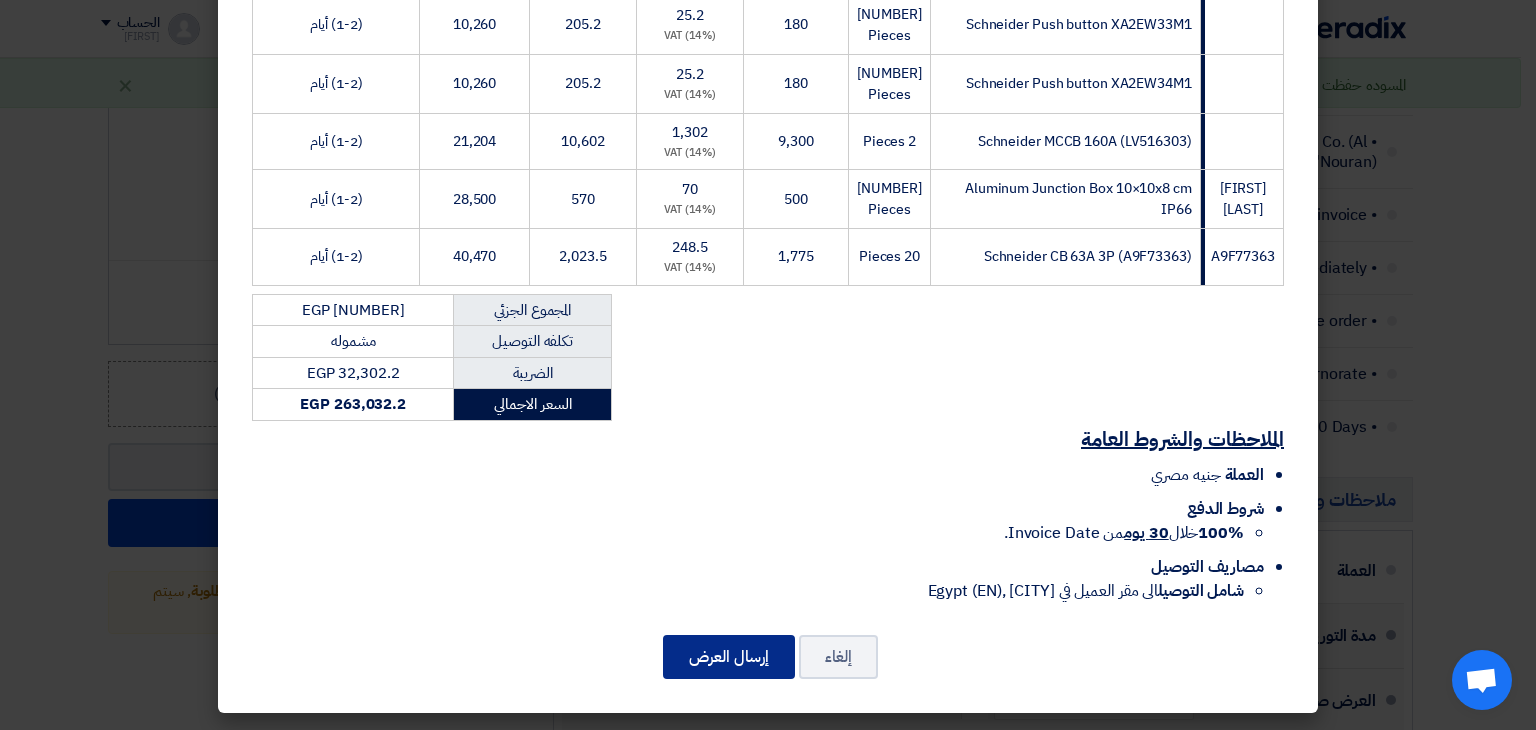 click on "إرسال العرض" 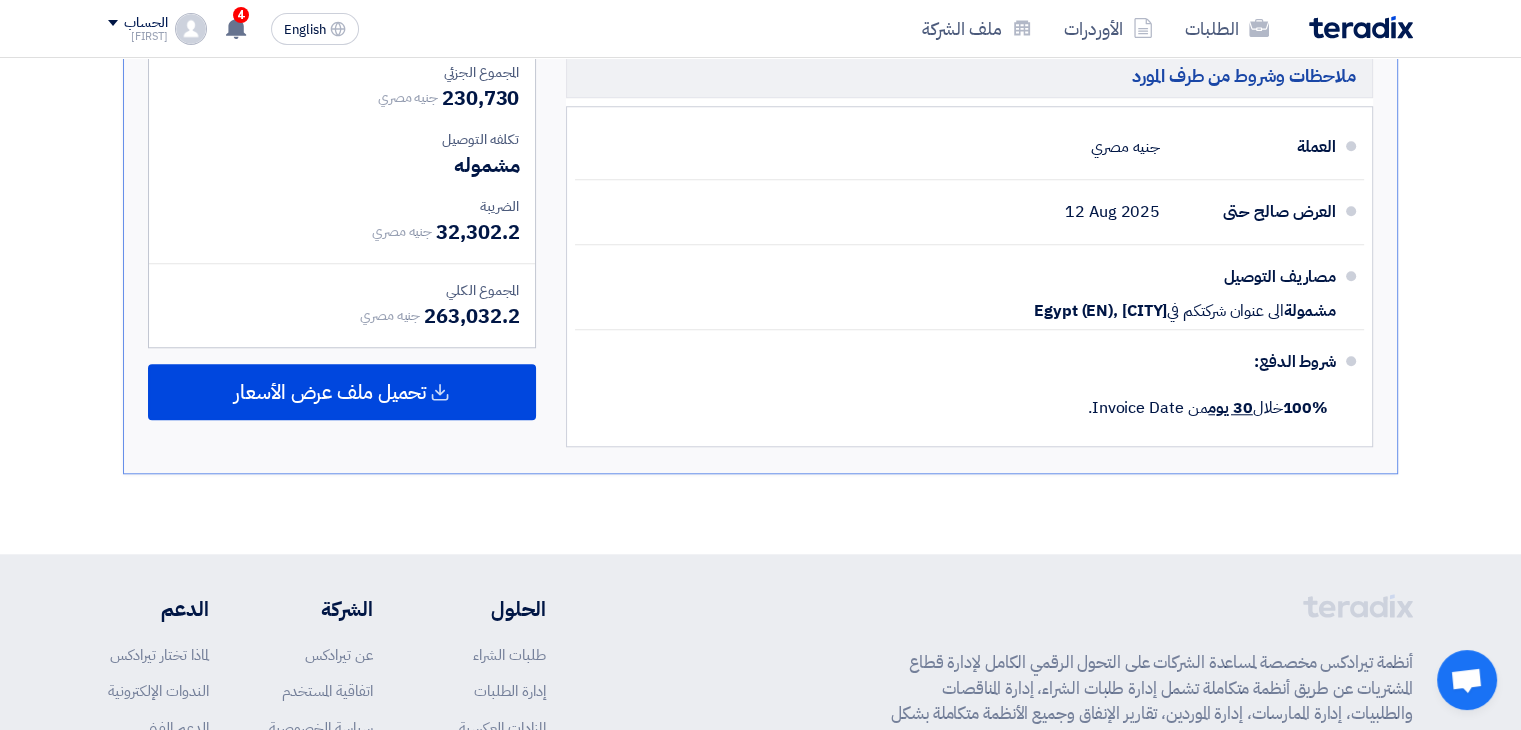 scroll, scrollTop: 1725, scrollLeft: 0, axis: vertical 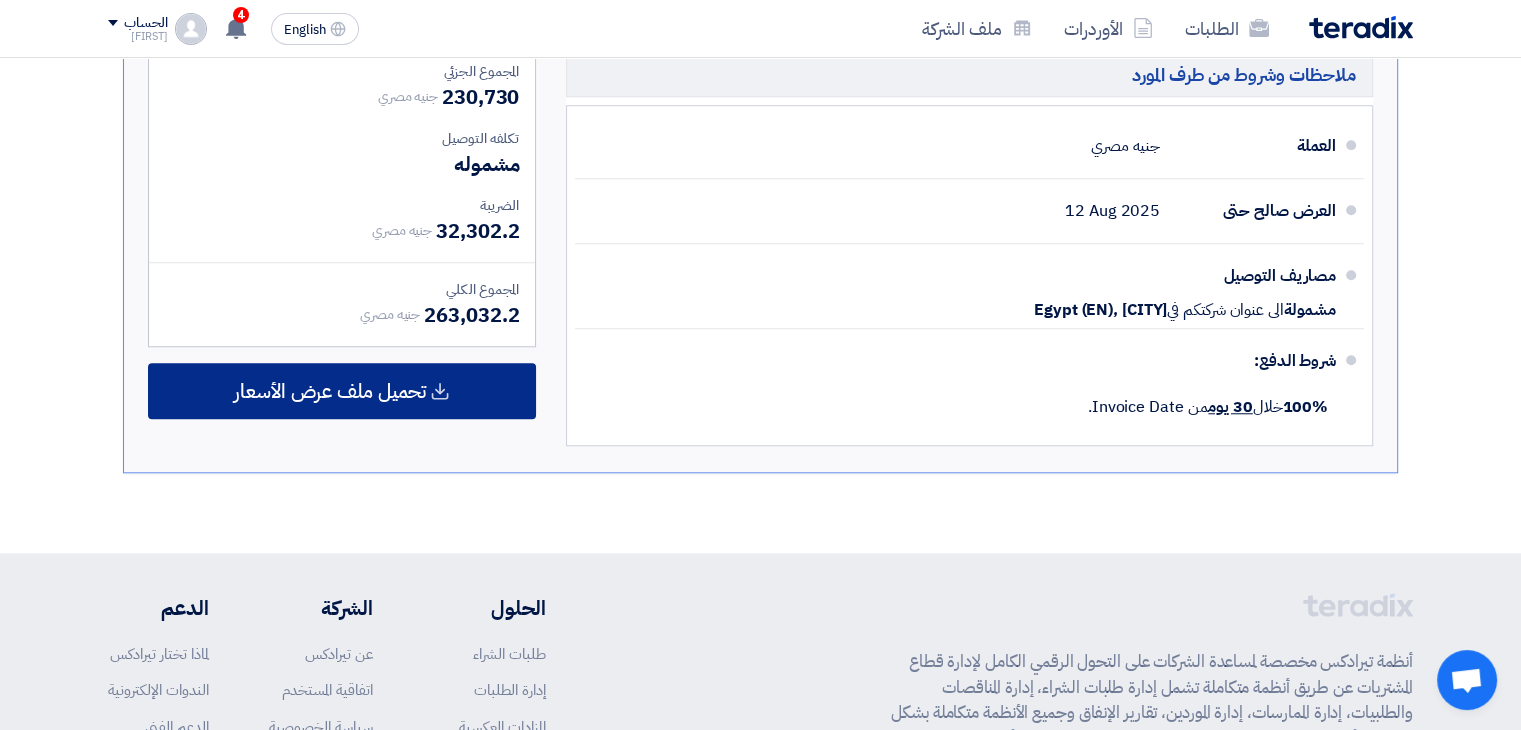 click on "تحميل ملف عرض الأسعار" at bounding box center [330, 391] 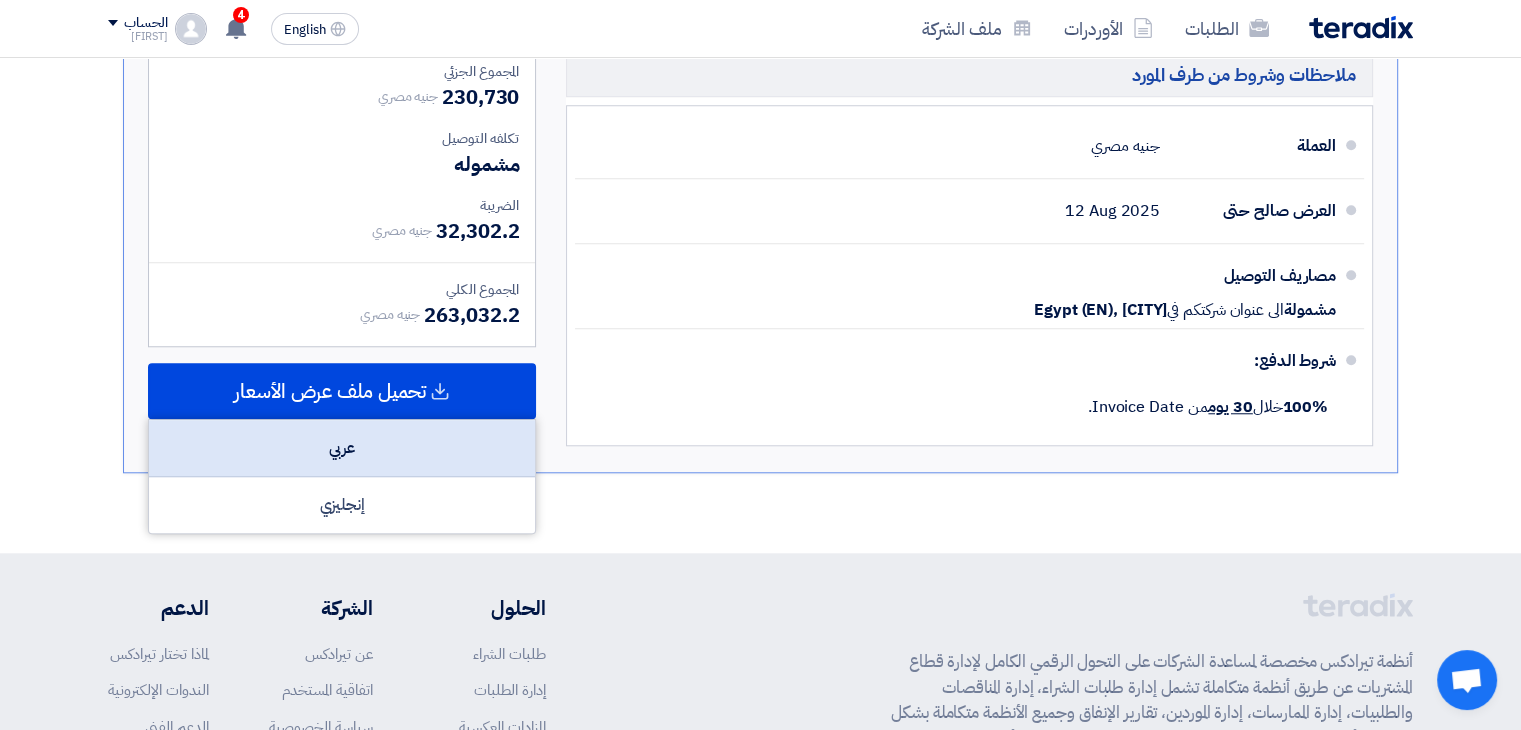 click on "عربي" at bounding box center (342, 448) 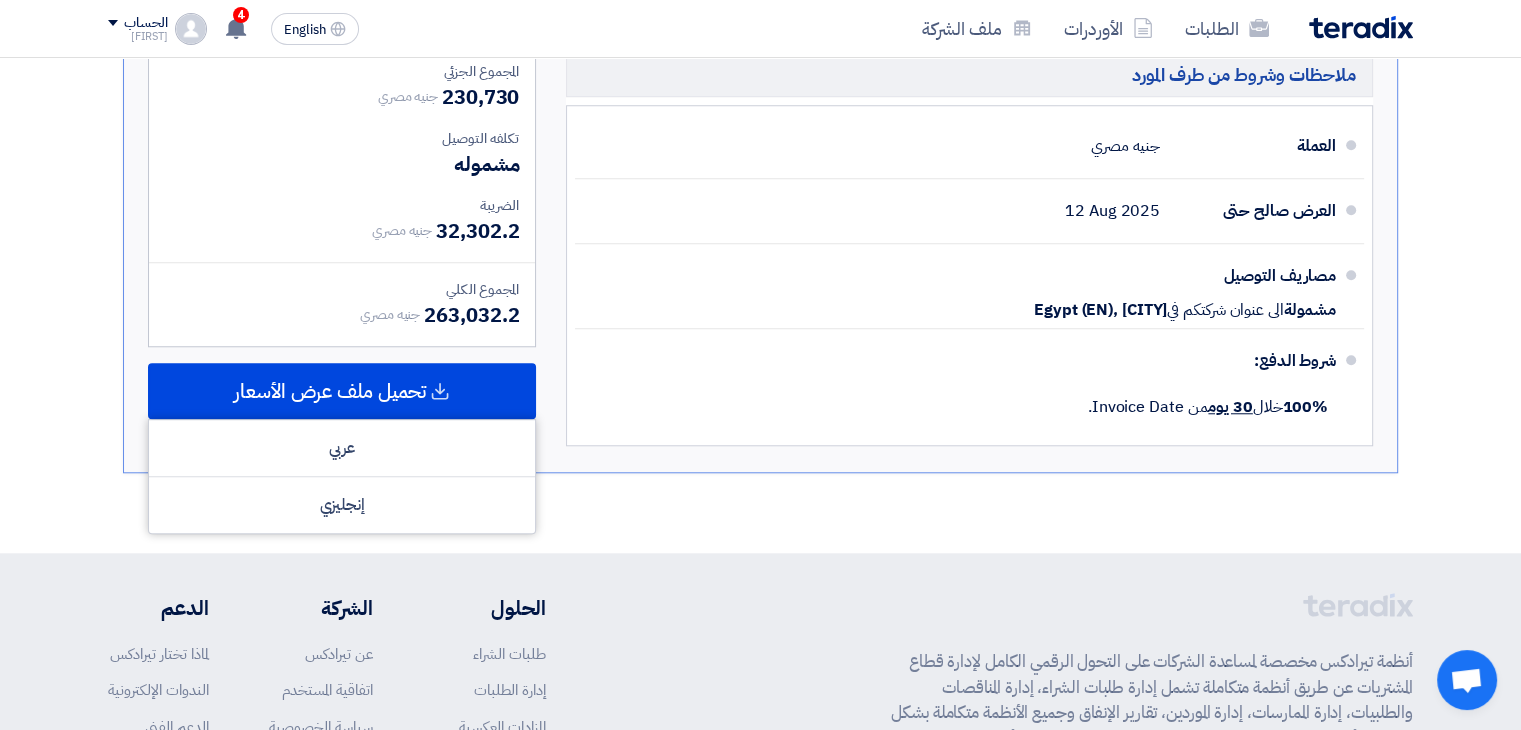 click on "أنظمة تيرادكس مخصصة لمساعدة الشركات على التحول الرقمي الكامل لإدارة قطاع المشتريات عن طريق أنظمة متكاملة تشمل إدارة طلبات الشراء، إدارة المناقصات والطلبيات، إدارة الممارسات، إدارة الموردين، تقارير الإنفاق وجميع الأنظمة متكاملة بشكل كامل مع أنظمة إدارة الموارد الداخلي للشركات. من خلال استخدام أنظمة تيرادكس، تحقق الشركات الكفاءة، السرعة، الشفافية الكاملة في كل مراحل الشراء وإدارة فريق المشتريات والموردين والأهم هو توفير ما يصل إلى ٢٠ ٪ من ميزانية الشركة.
الحلول" 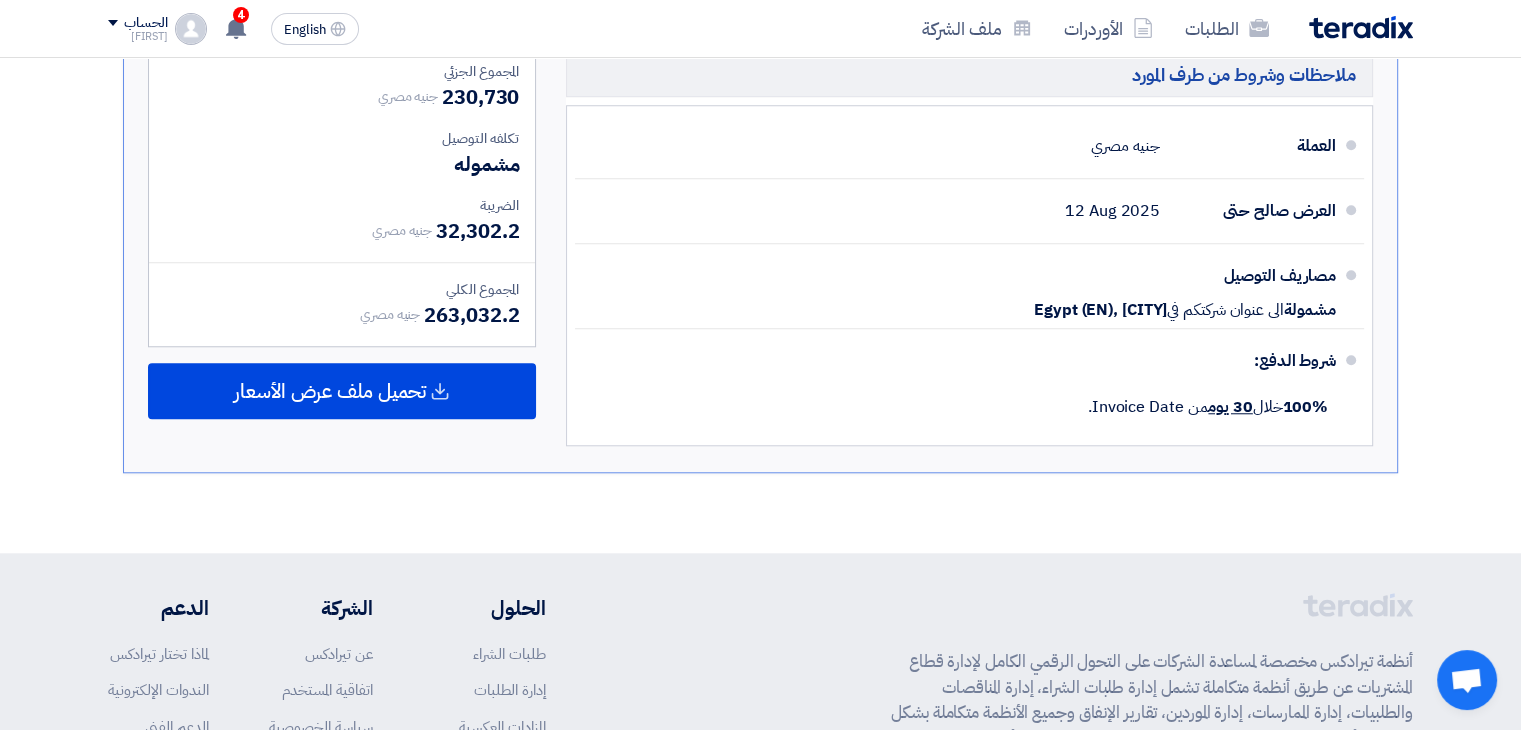 click on "تقديم عرض سعر
عرض منافس
نسخة 1
أخر تحديث
3 Aug 2025, 1:08 PM
Offer is Seen
لم يتم مشاهدة العرض حتى الآن
1" 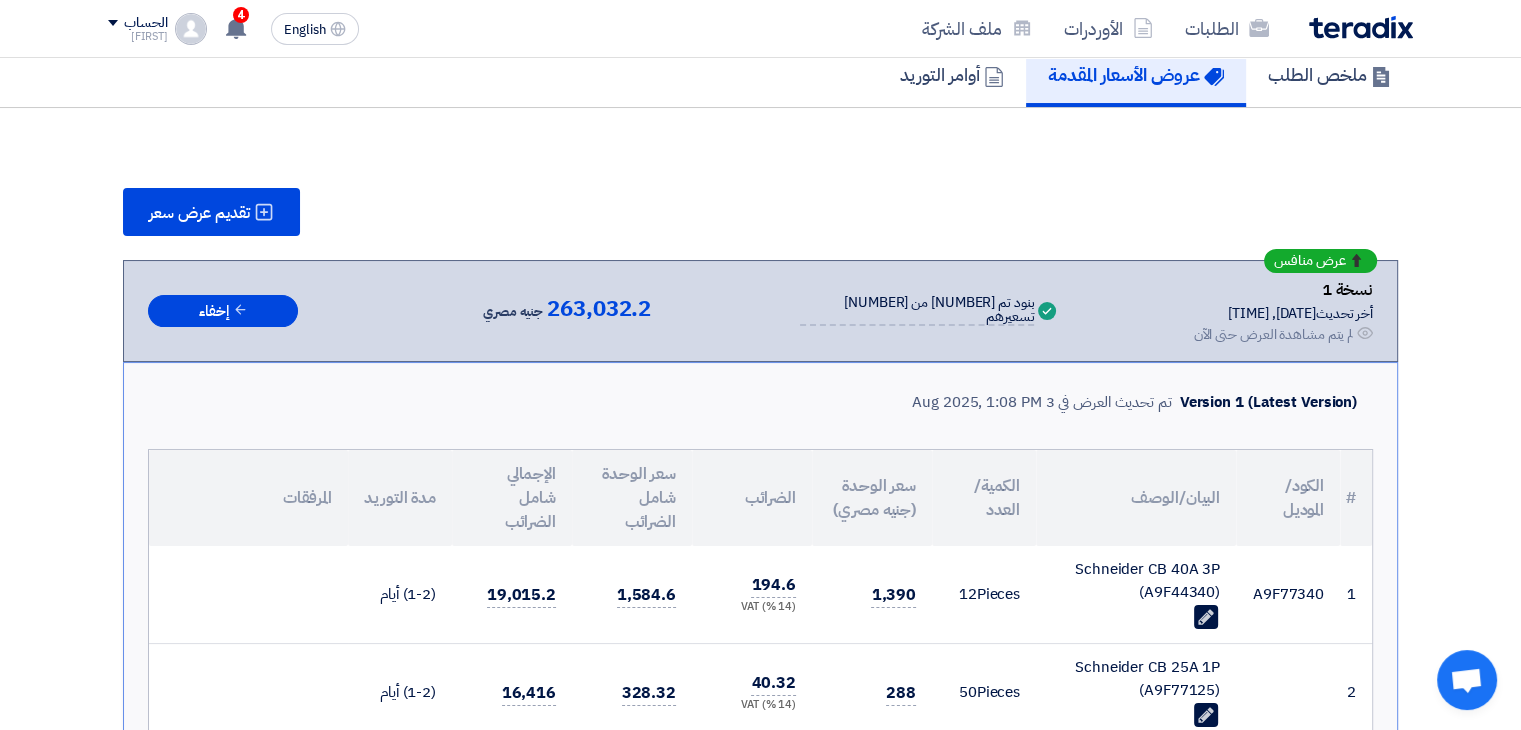 scroll, scrollTop: 148, scrollLeft: 0, axis: vertical 